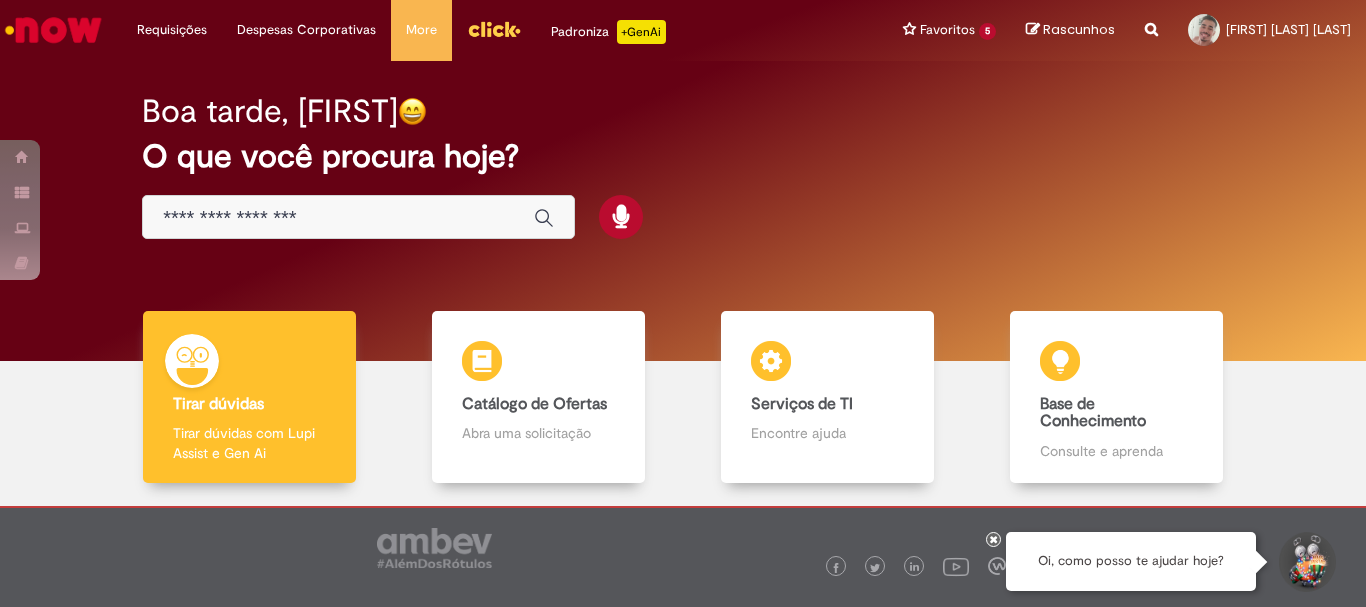 scroll, scrollTop: 0, scrollLeft: 0, axis: both 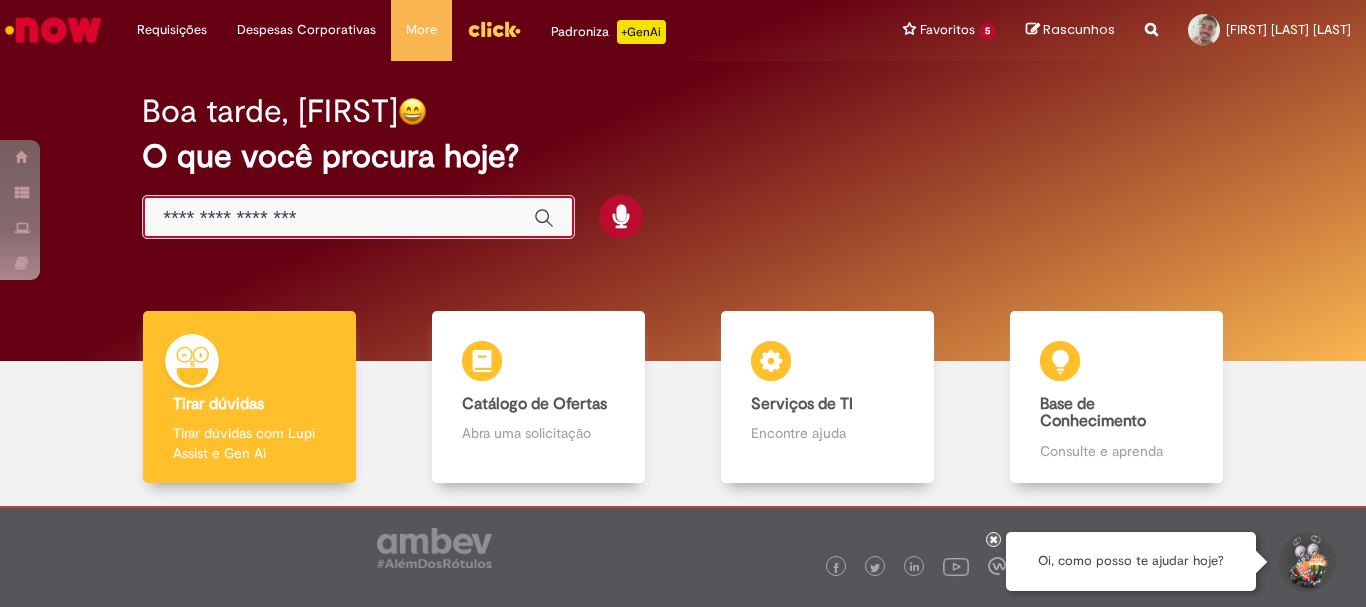 click at bounding box center [338, 218] 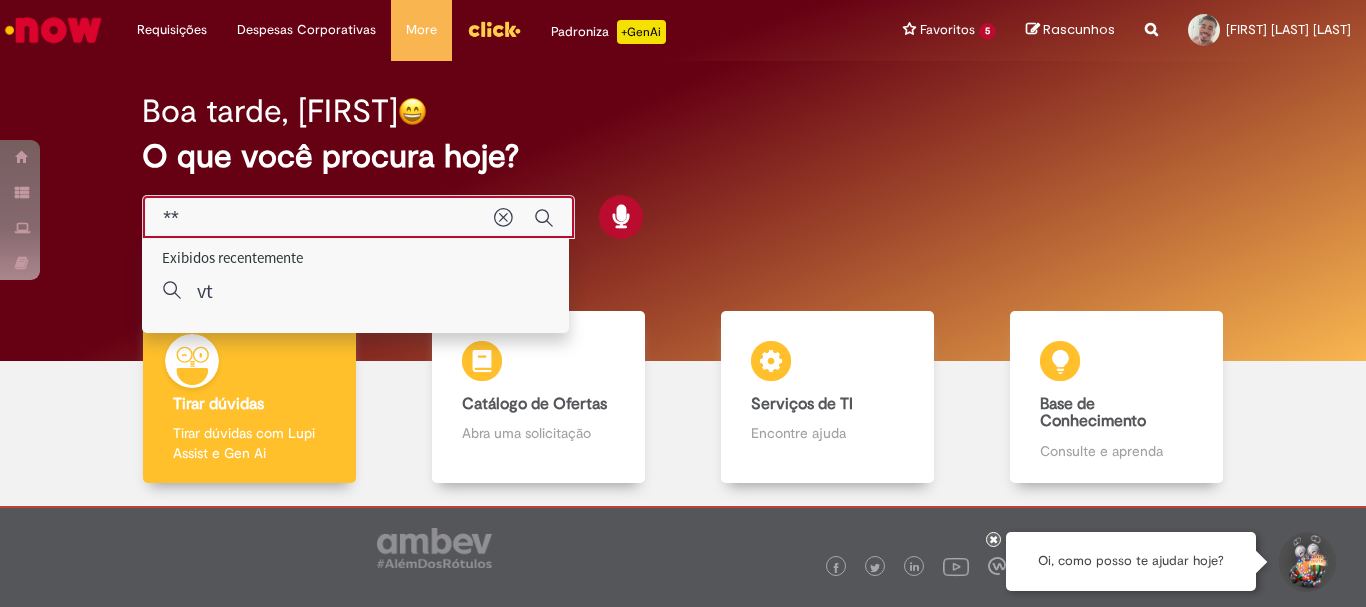 type on "**" 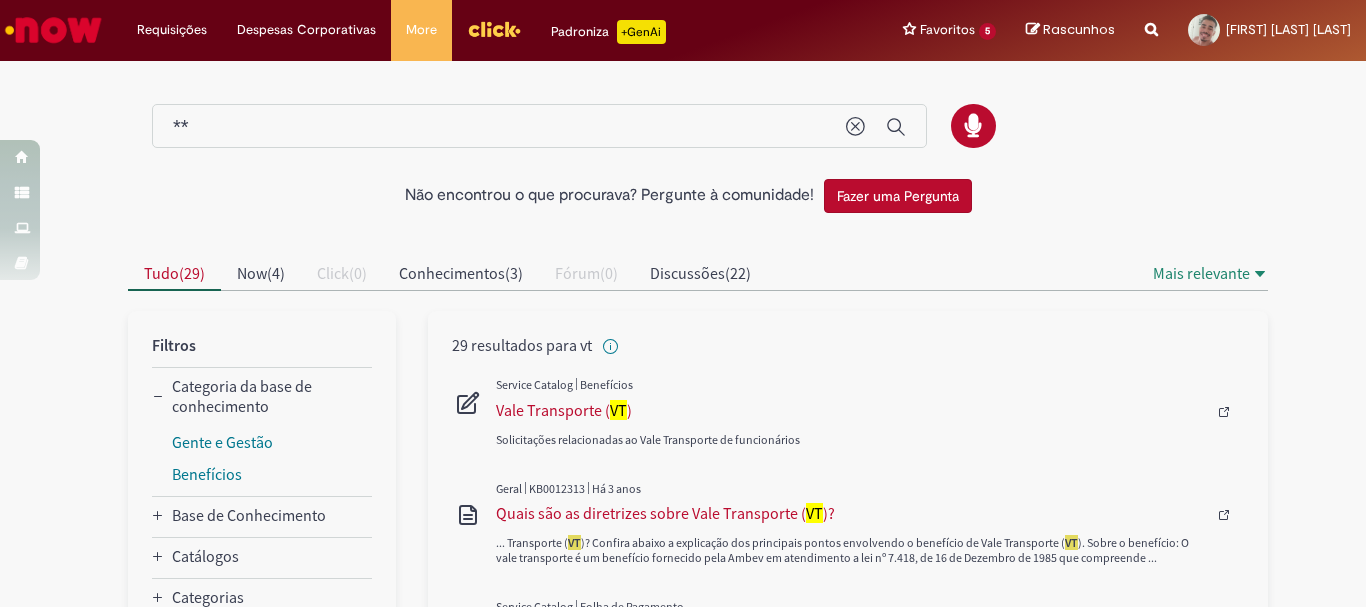 scroll, scrollTop: 100, scrollLeft: 0, axis: vertical 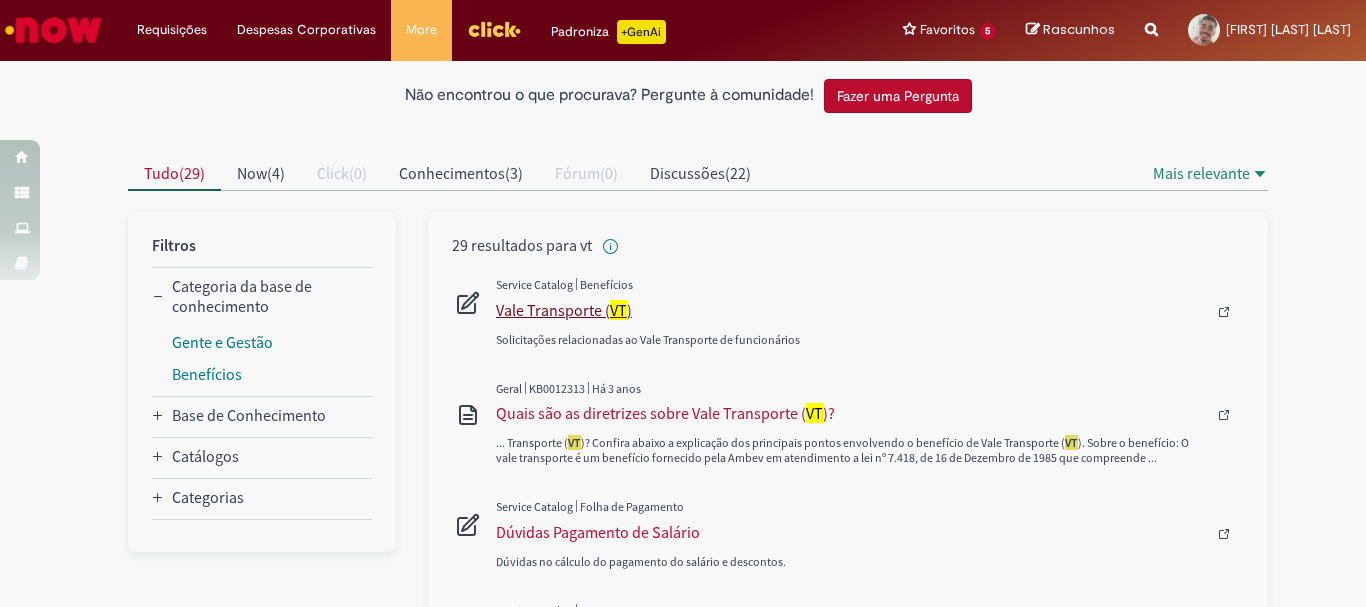 click on "Vale Transporte ( VT )" at bounding box center [851, 310] 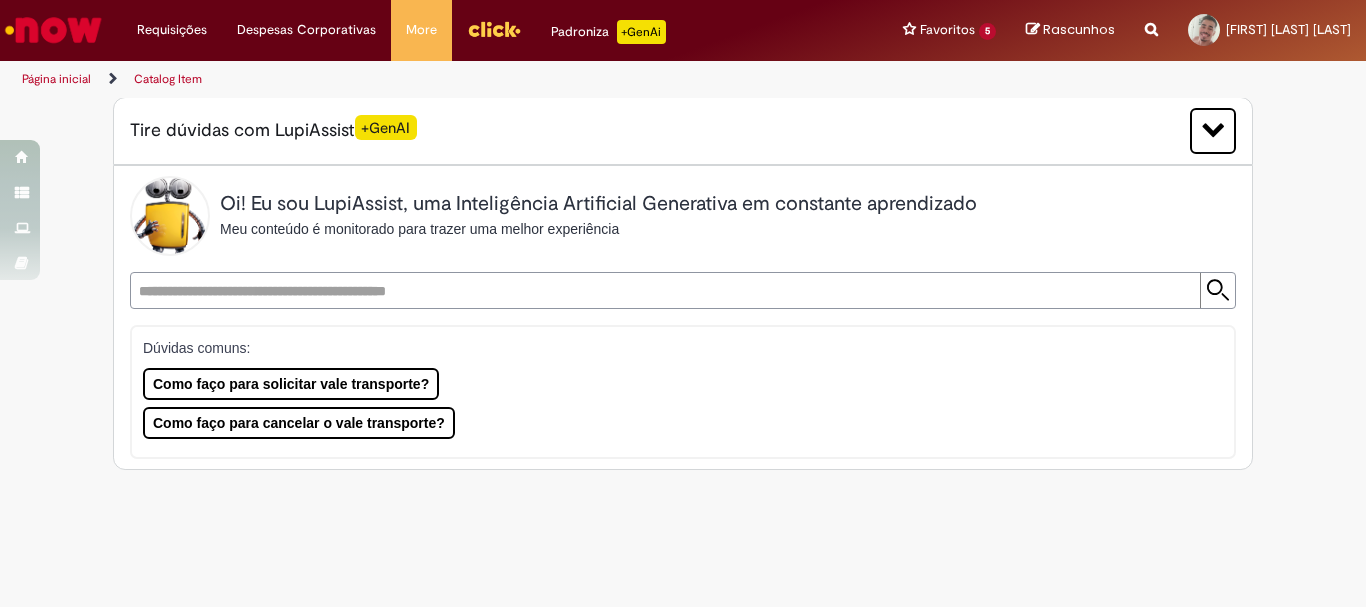scroll, scrollTop: 0, scrollLeft: 0, axis: both 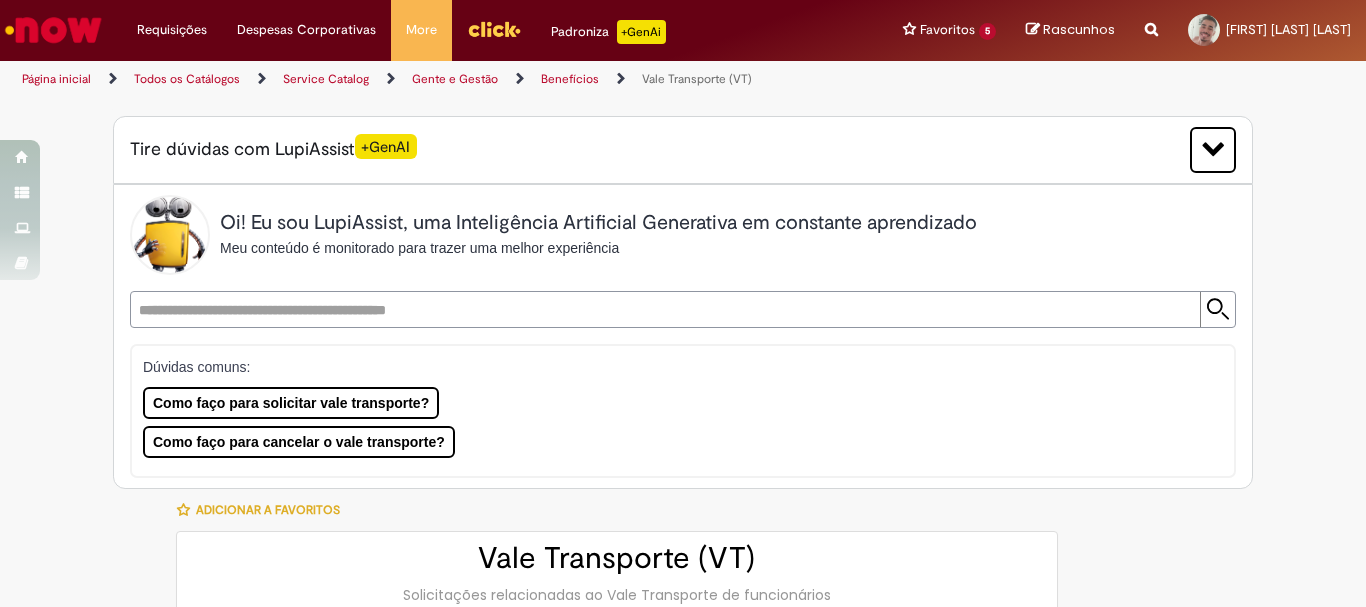 type on "********" 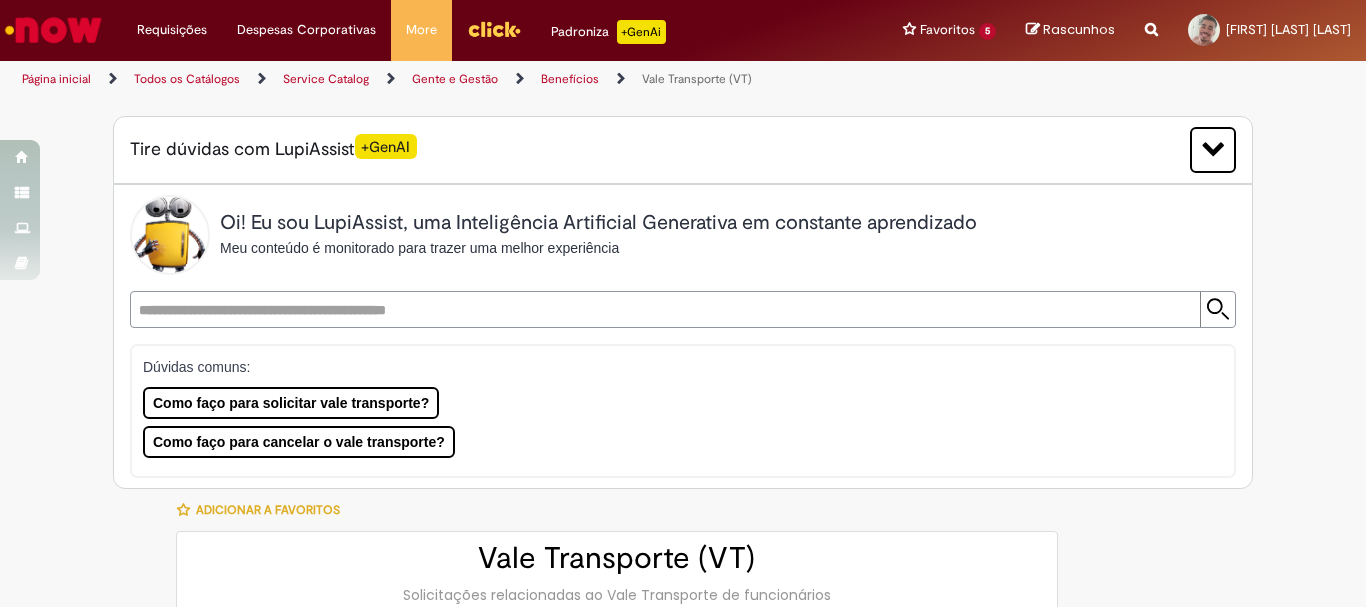 type on "**********" 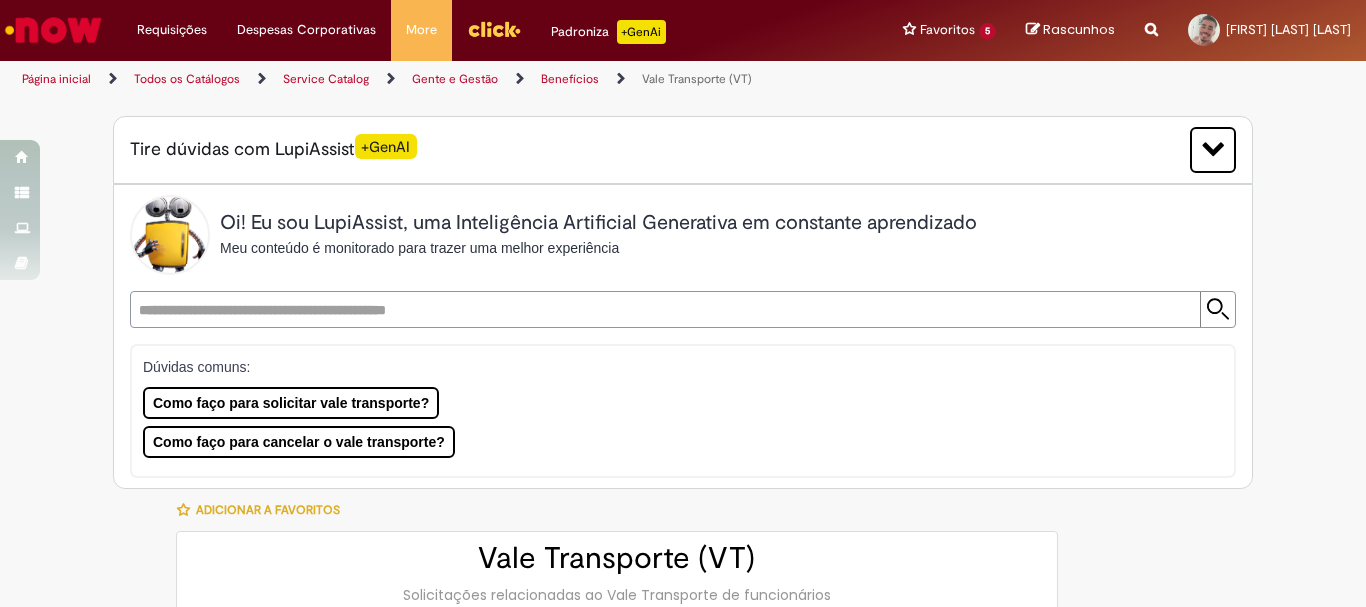 type on "**********" 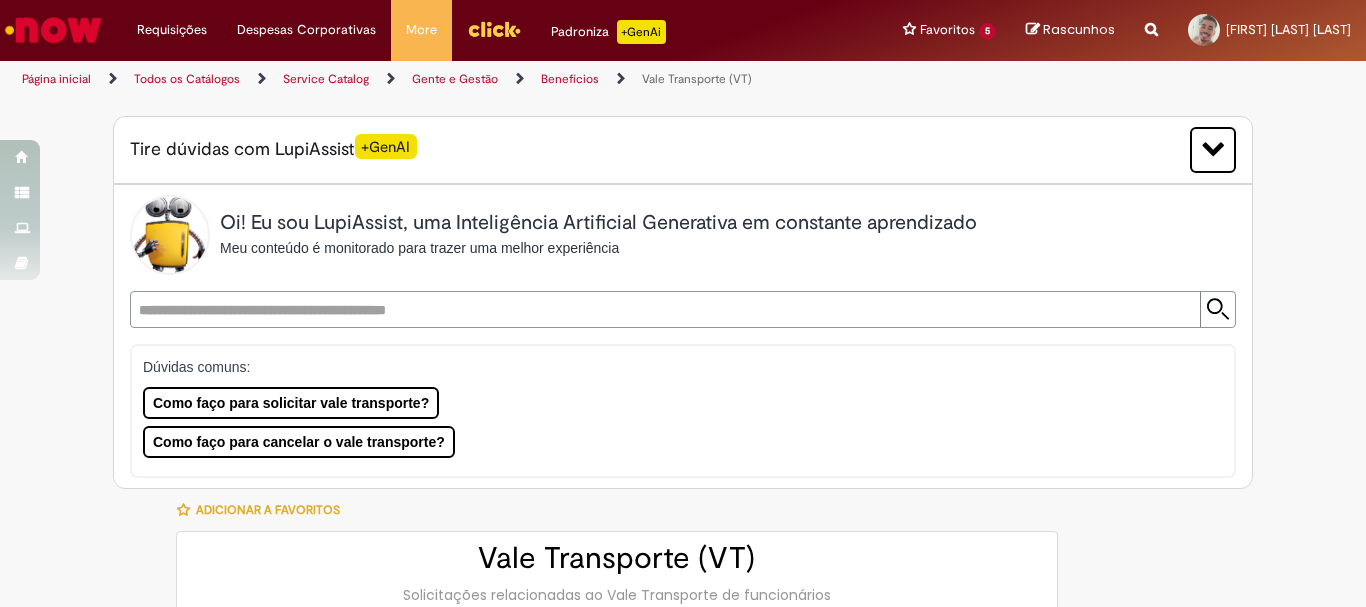 type on "**********" 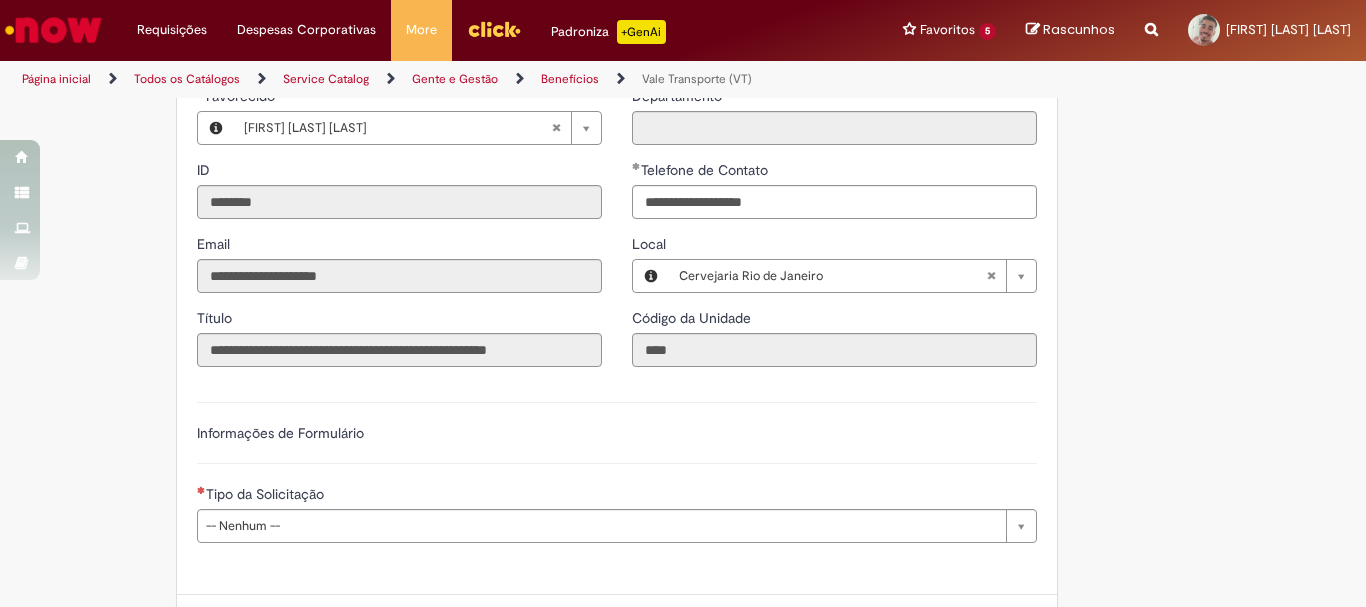 scroll, scrollTop: 975, scrollLeft: 0, axis: vertical 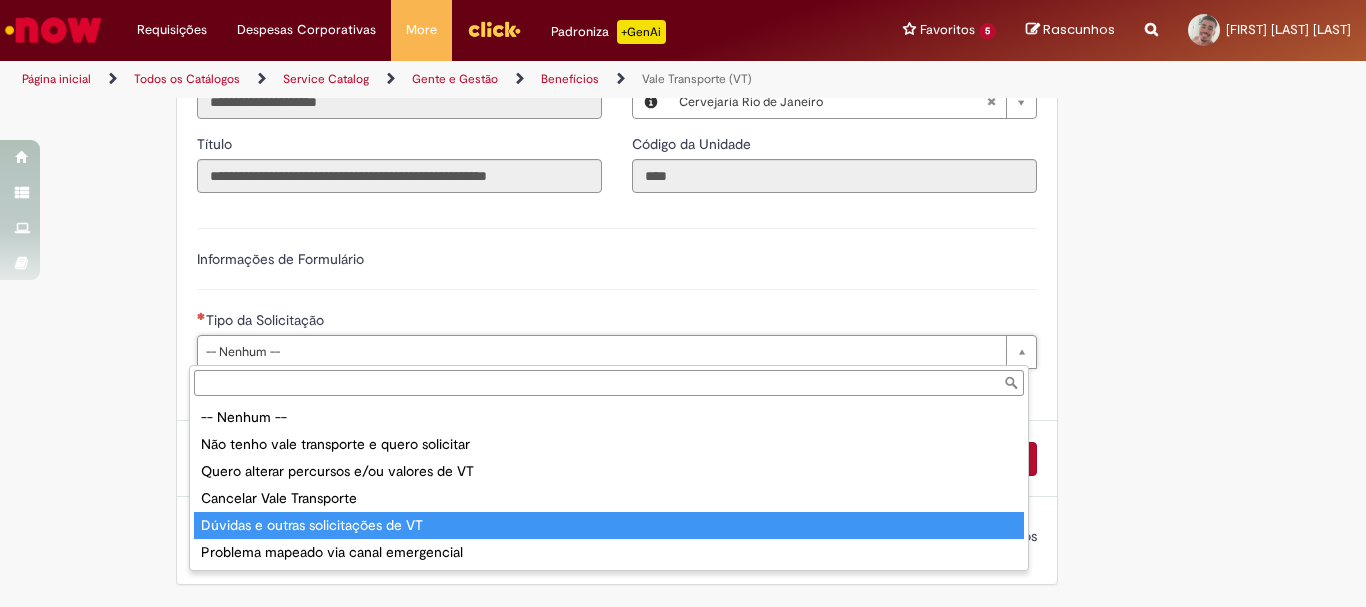 type on "**********" 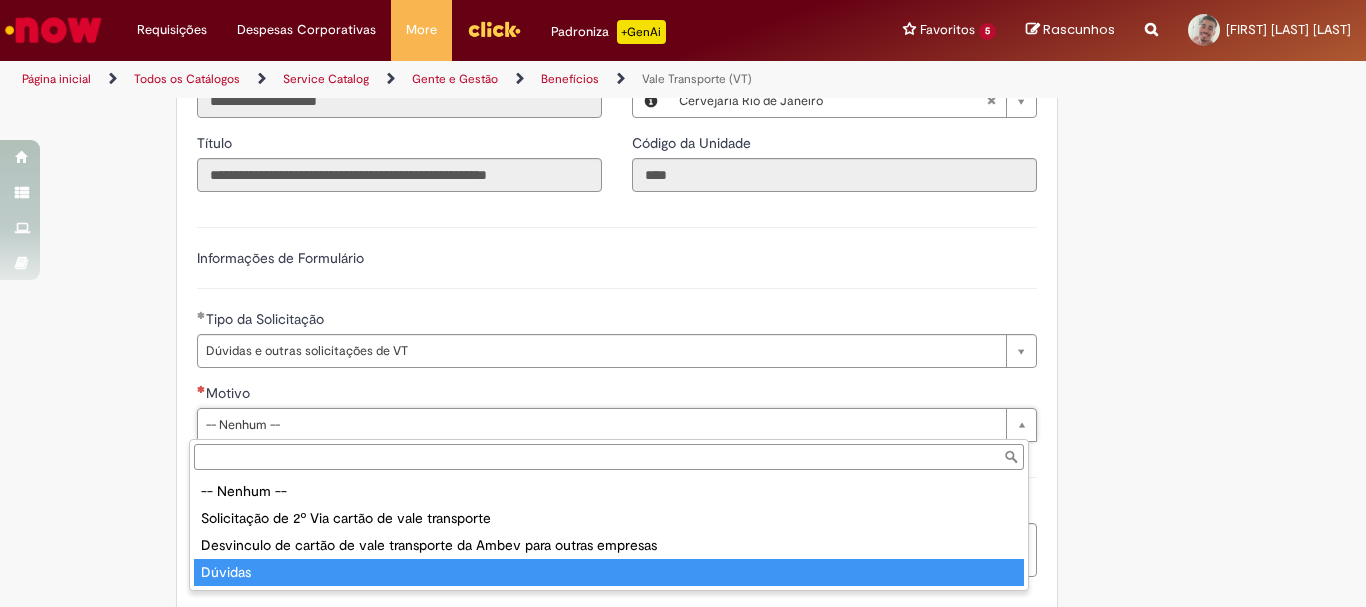 type on "*******" 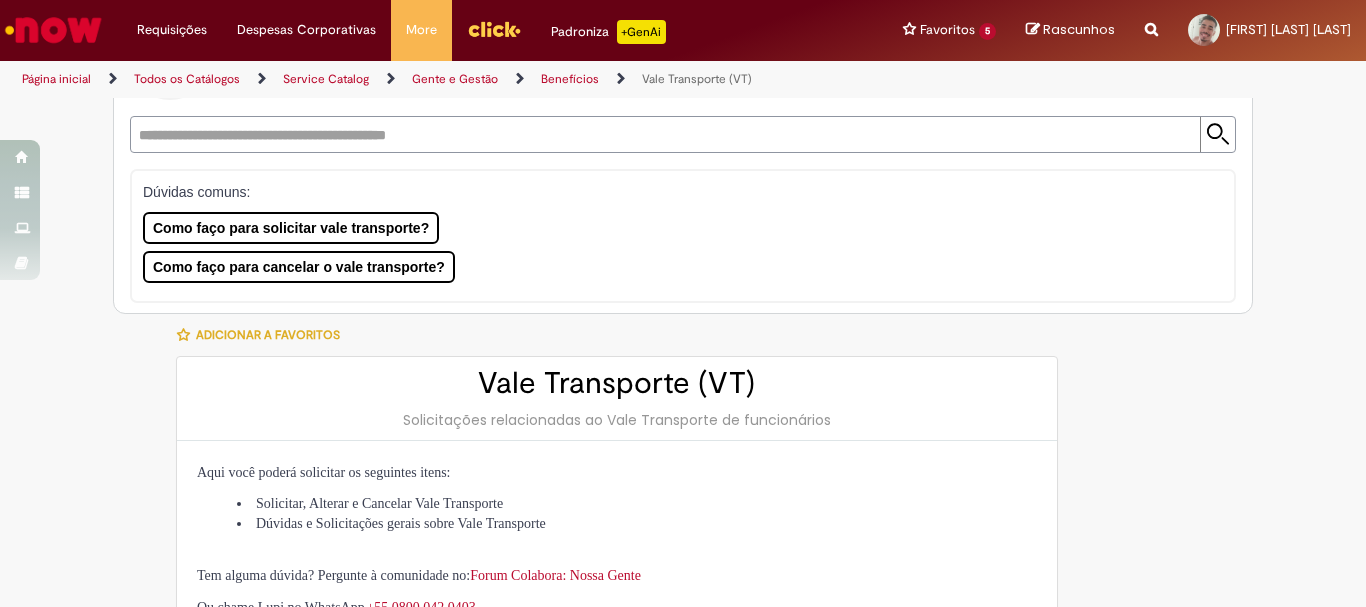 scroll, scrollTop: 0, scrollLeft: 0, axis: both 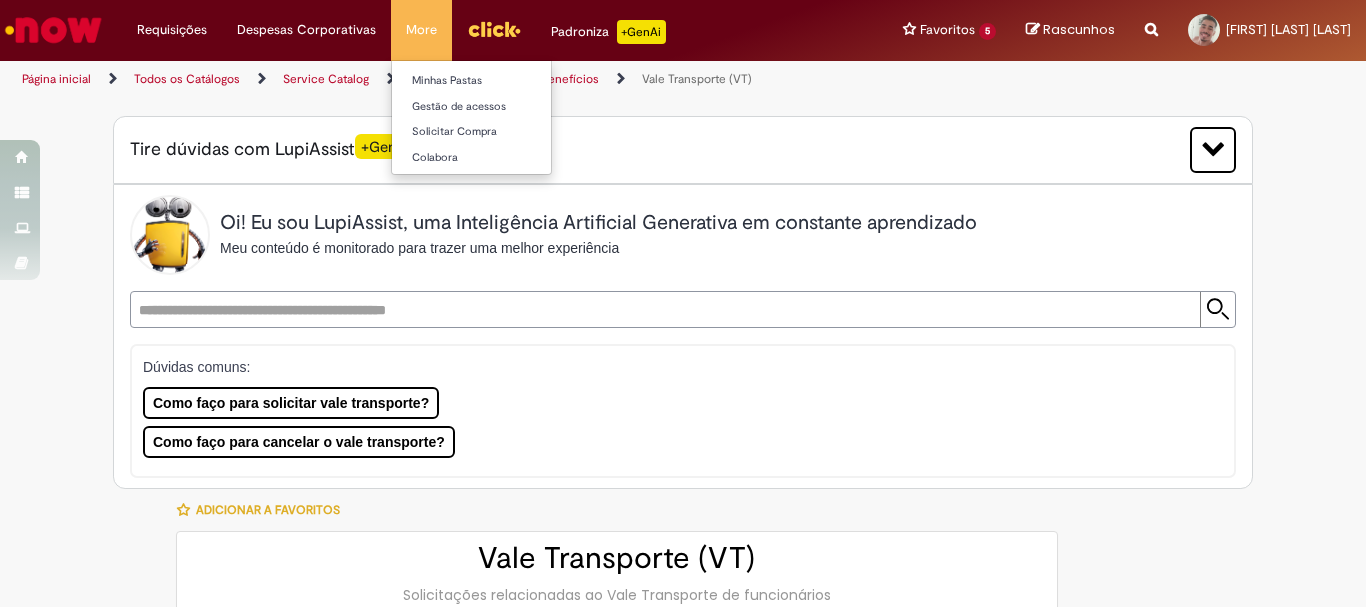click on "More
Minhas Pastas
Gestão de acessos
Solicitar Compra
Colabora" at bounding box center [421, 30] 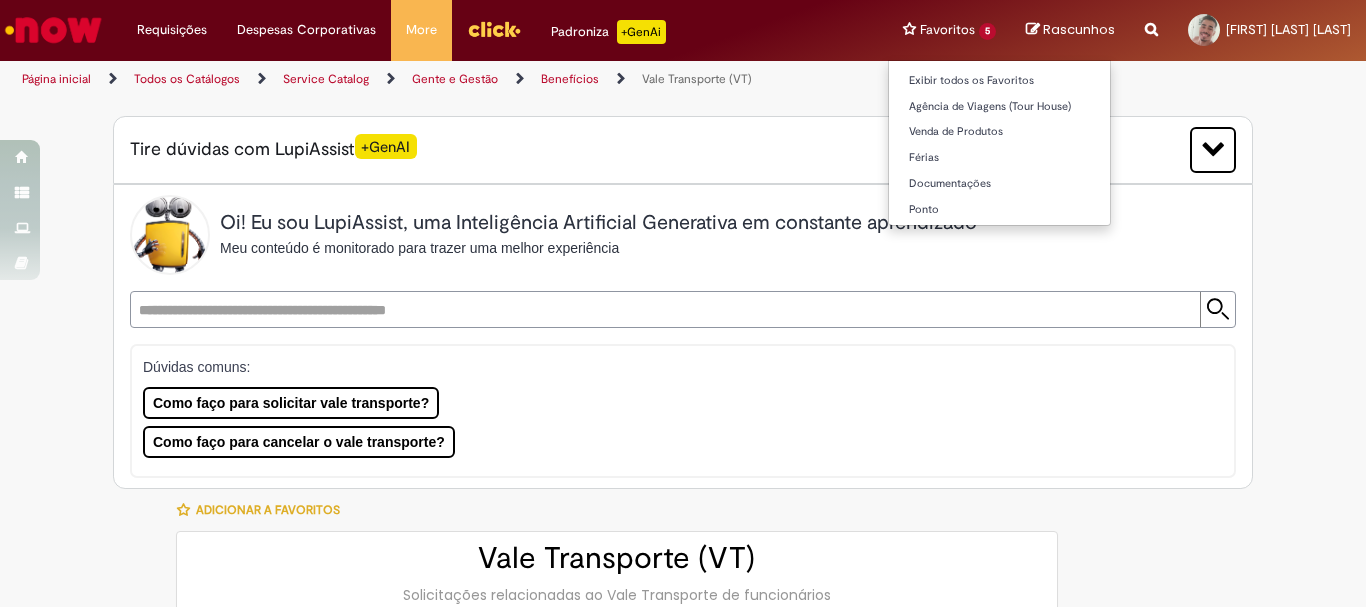click on "Favoritos   5
Exibir todos os Favoritos
Agência de Viagens (Tour House)
Venda de Produtos
Férias
Documentações
Ponto" at bounding box center [949, 30] 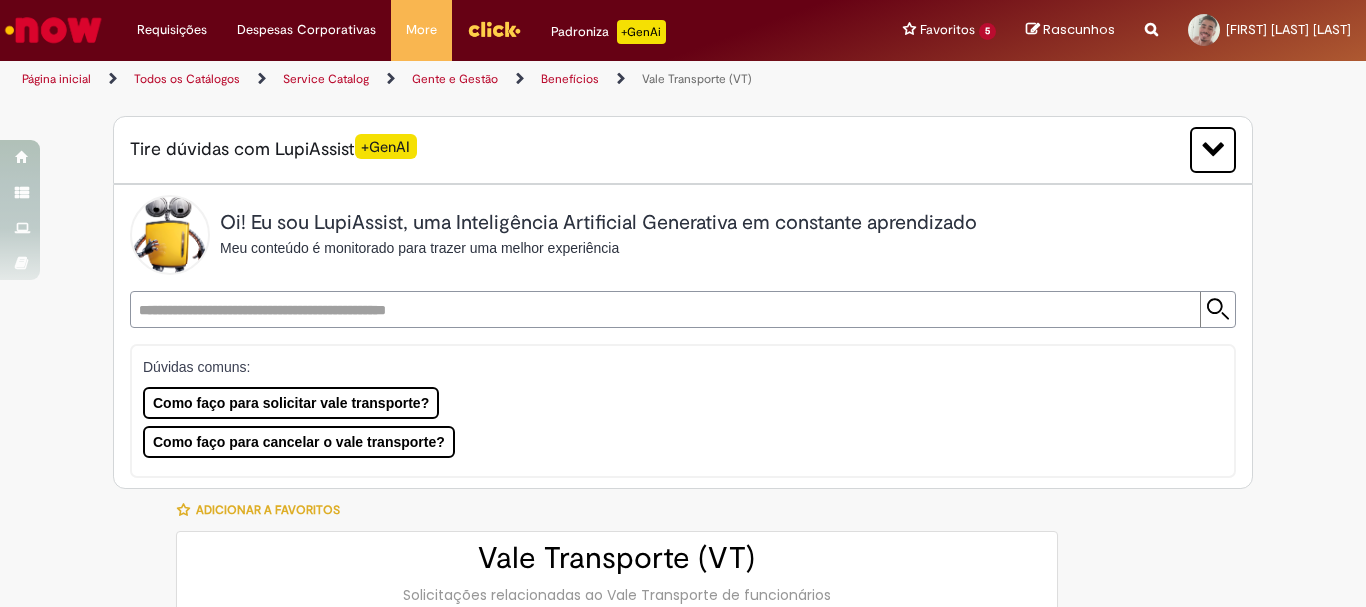 click on "Página inicial" at bounding box center [56, 79] 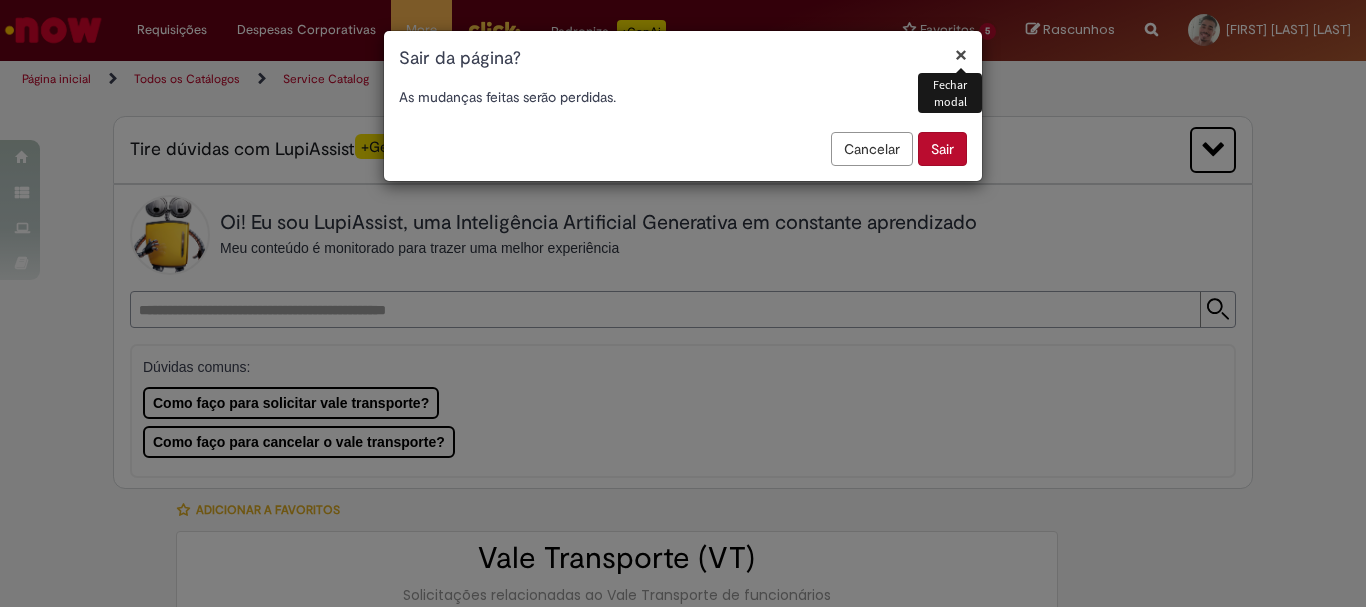 click on "Sair" at bounding box center (942, 149) 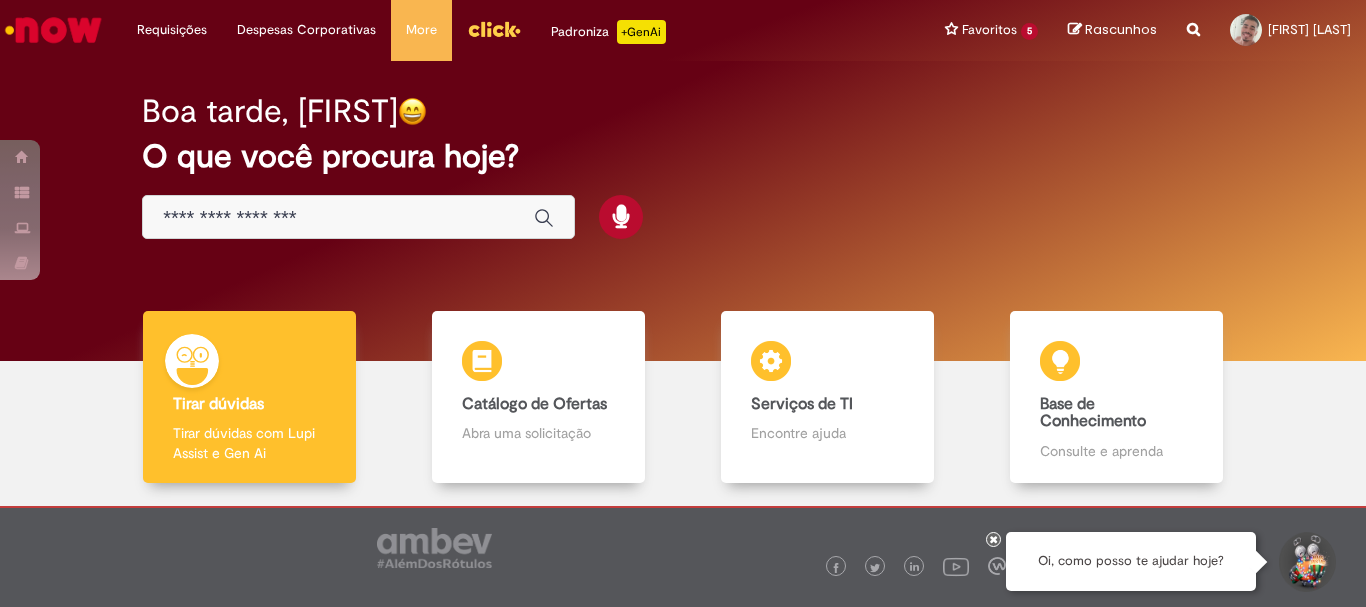 scroll, scrollTop: 0, scrollLeft: 0, axis: both 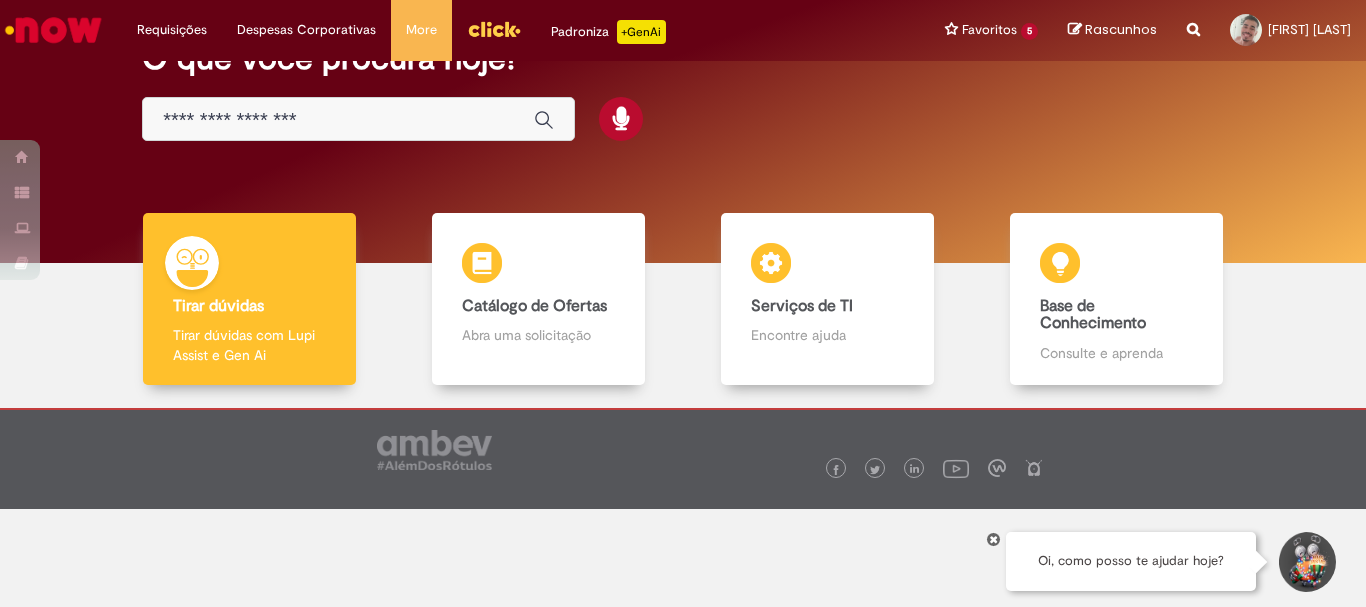 click at bounding box center [338, 120] 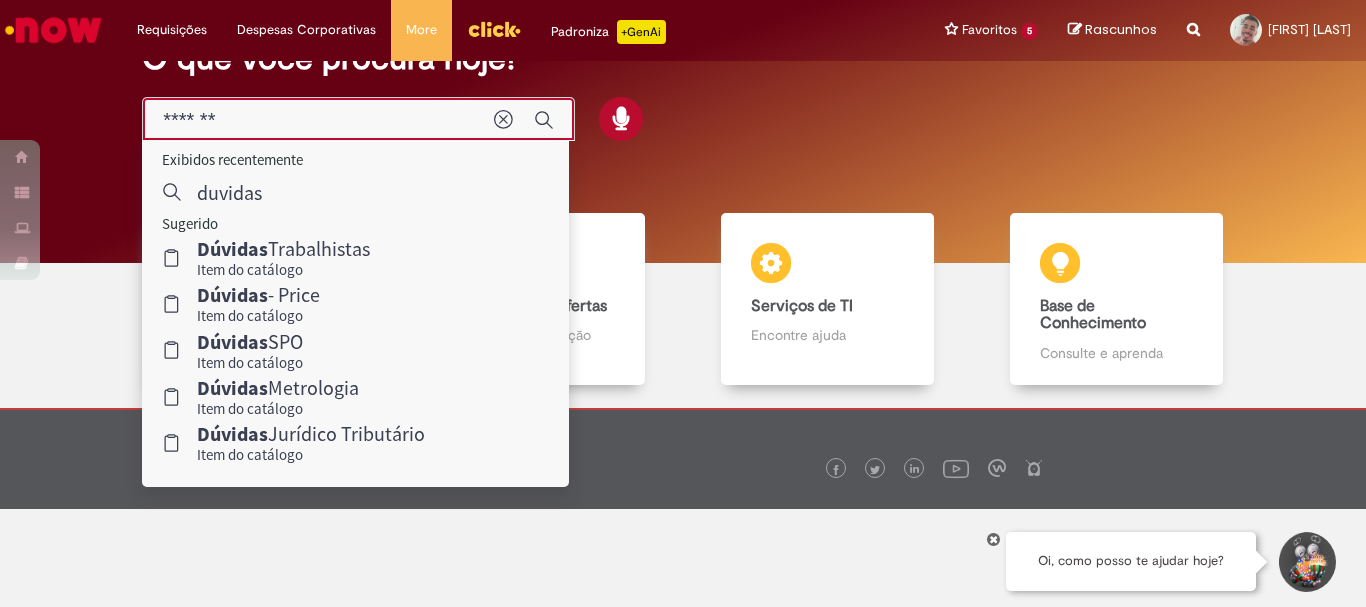 type on "*******" 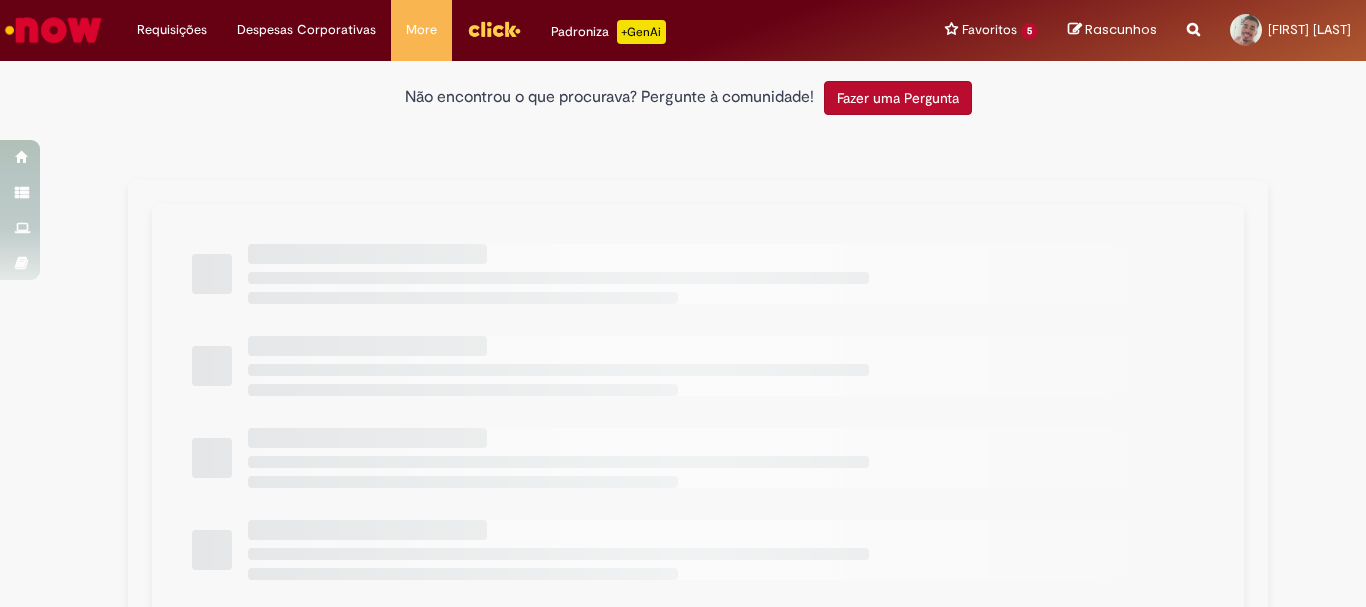 scroll, scrollTop: 0, scrollLeft: 0, axis: both 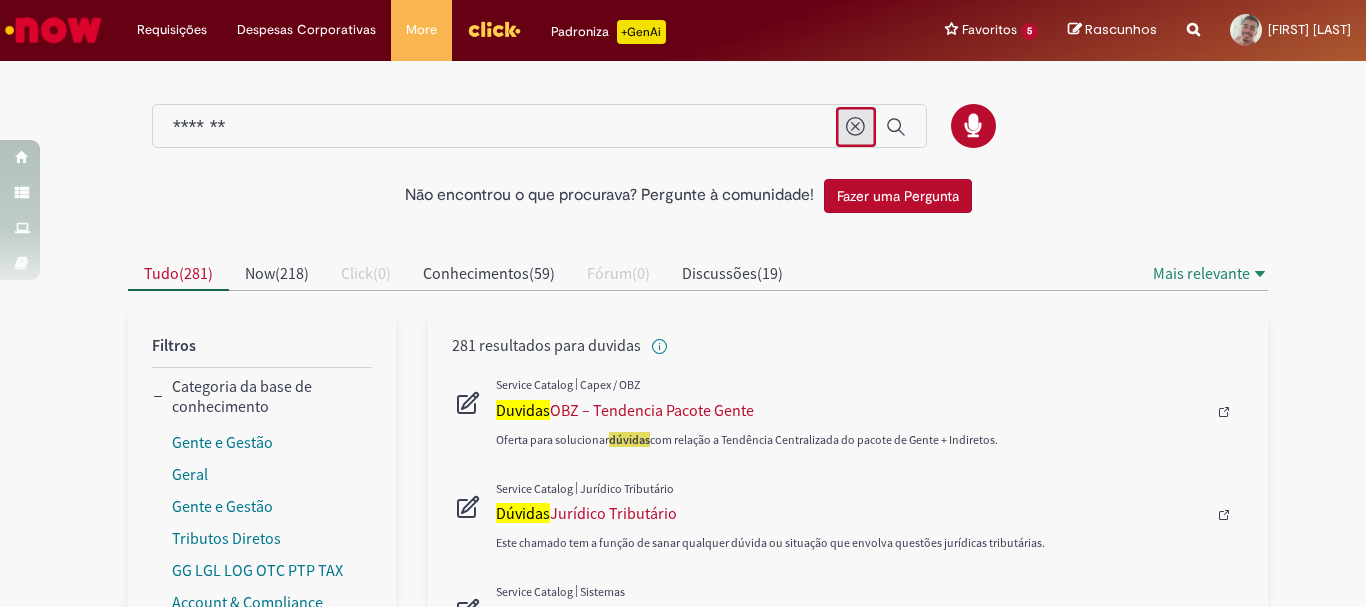 click 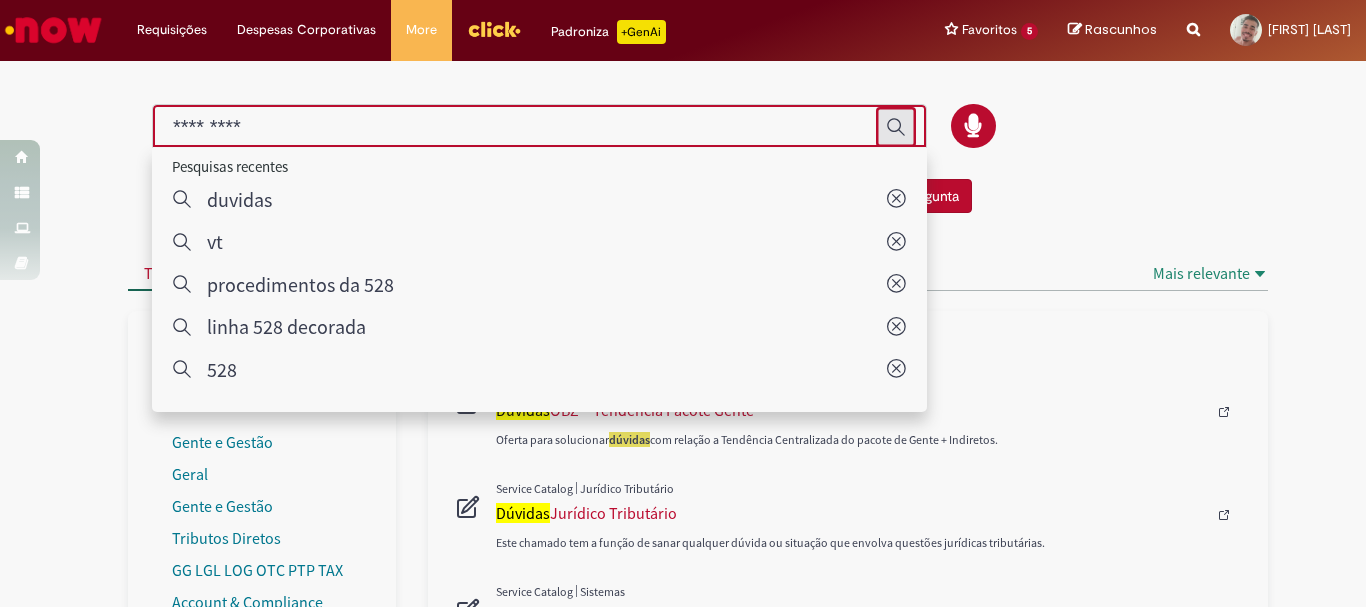 click at bounding box center [519, 127] 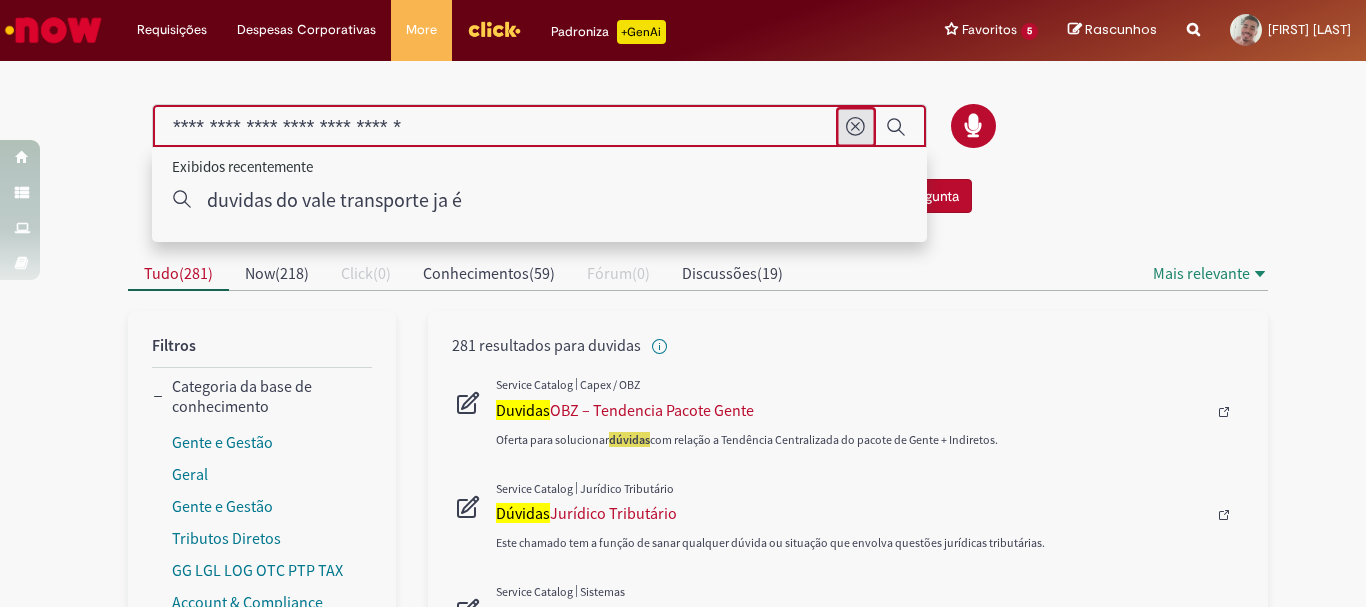 type on "**********" 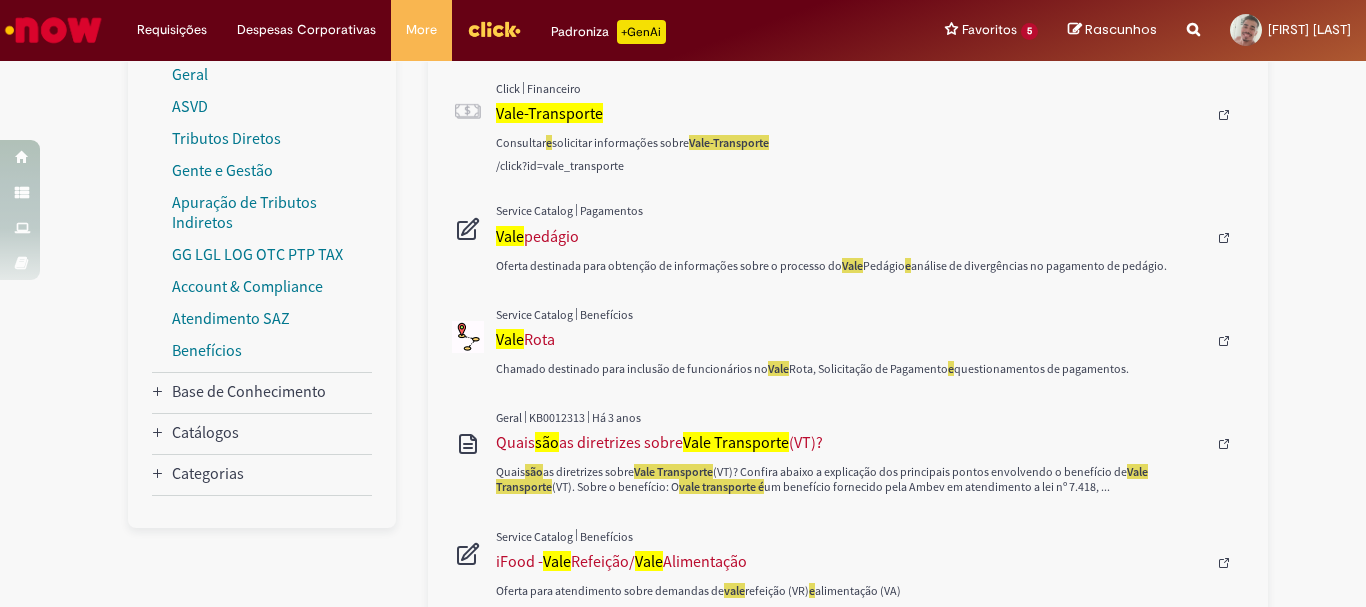 scroll, scrollTop: 100, scrollLeft: 0, axis: vertical 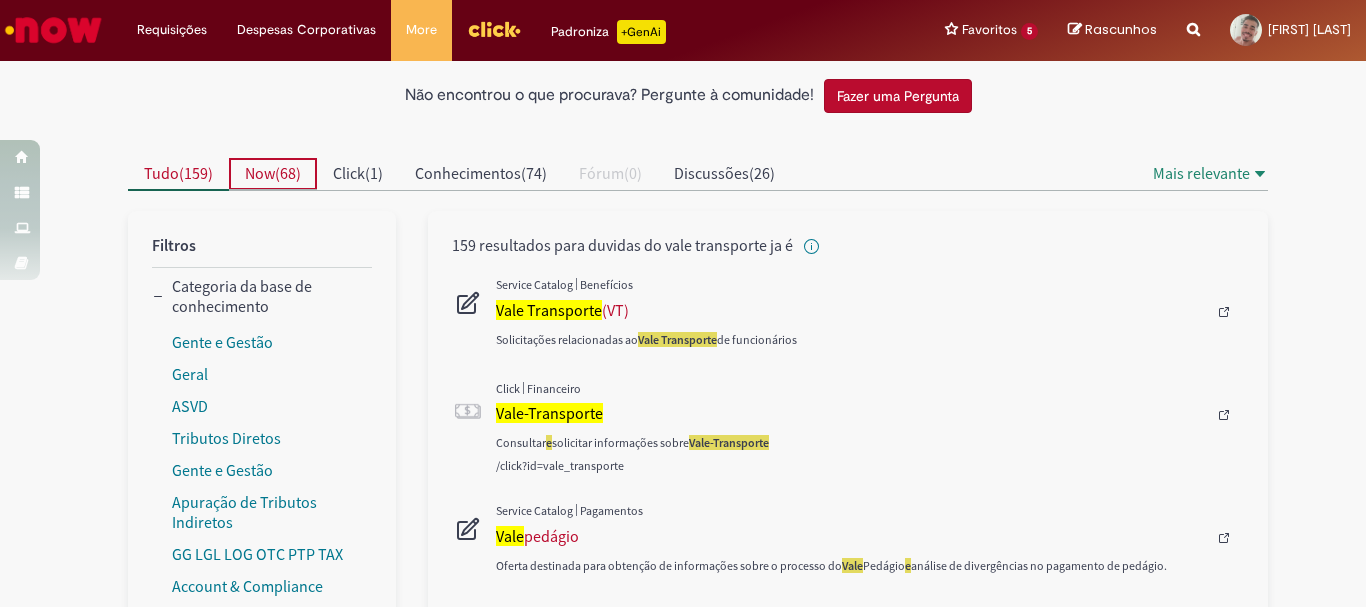 click on "68" at bounding box center [288, 173] 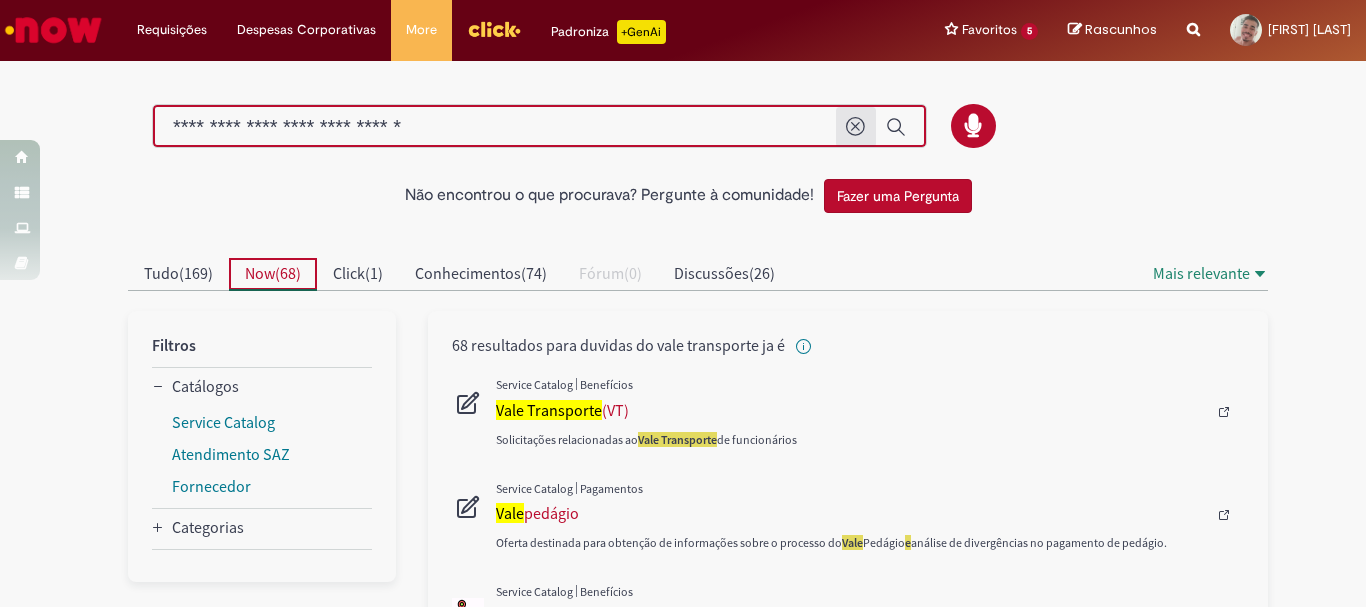 scroll, scrollTop: 300, scrollLeft: 0, axis: vertical 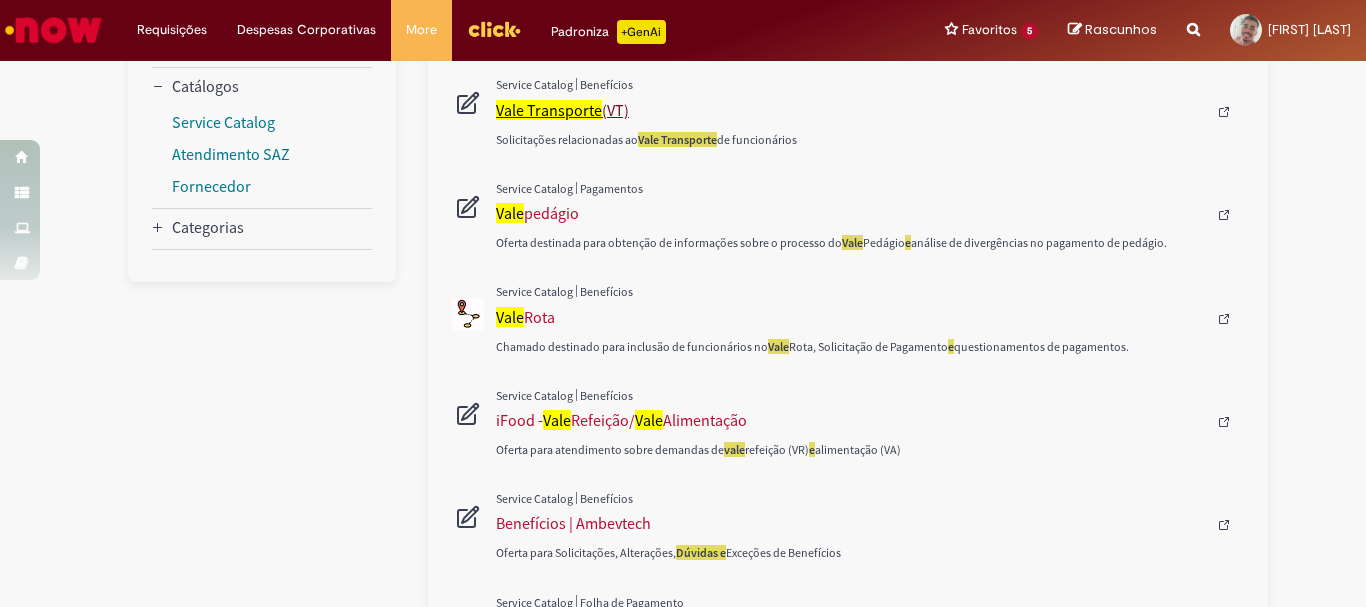 click on "Vale Transporte" at bounding box center (549, 110) 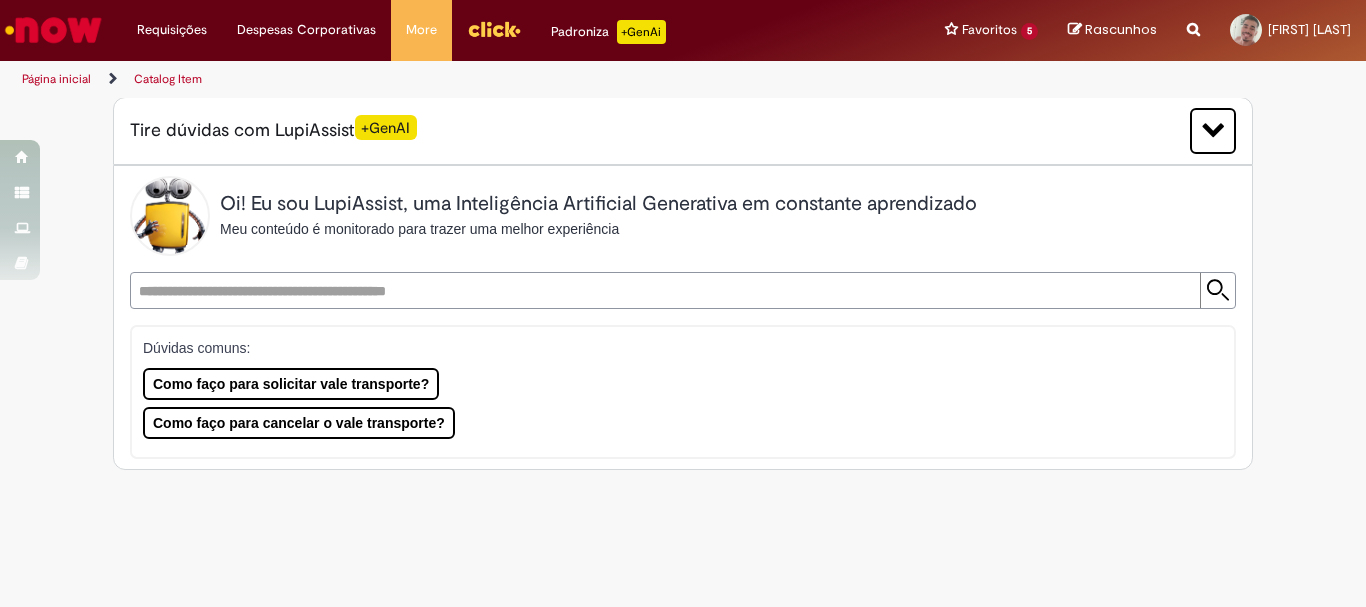 scroll, scrollTop: 0, scrollLeft: 0, axis: both 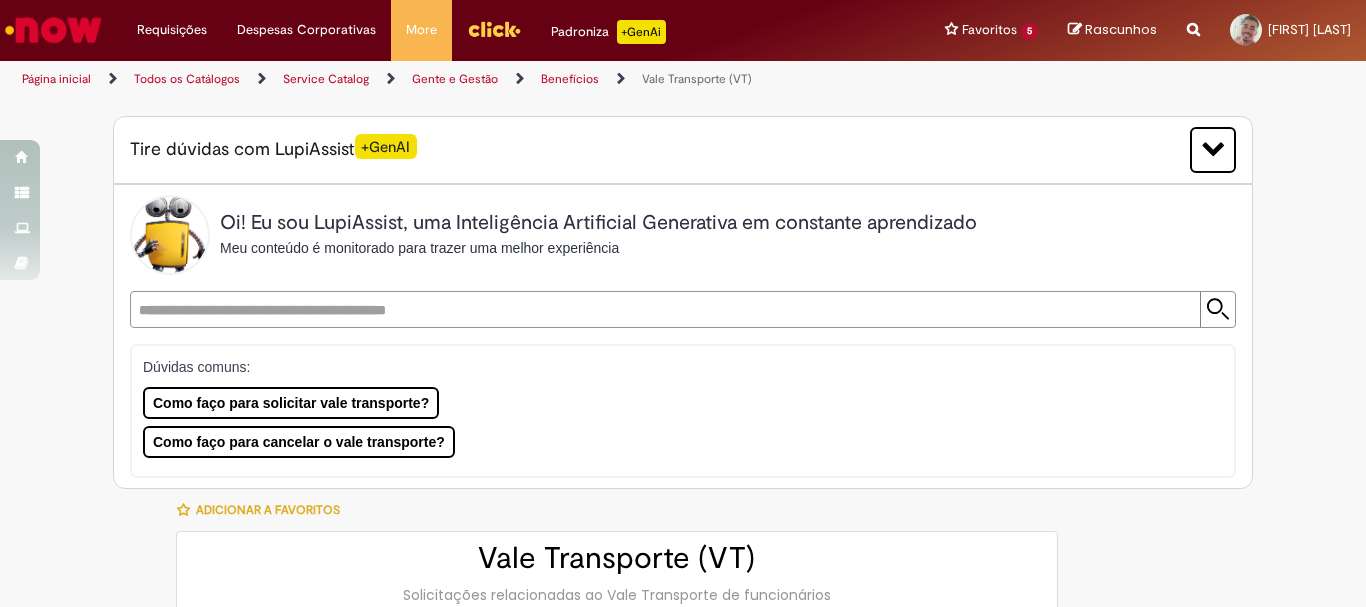 type on "********" 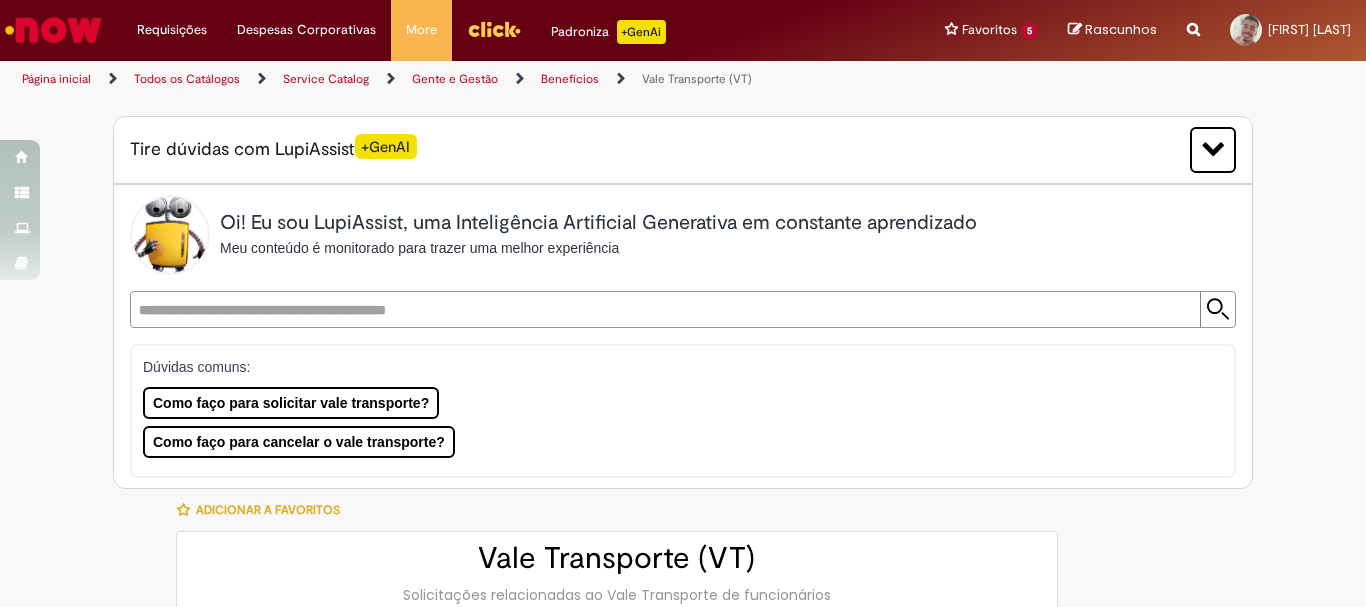 type on "**********" 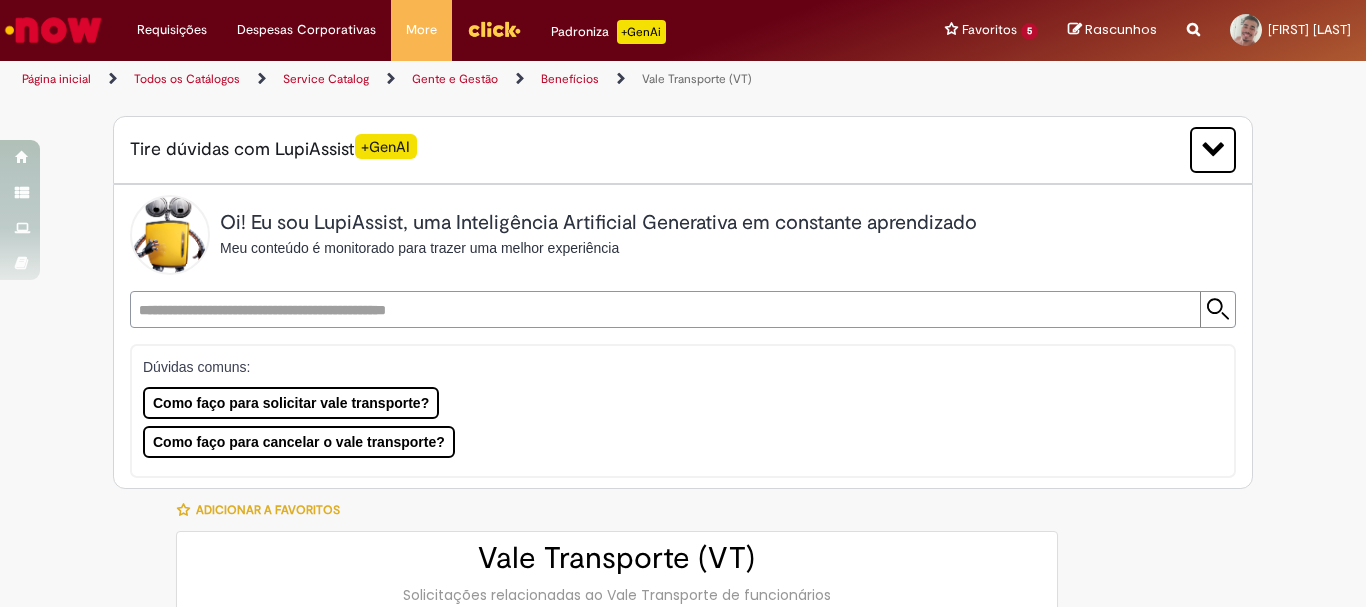 type on "**********" 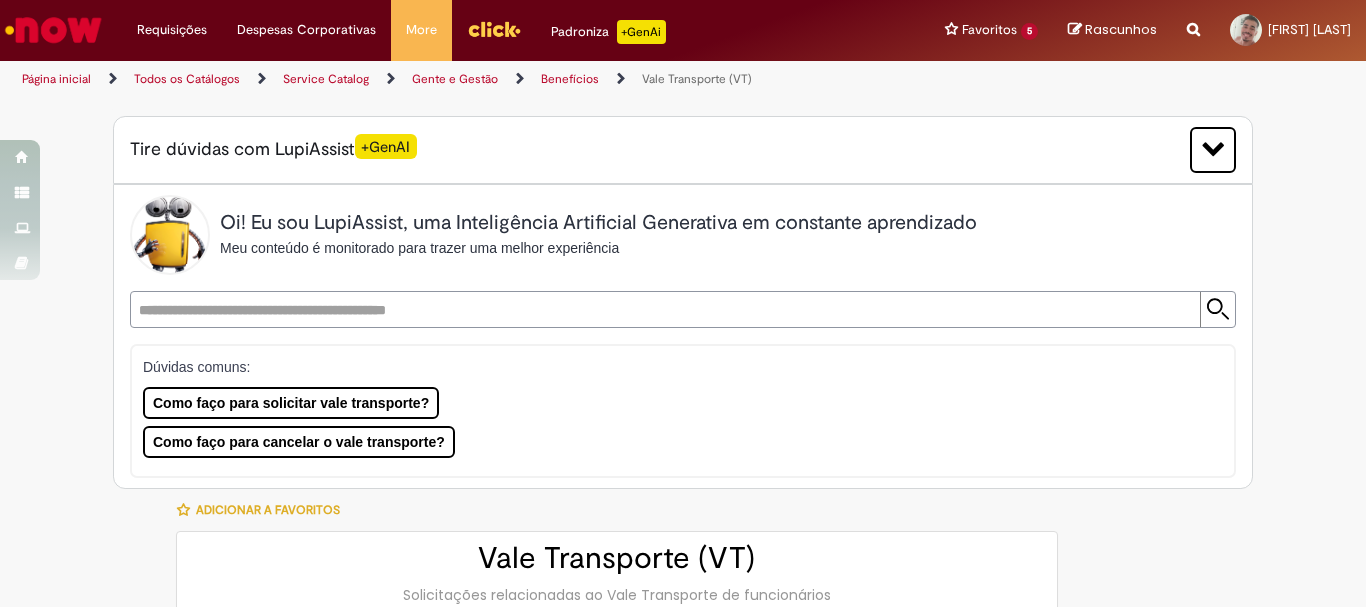 type on "**********" 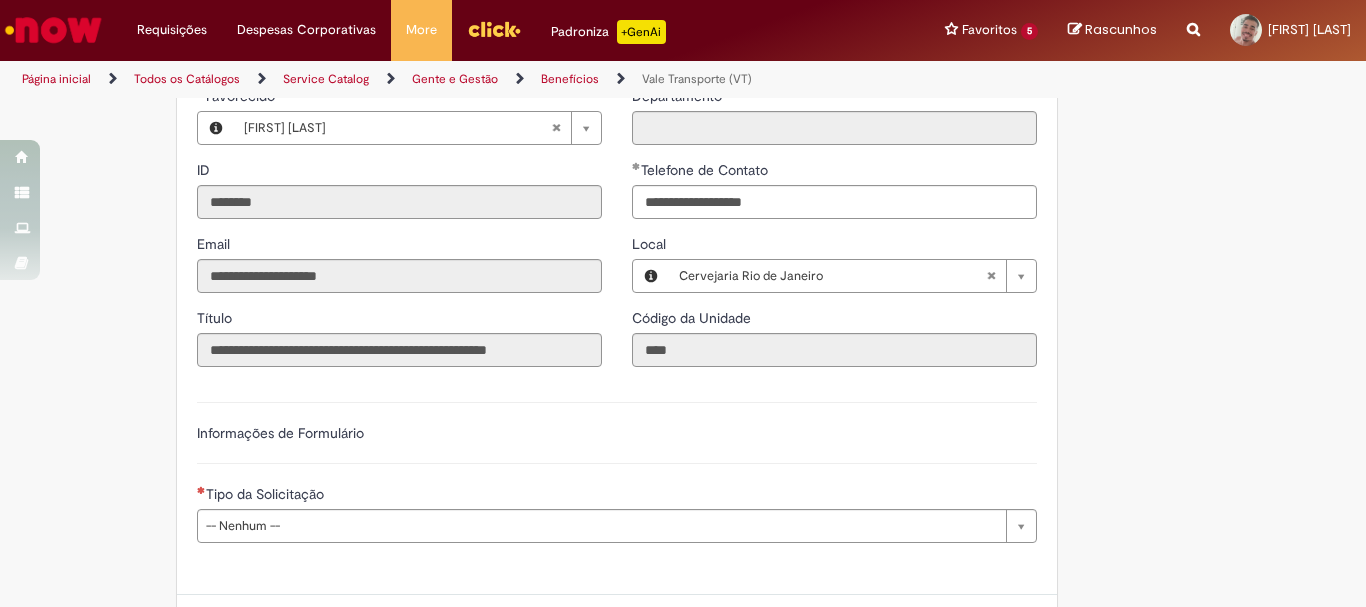 scroll, scrollTop: 975, scrollLeft: 0, axis: vertical 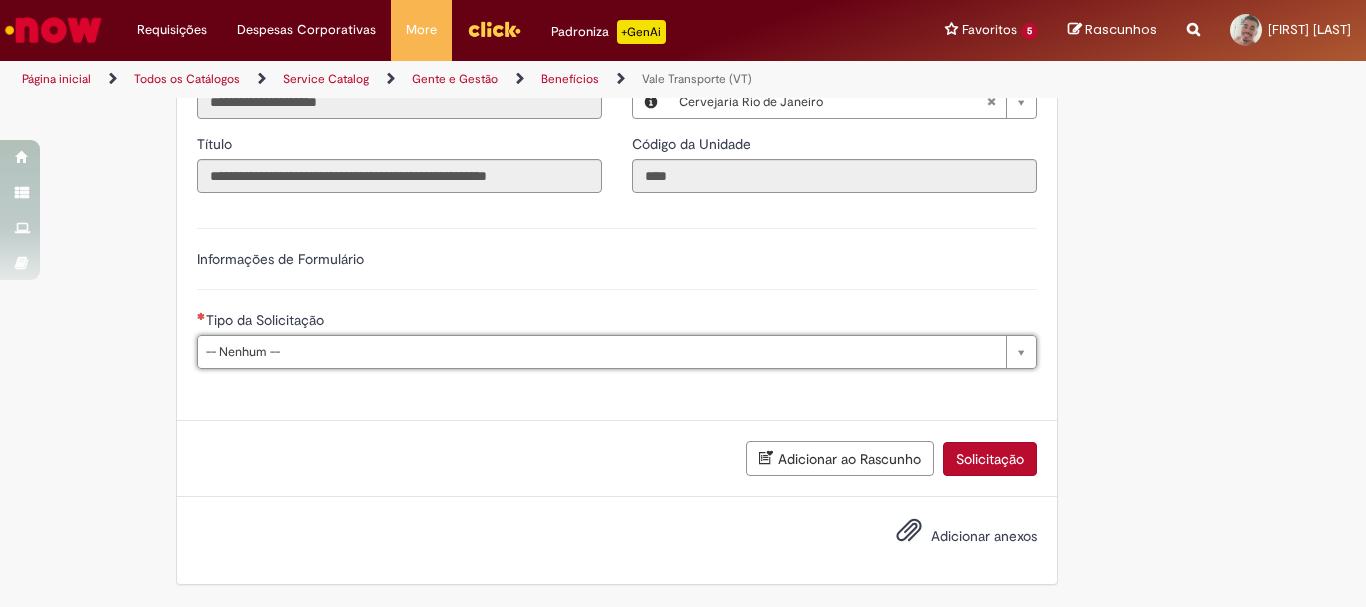 drag, startPoint x: 1353, startPoint y: 476, endPoint x: 1363, endPoint y: 269, distance: 207.24141 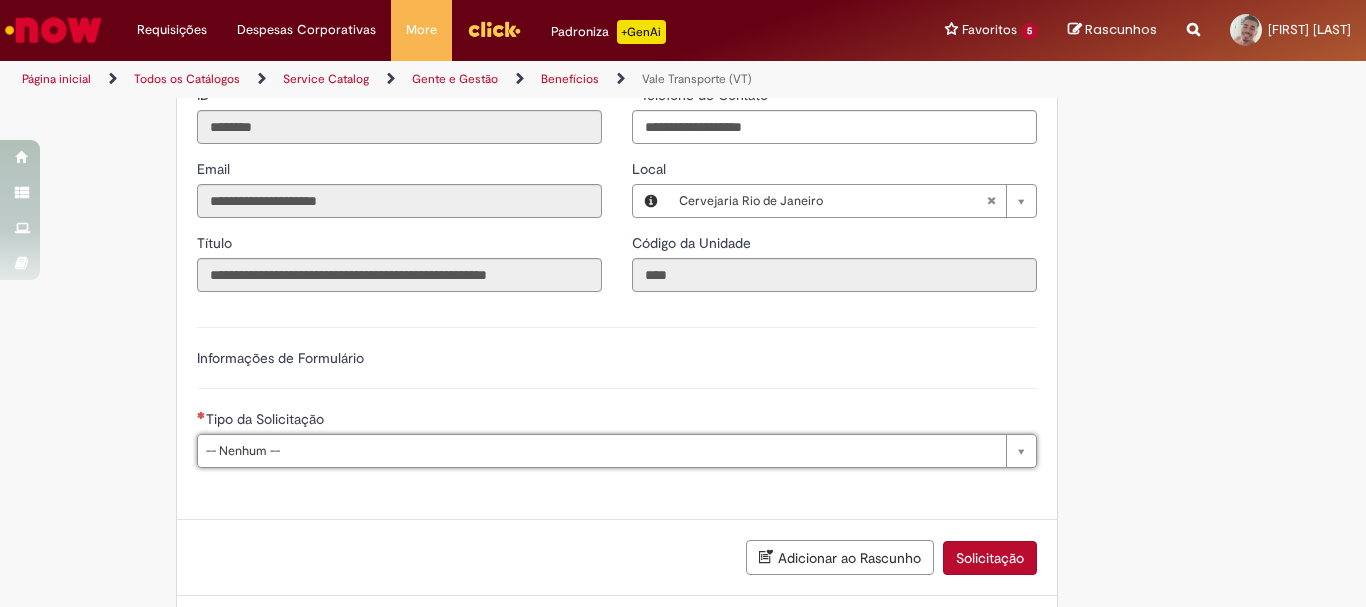 scroll, scrollTop: 975, scrollLeft: 0, axis: vertical 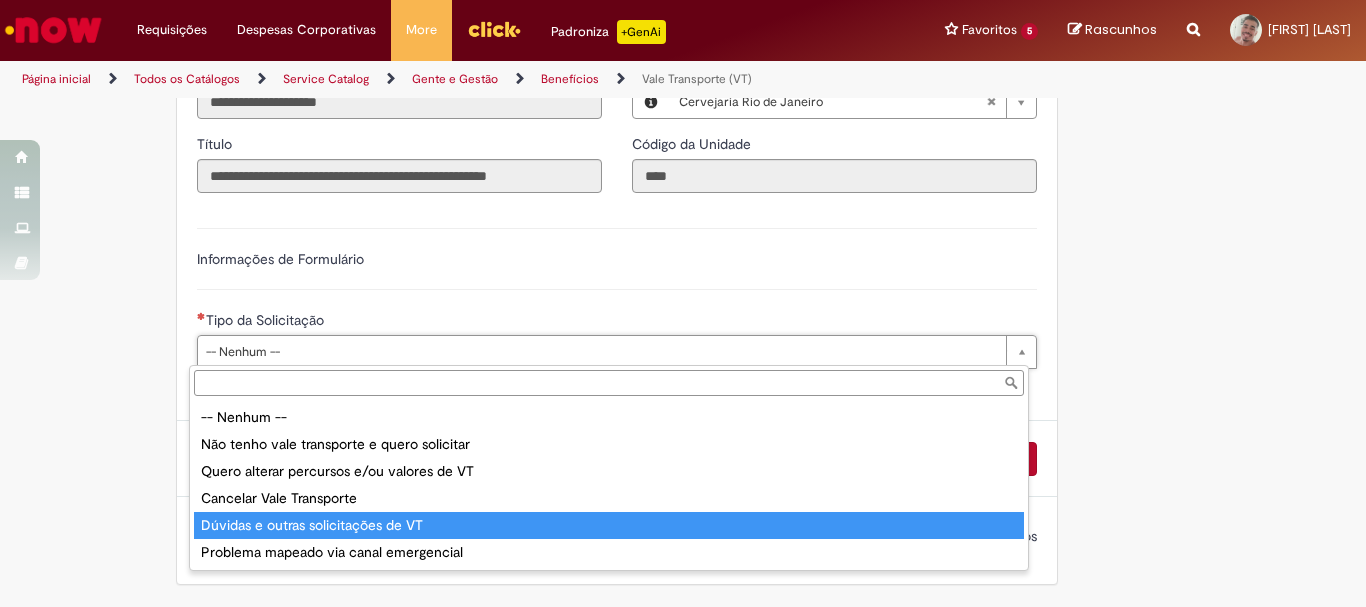 type on "**********" 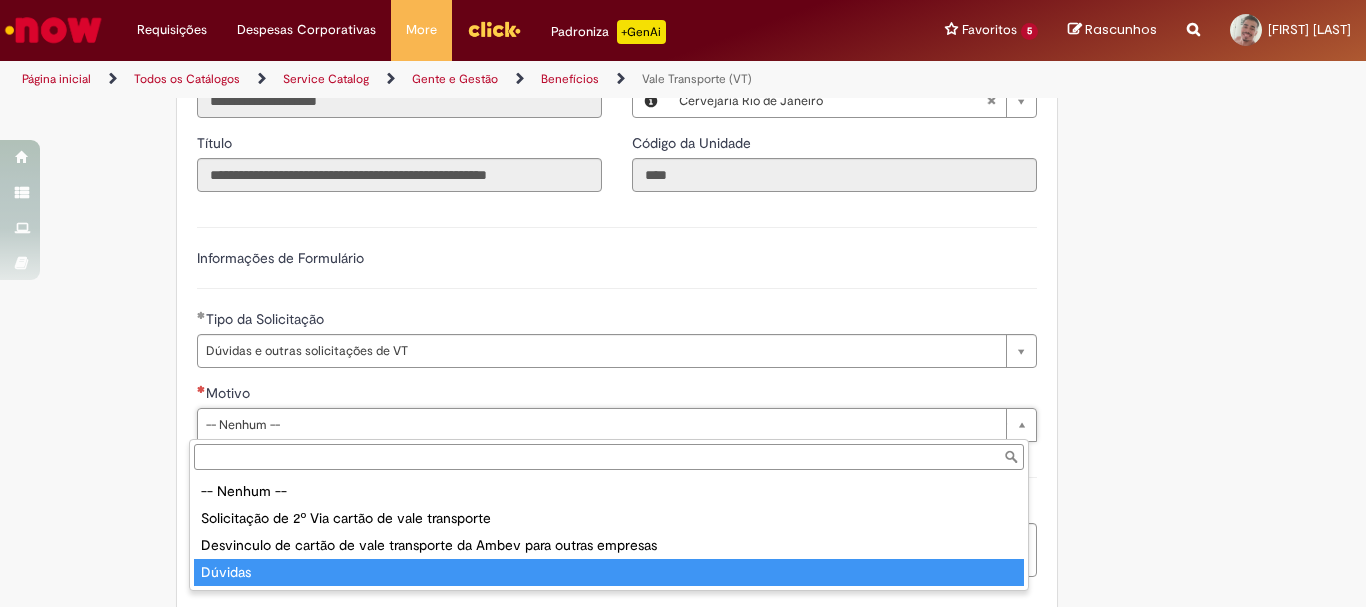 type on "*******" 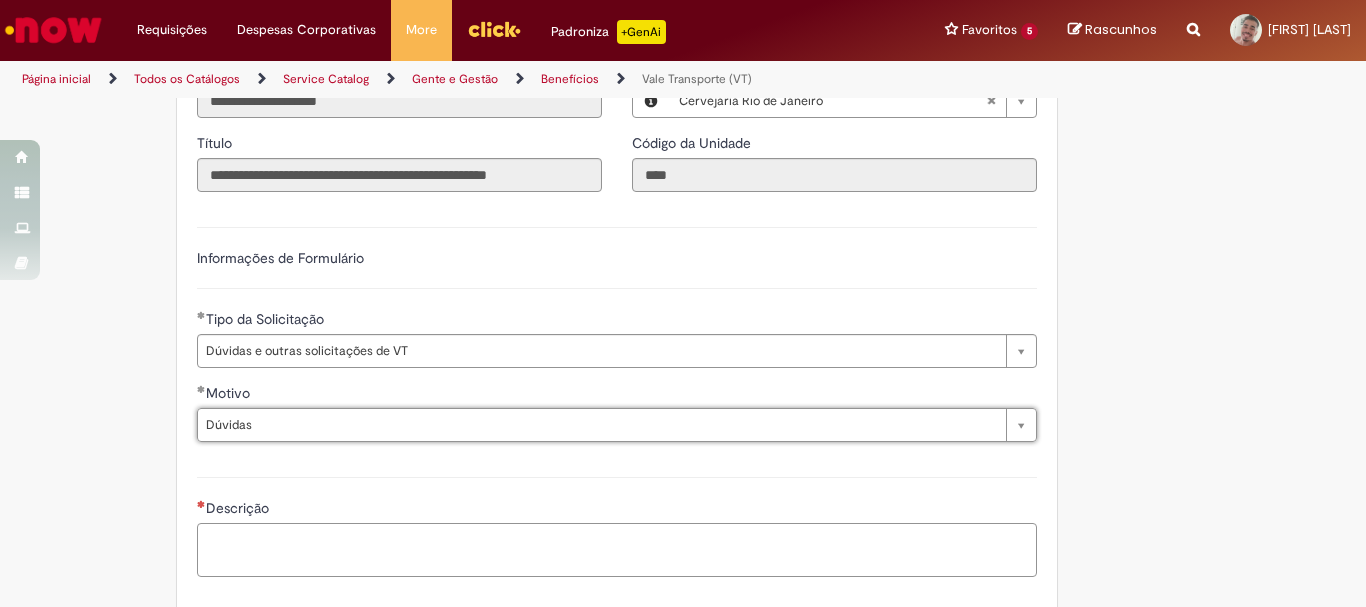 click on "Descrição" at bounding box center (617, 550) 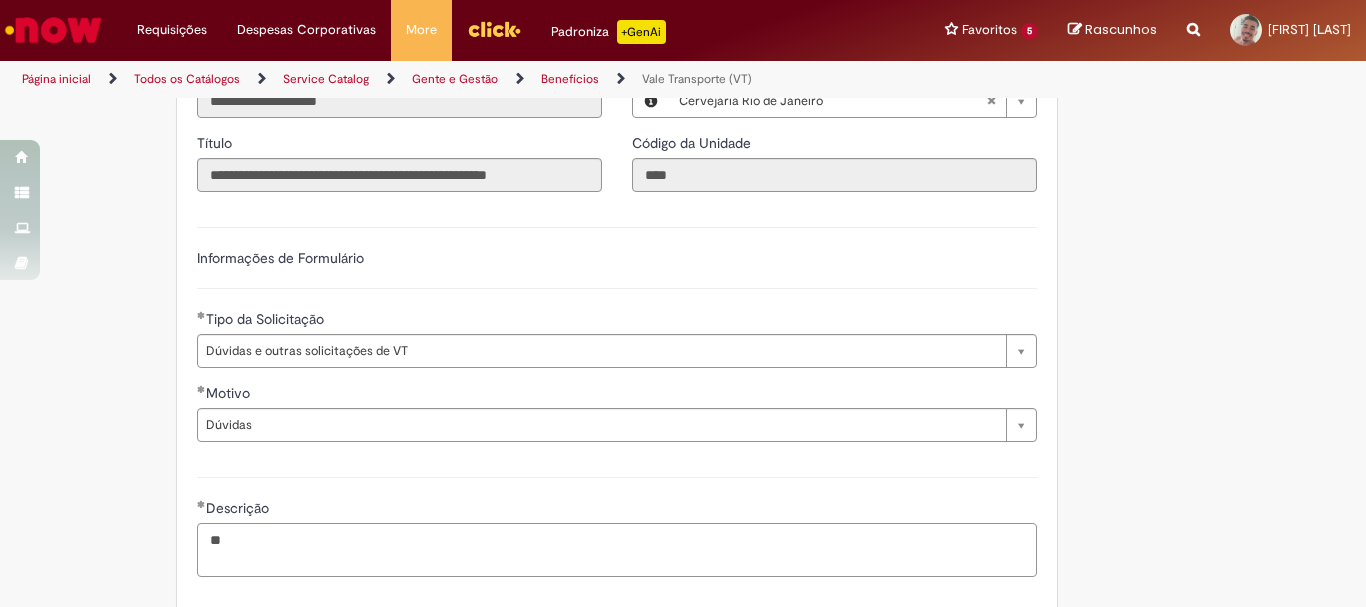 type on "*" 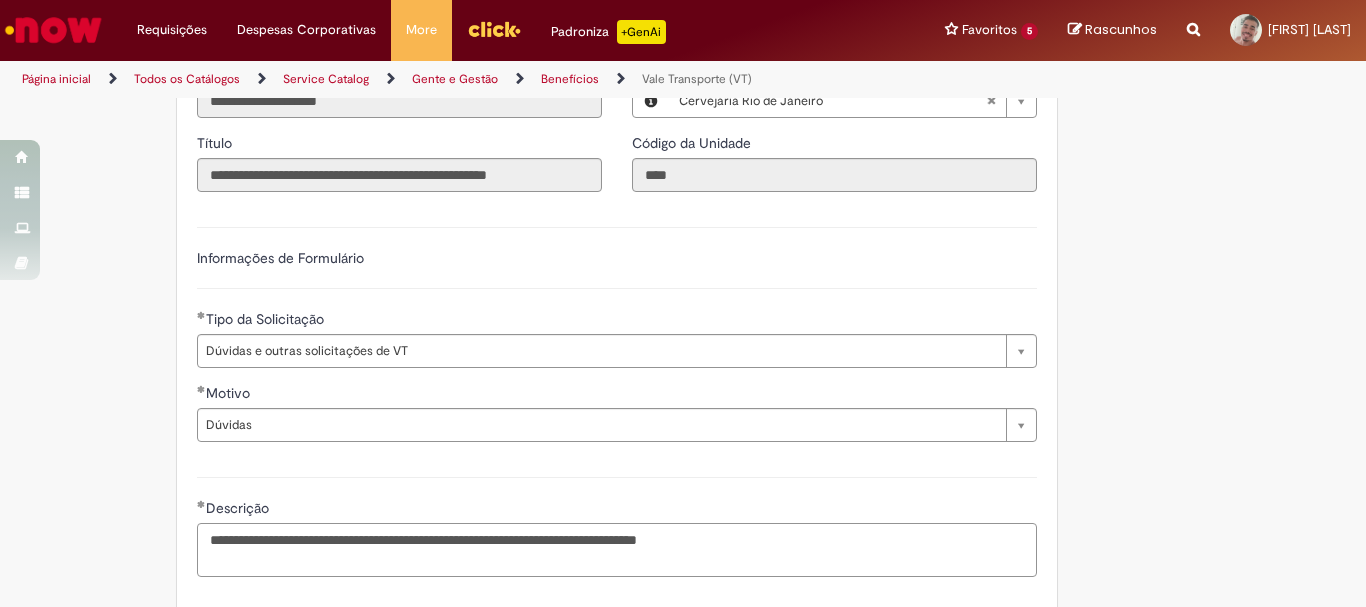 scroll, scrollTop: 1175, scrollLeft: 0, axis: vertical 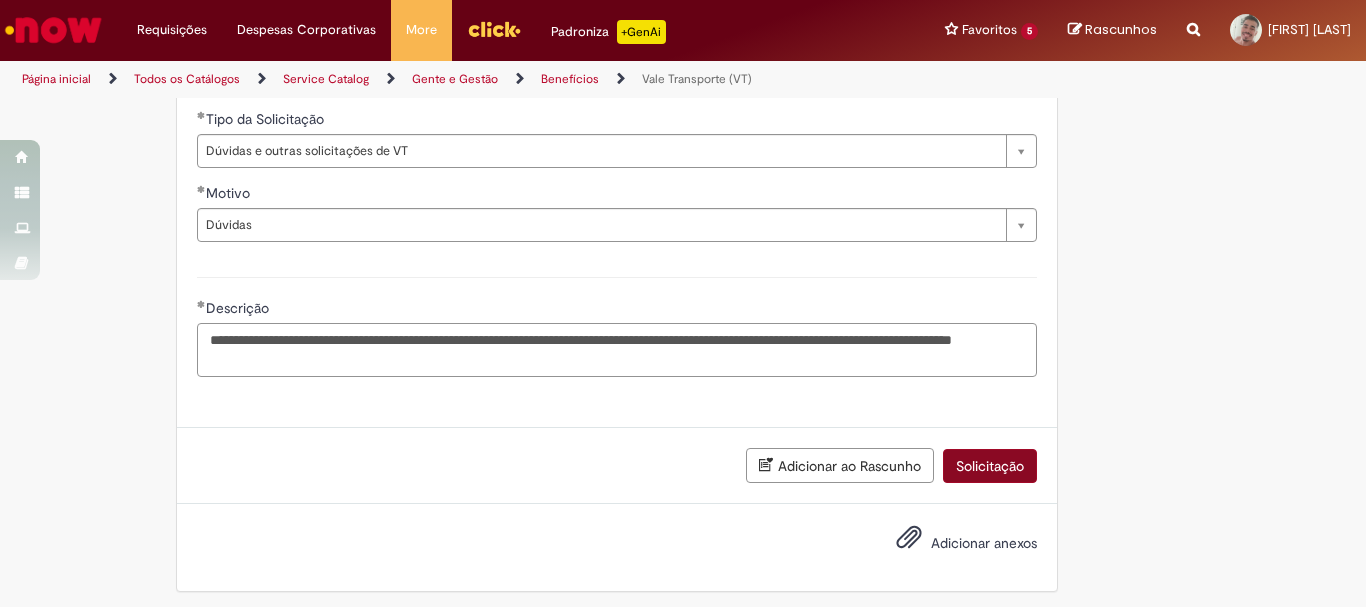 type on "**********" 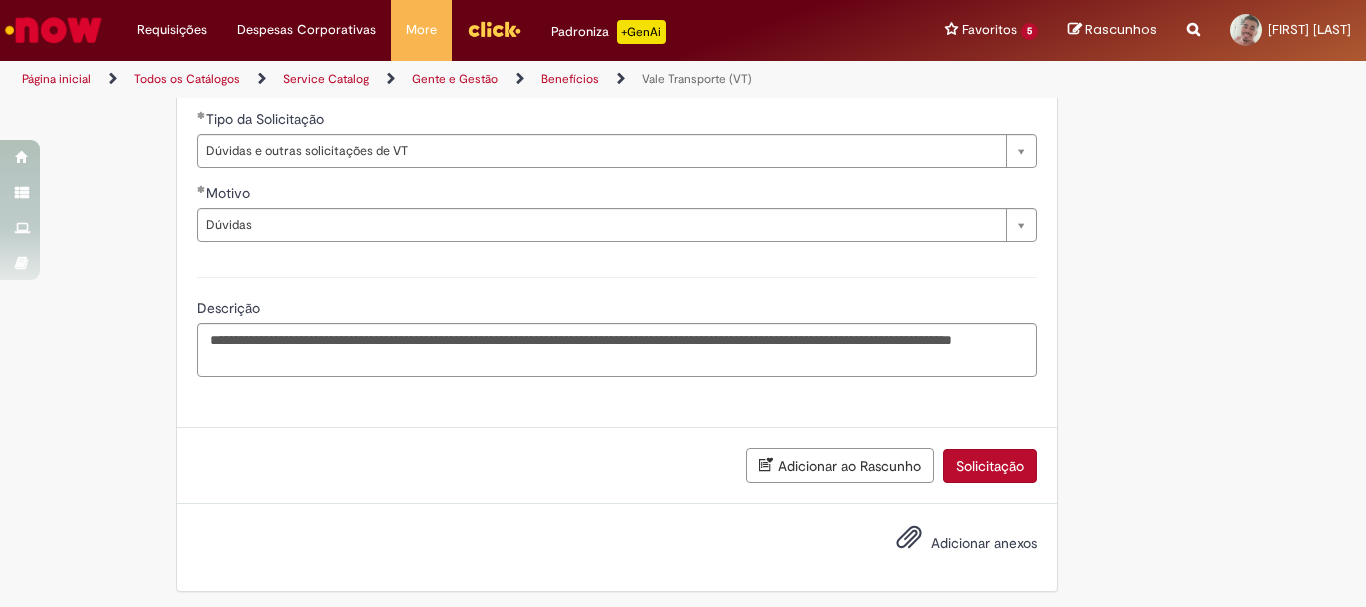 click on "Solicitação" at bounding box center [990, 466] 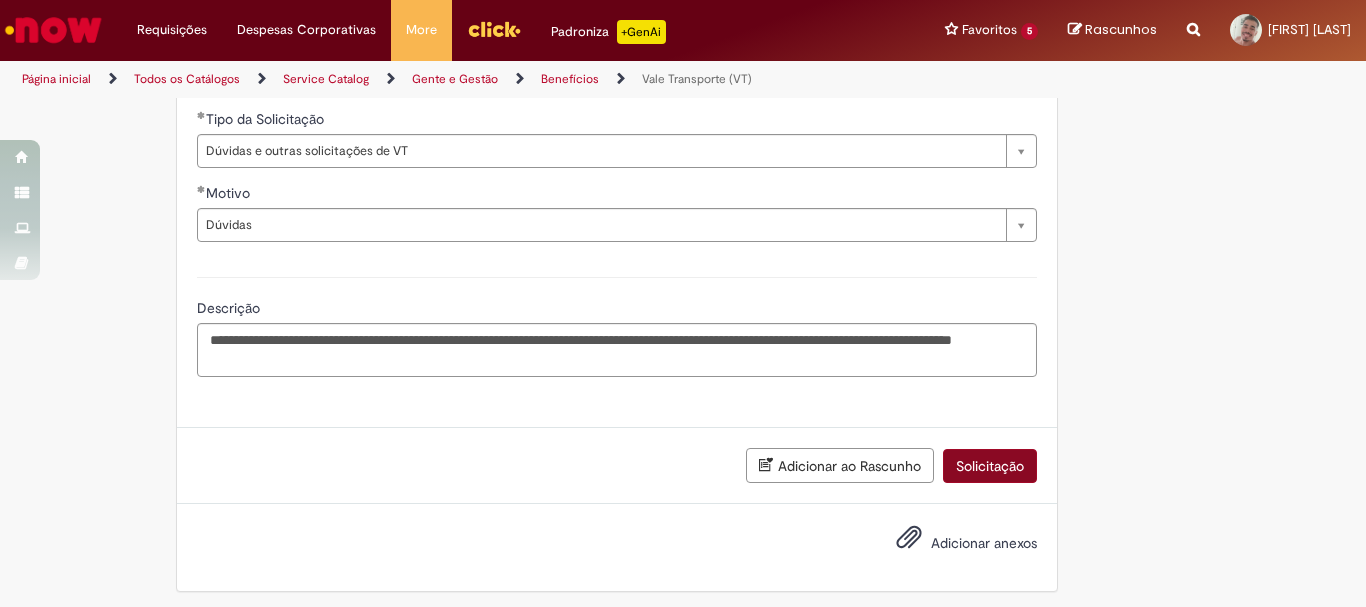 scroll, scrollTop: 1137, scrollLeft: 0, axis: vertical 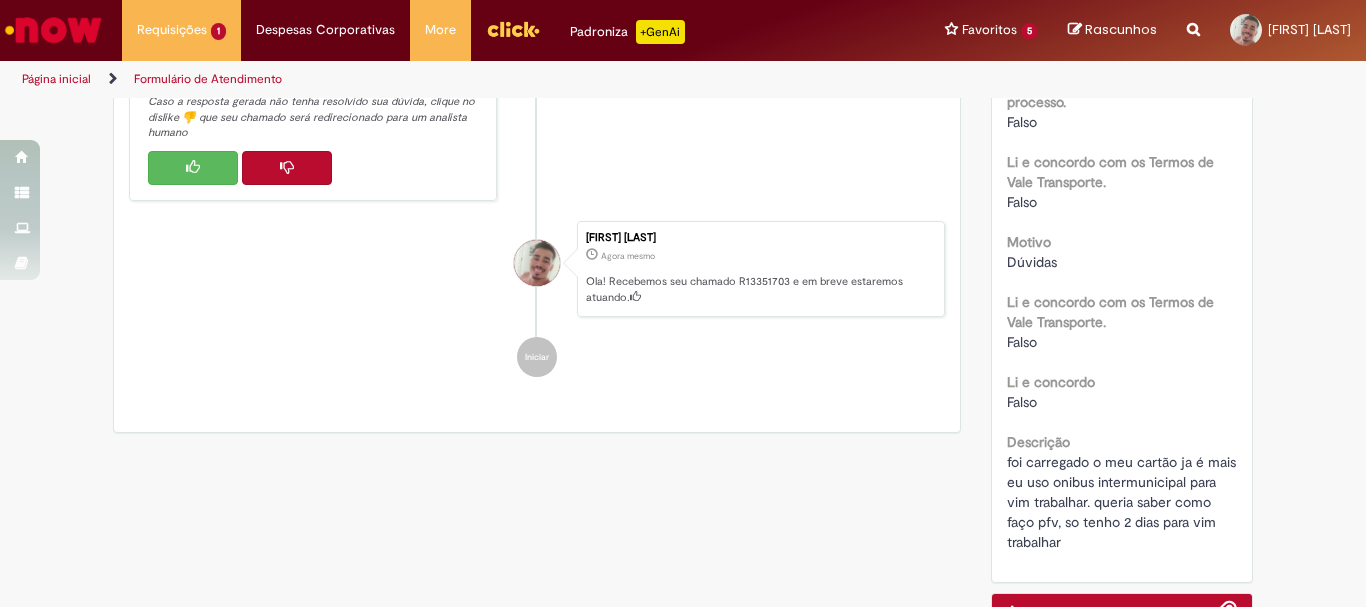 click at bounding box center [635, 296] 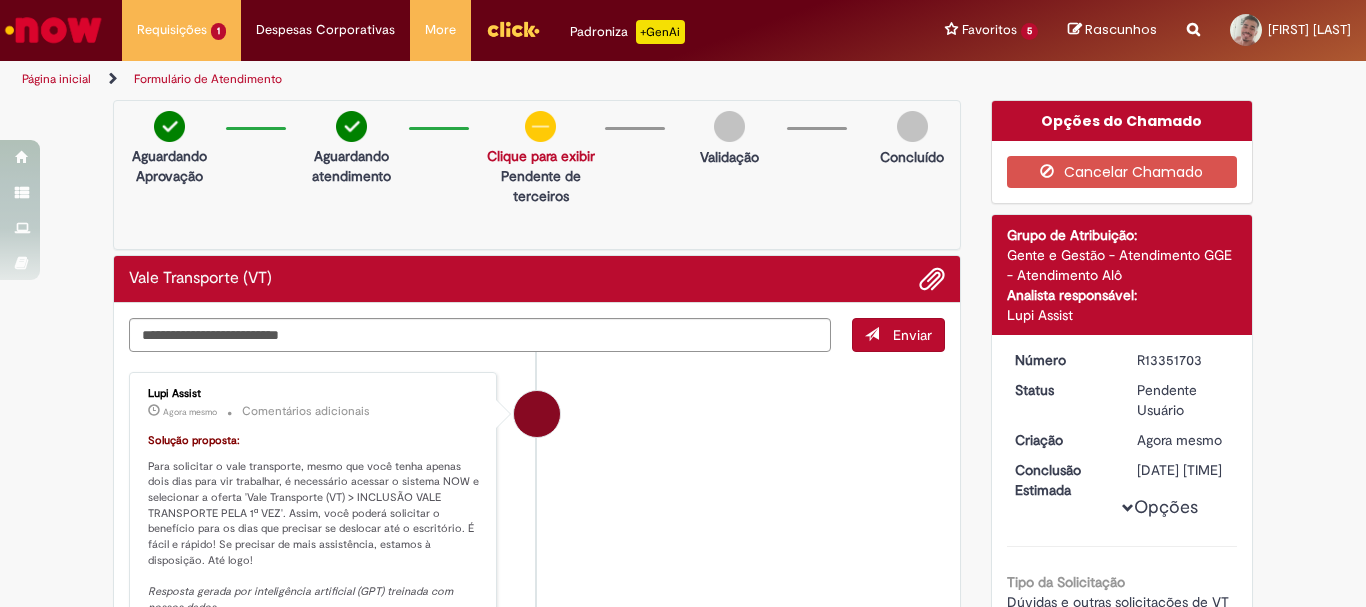 scroll, scrollTop: 200, scrollLeft: 0, axis: vertical 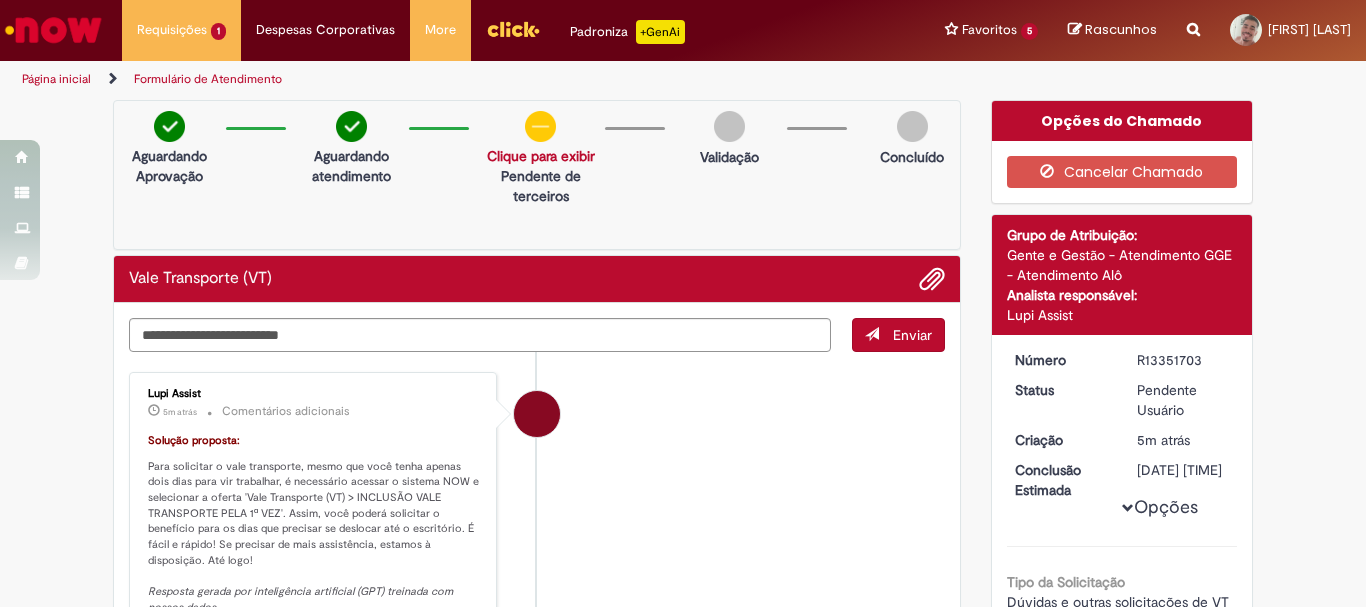 click on "Pendente de terceiros" at bounding box center (541, 186) 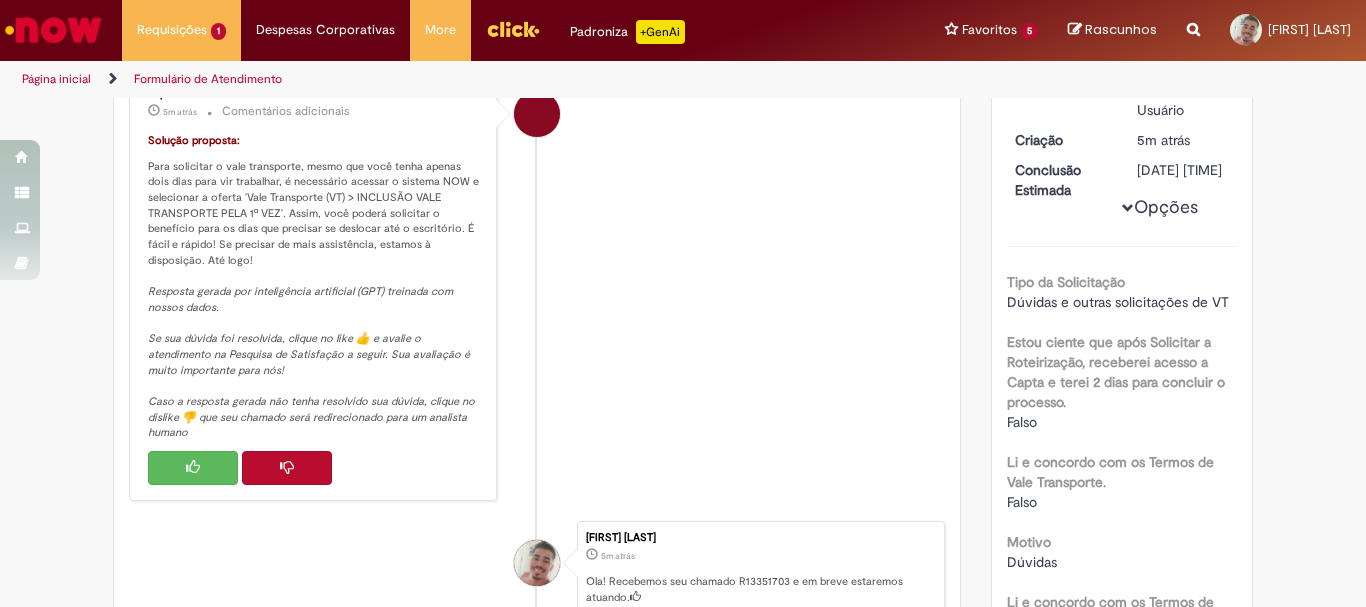 scroll, scrollTop: 600, scrollLeft: 0, axis: vertical 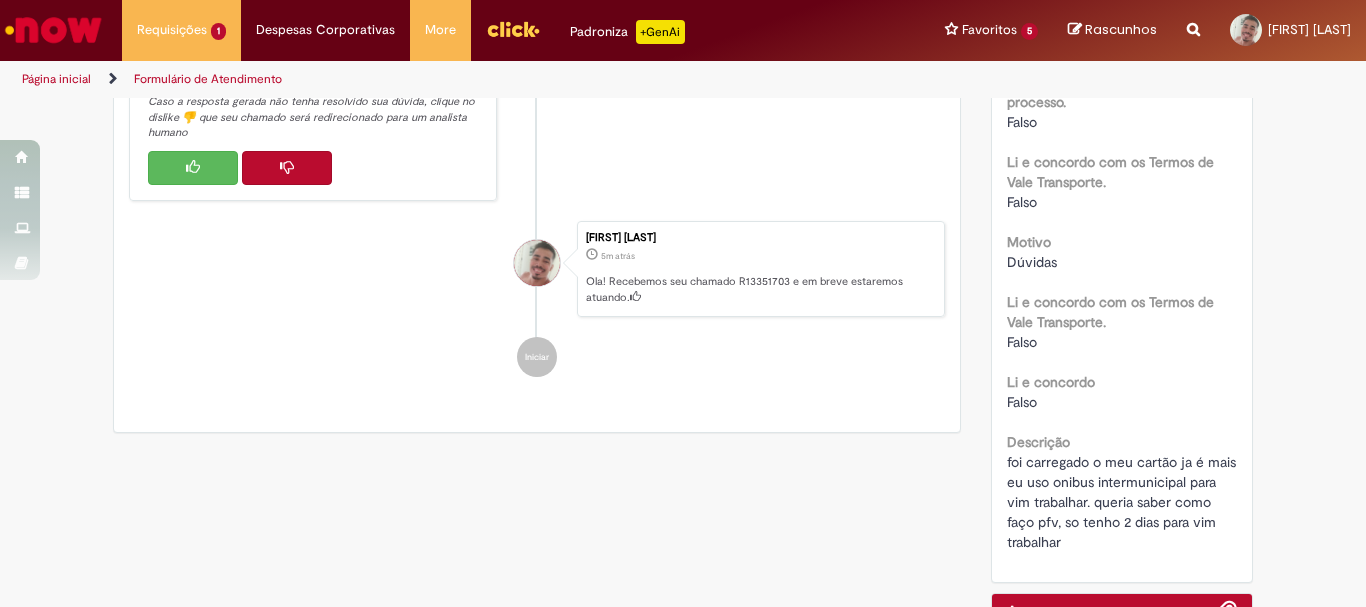 click at bounding box center (193, 167) 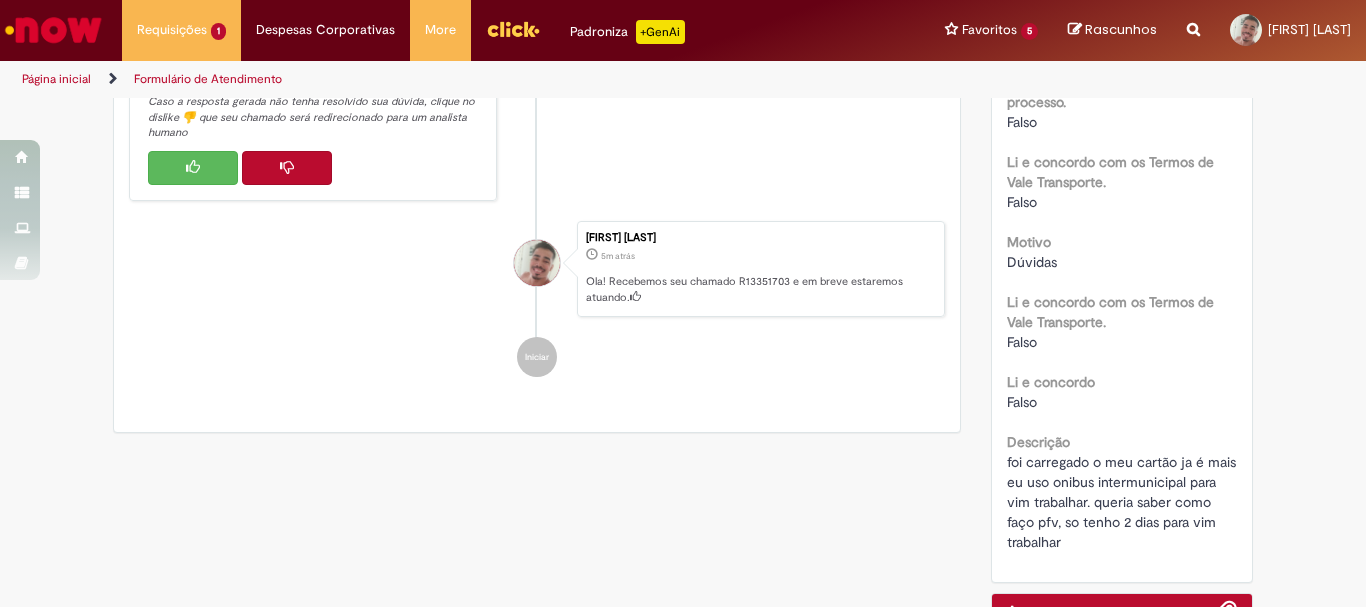scroll, scrollTop: 200, scrollLeft: 0, axis: vertical 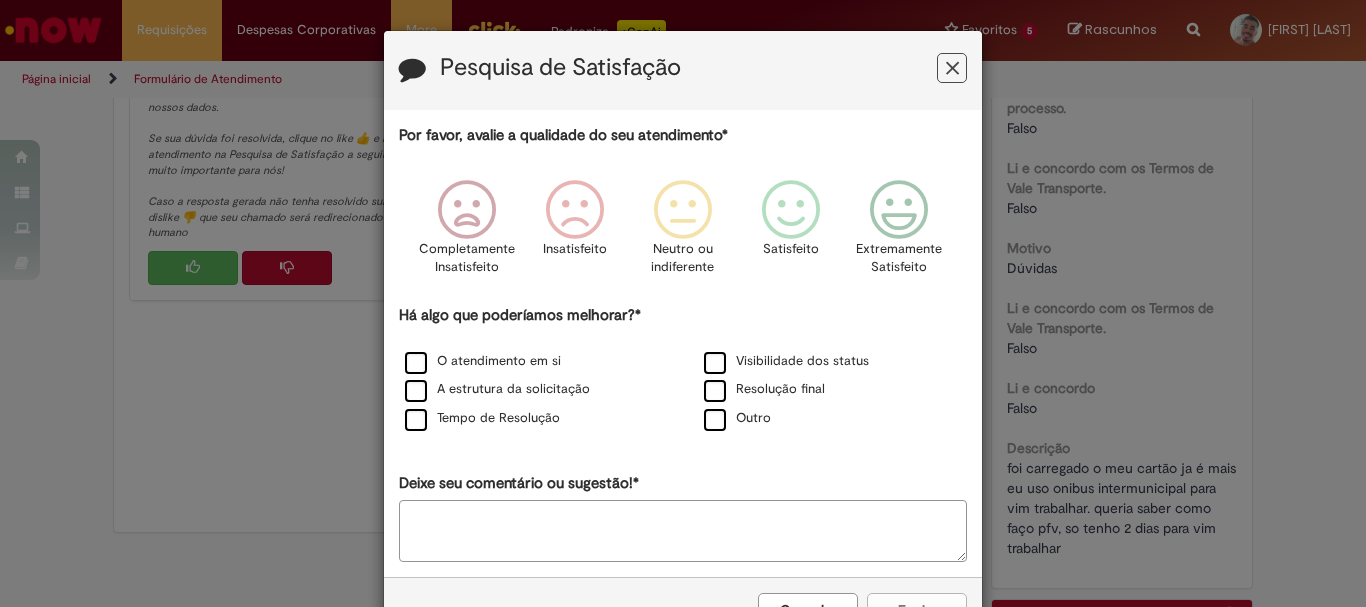 click at bounding box center [952, 68] 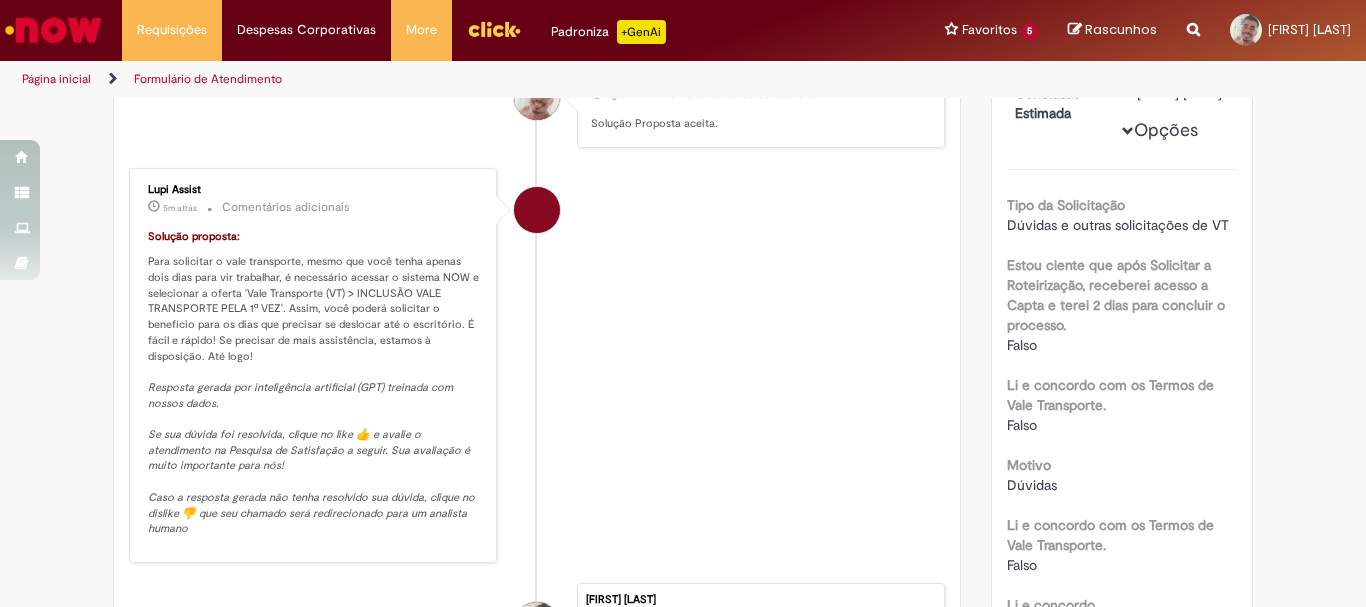 scroll, scrollTop: 0, scrollLeft: 0, axis: both 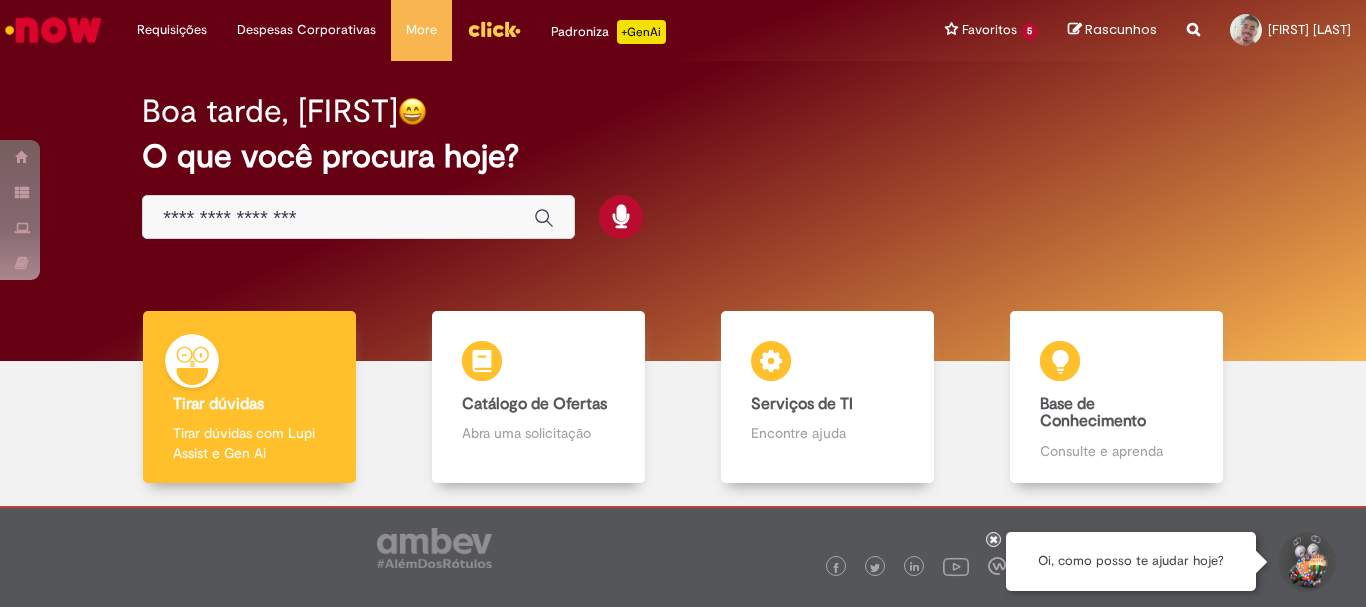 click at bounding box center (338, 218) 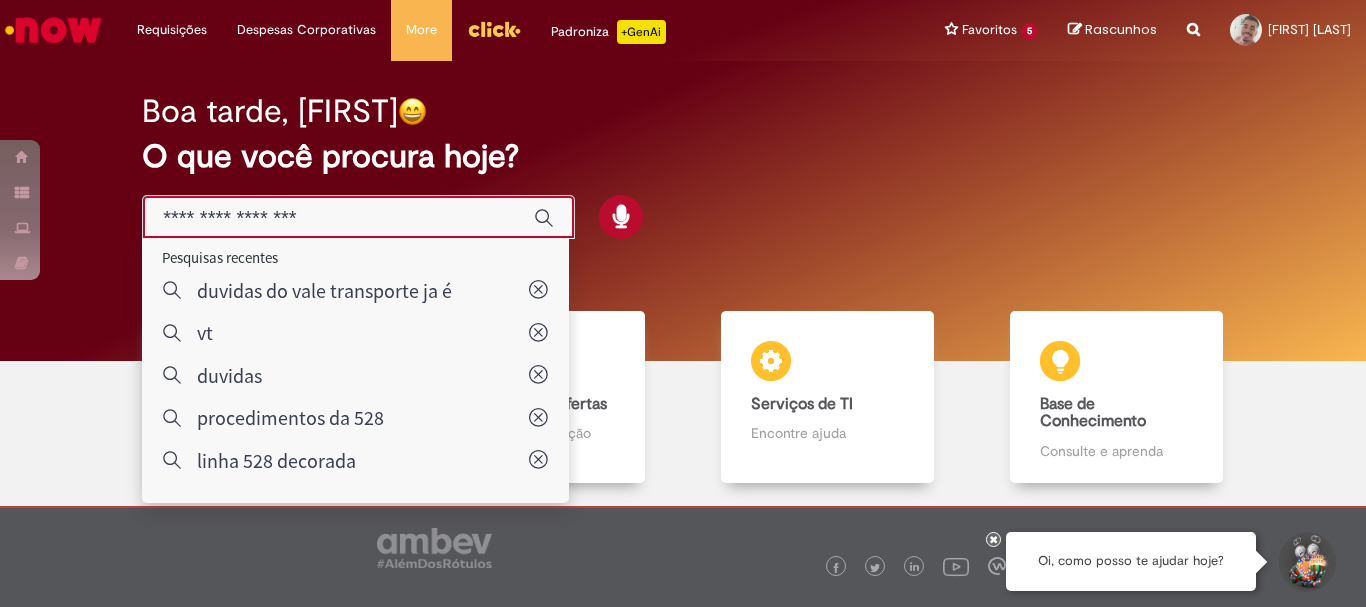 type on "**" 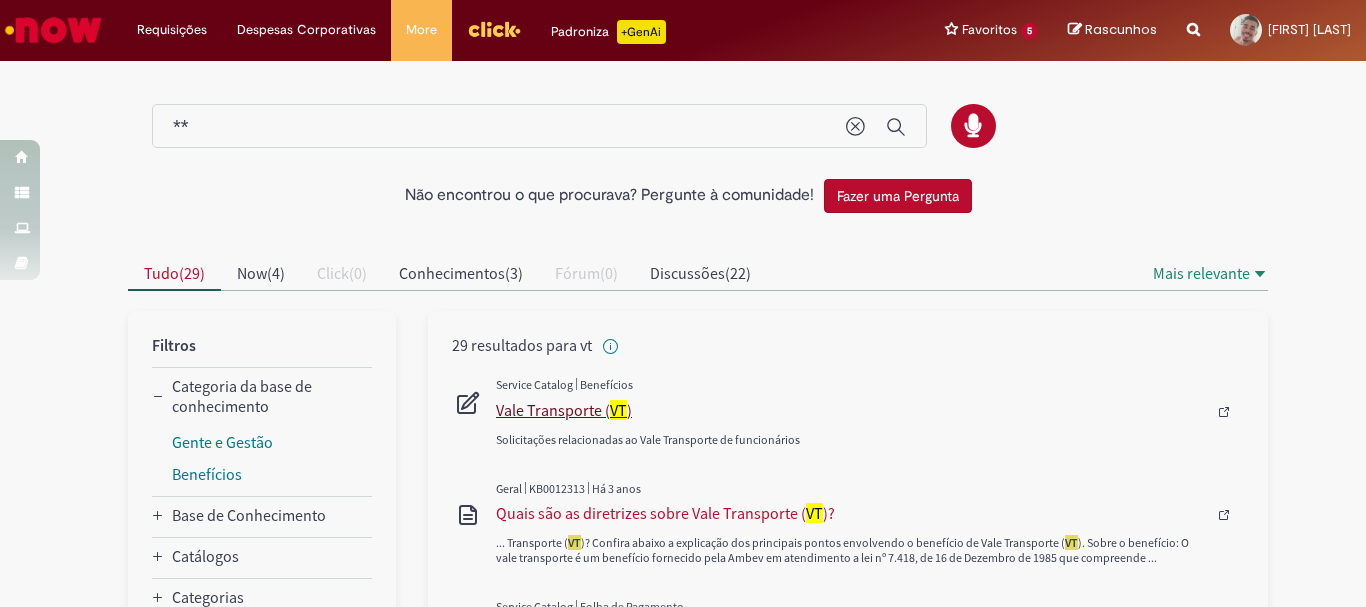 click on "Vale Transporte ( VT )" at bounding box center [851, 410] 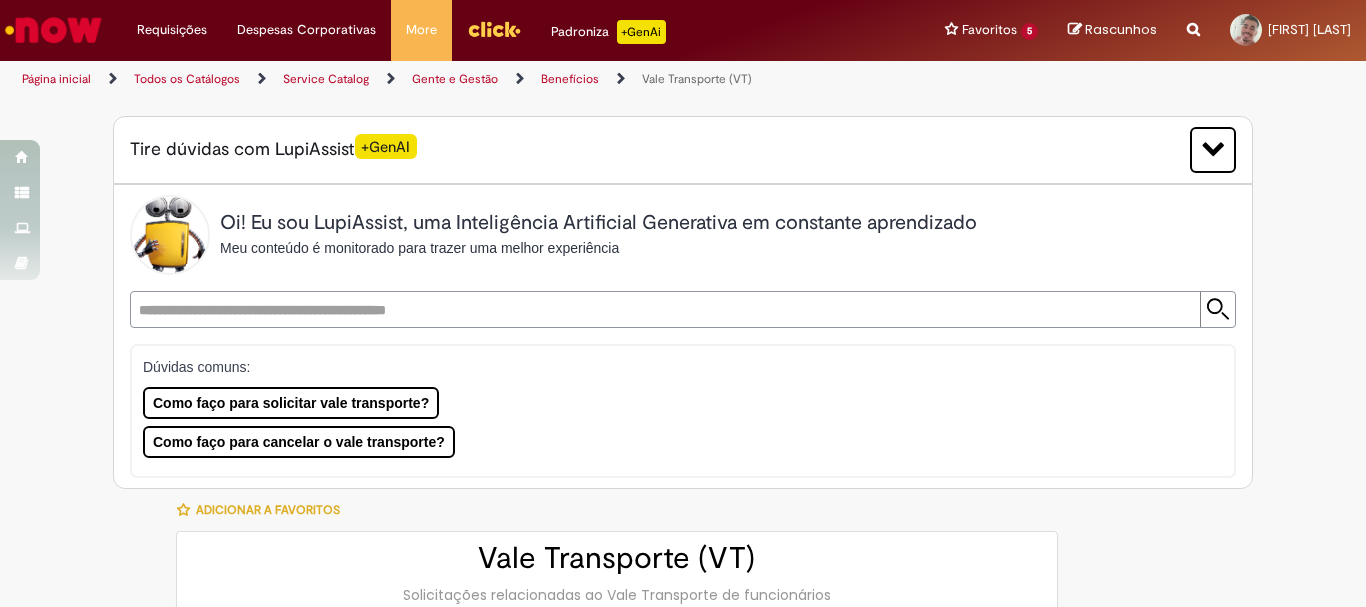 type on "********" 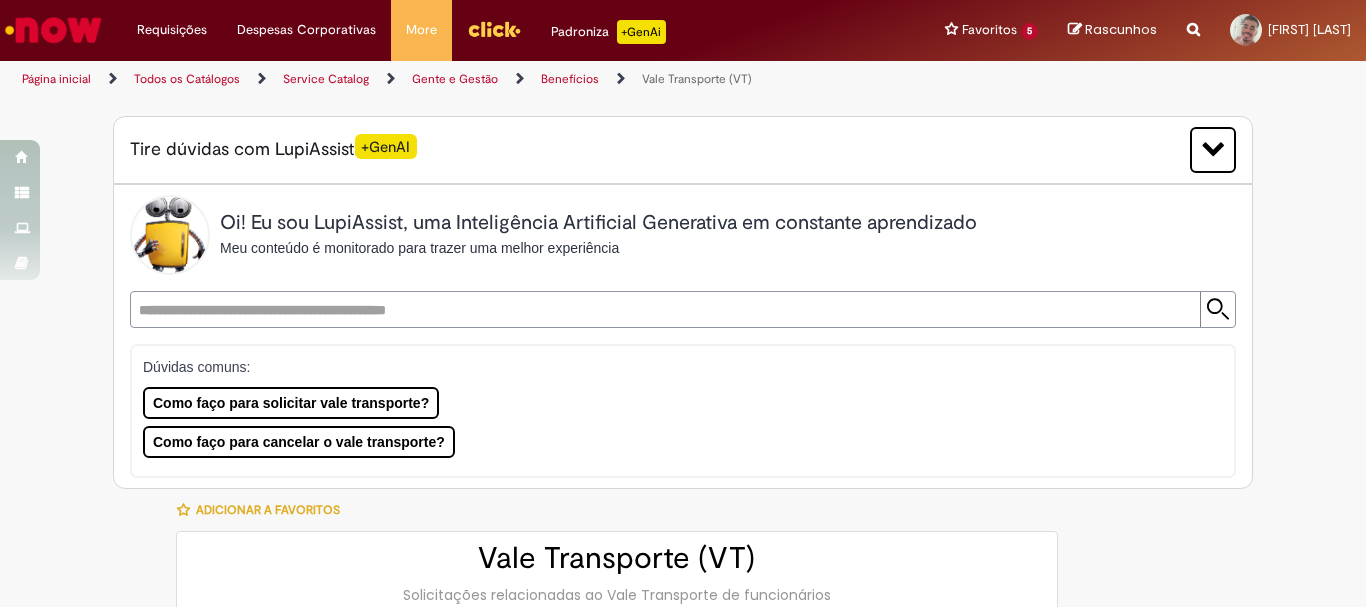 type on "**********" 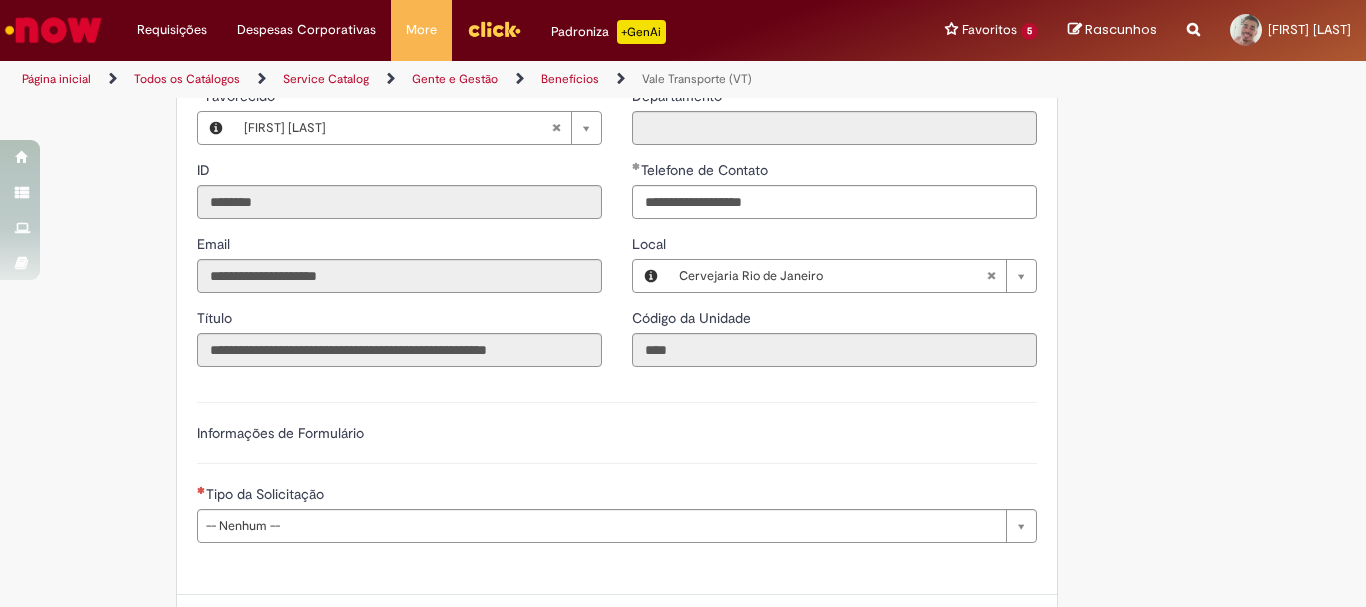 scroll, scrollTop: 975, scrollLeft: 0, axis: vertical 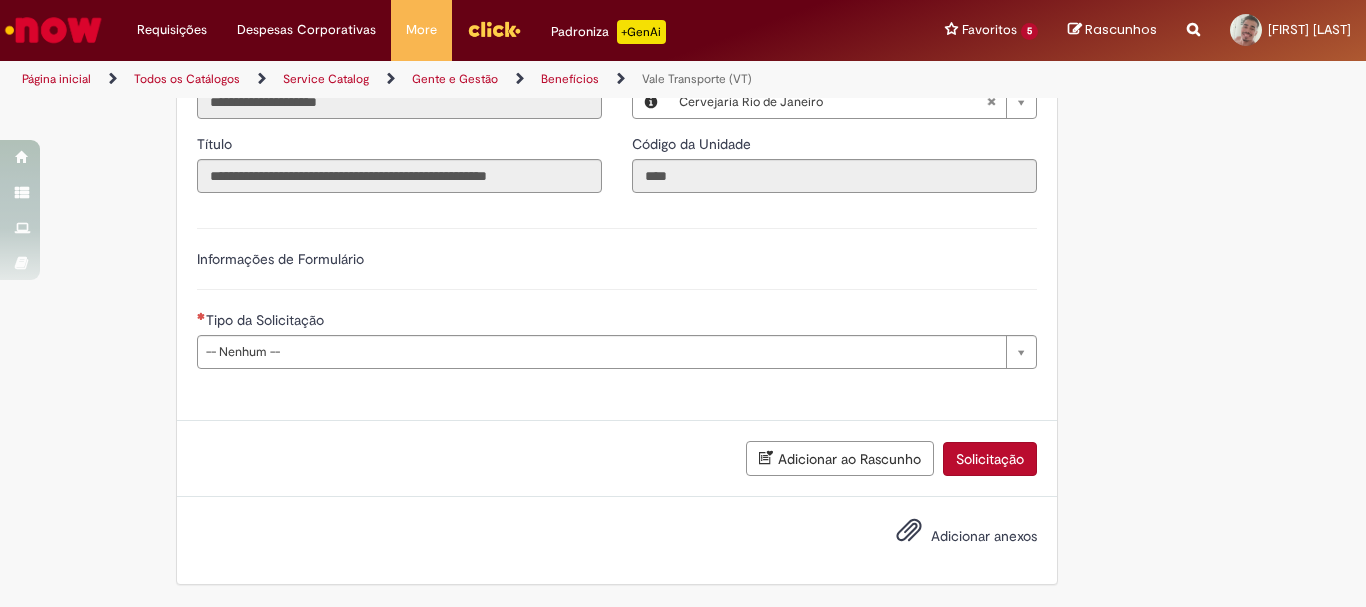 drag, startPoint x: 1038, startPoint y: 347, endPoint x: 976, endPoint y: 357, distance: 62.801273 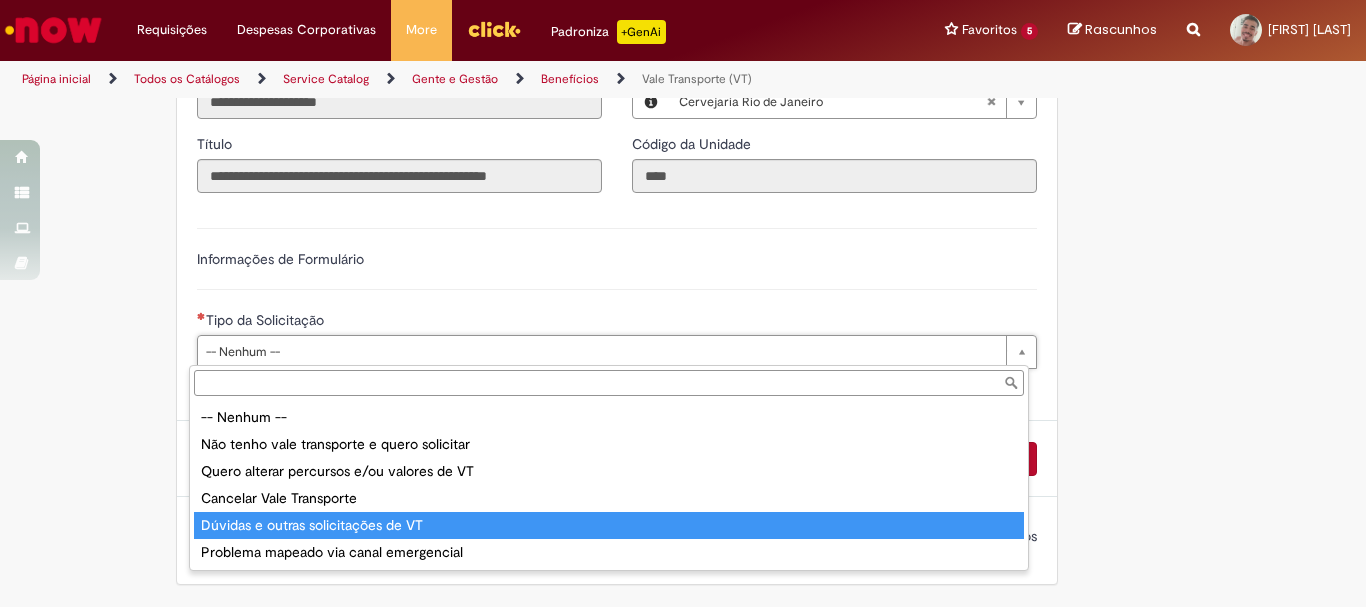 type on "**********" 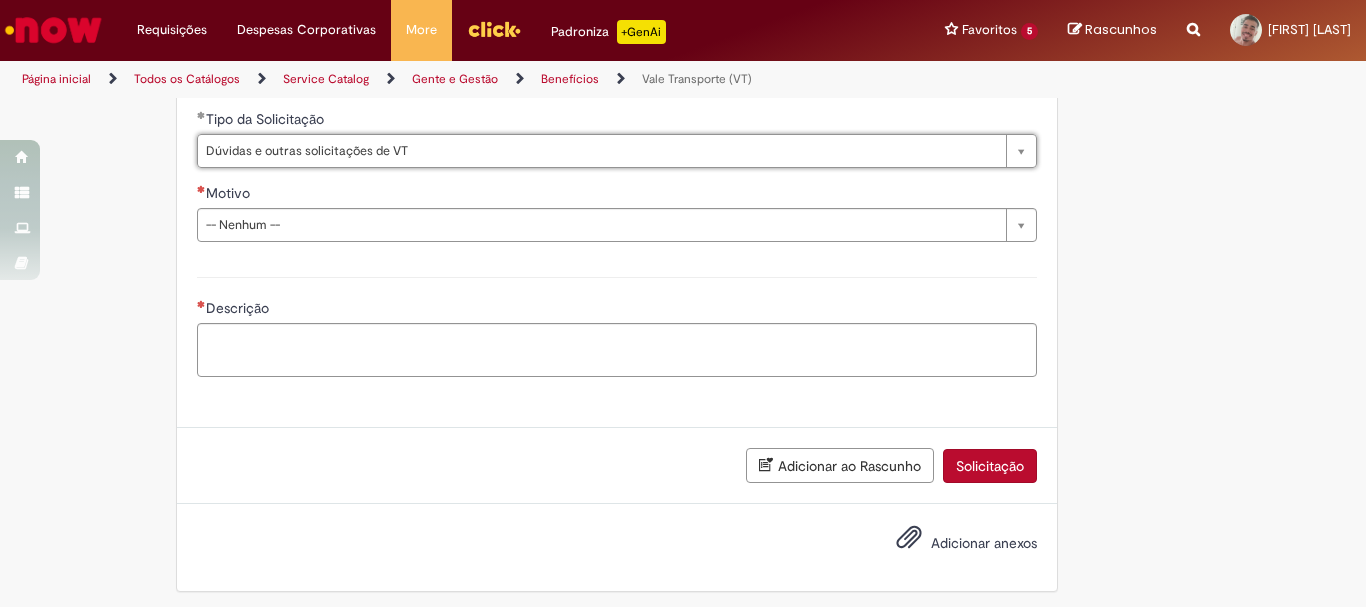 scroll, scrollTop: 975, scrollLeft: 0, axis: vertical 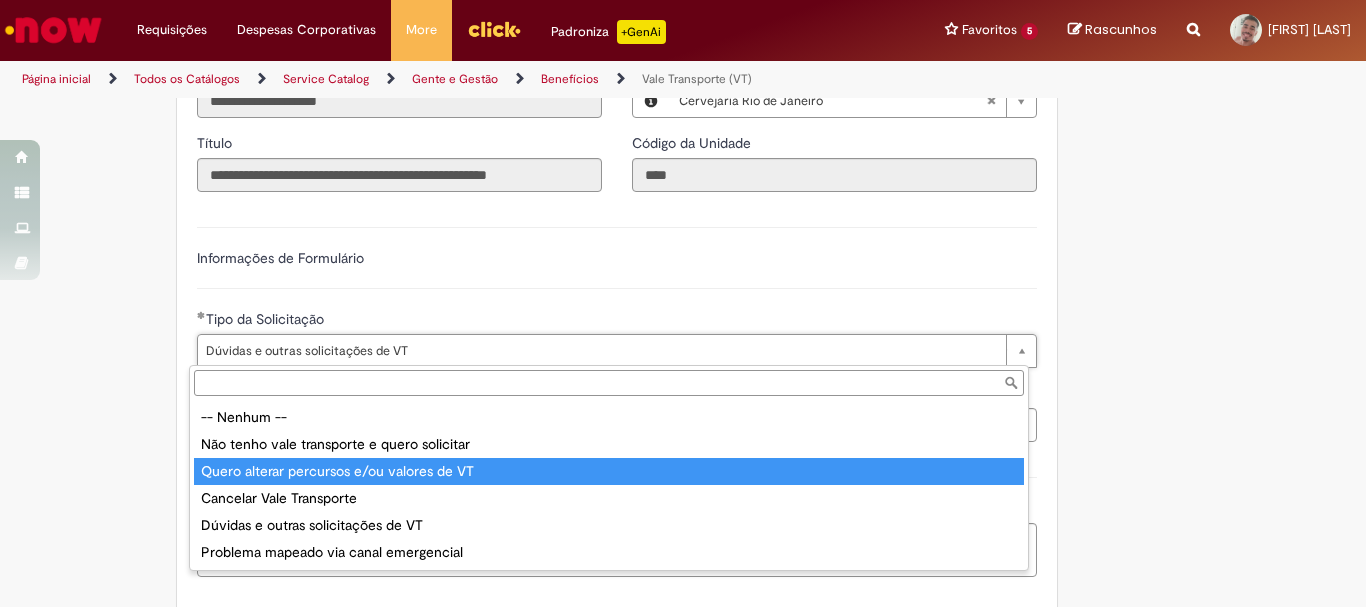 type on "**********" 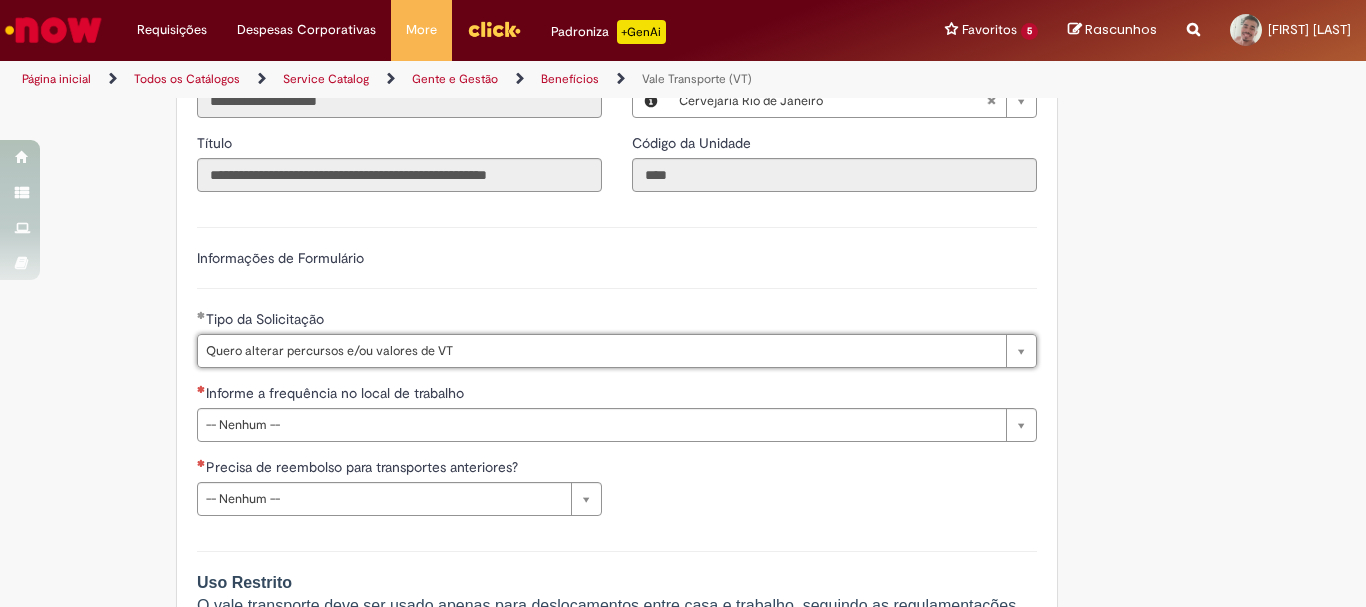 scroll, scrollTop: 0, scrollLeft: 222, axis: horizontal 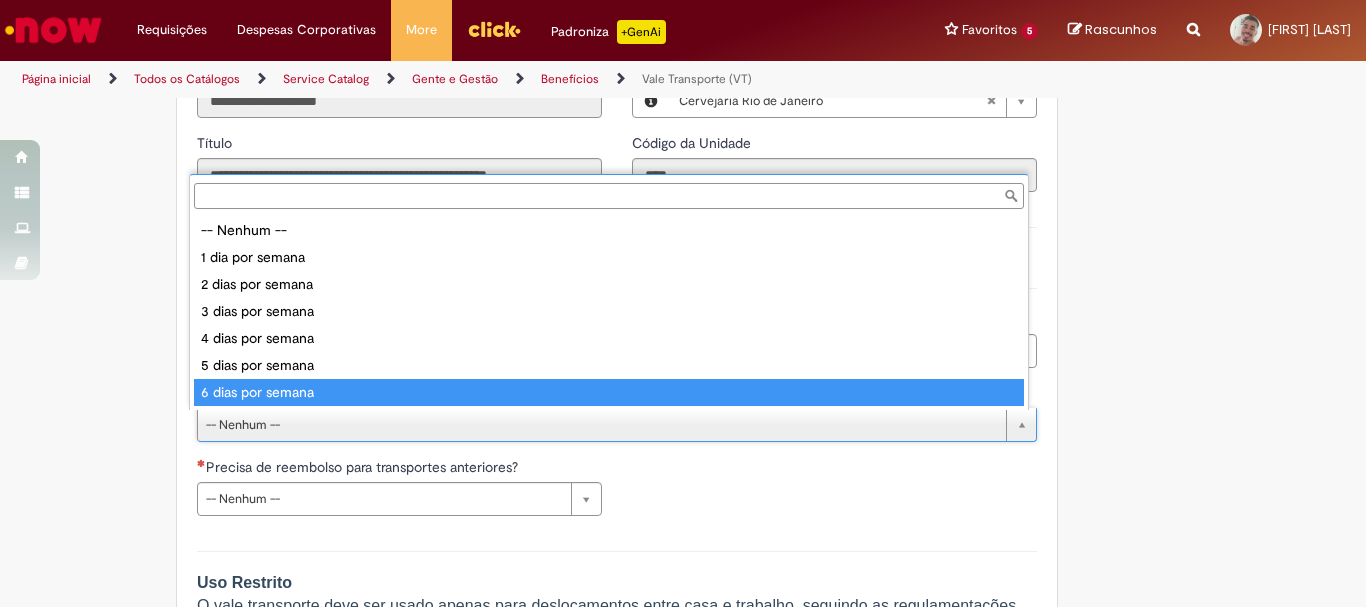 type on "**********" 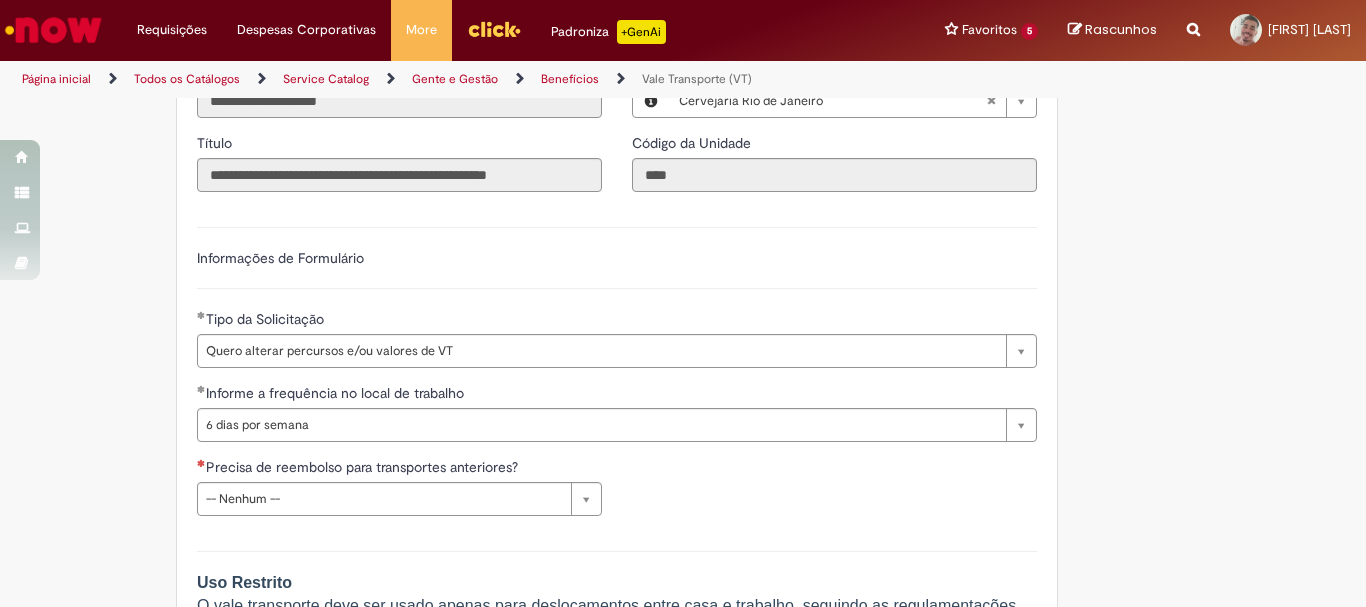 click on "**********" at bounding box center (399, 494) 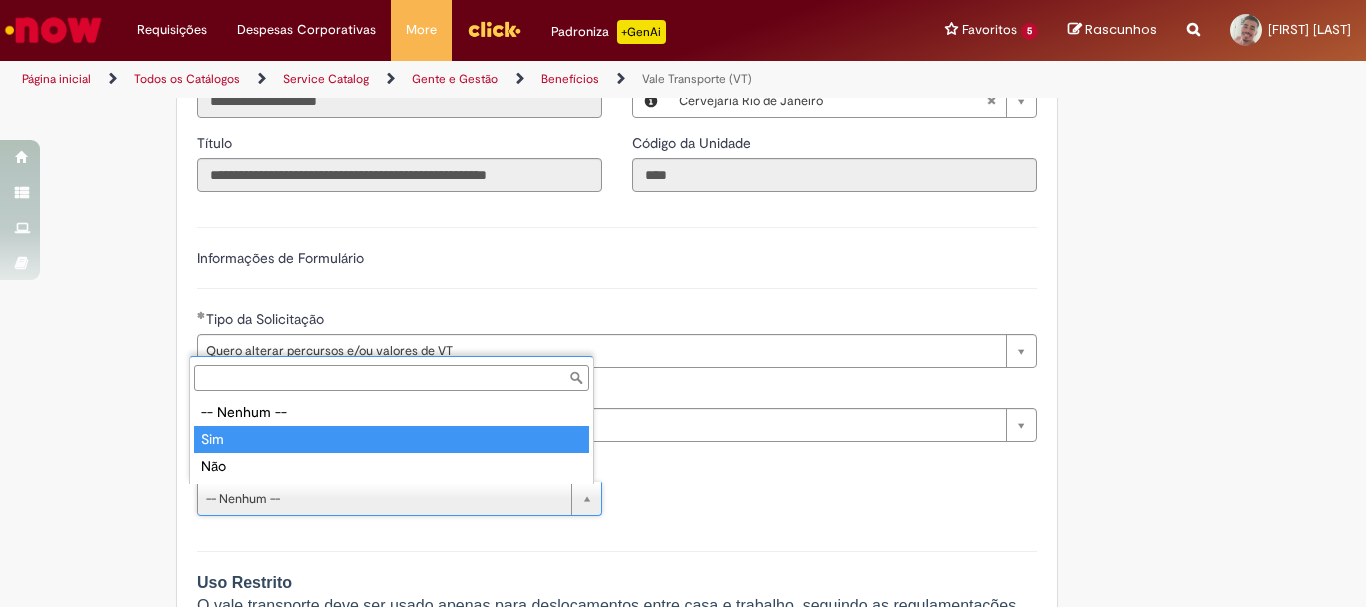 type on "***" 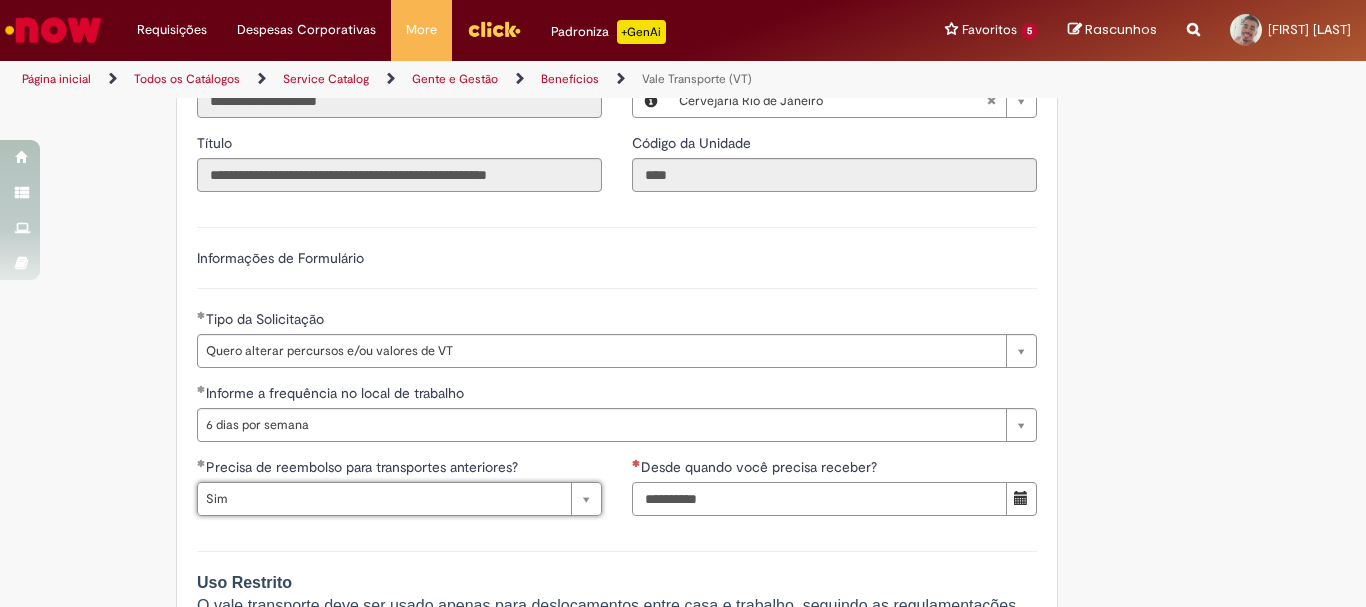 click on "Desde quando você precisa receber?" at bounding box center [819, 499] 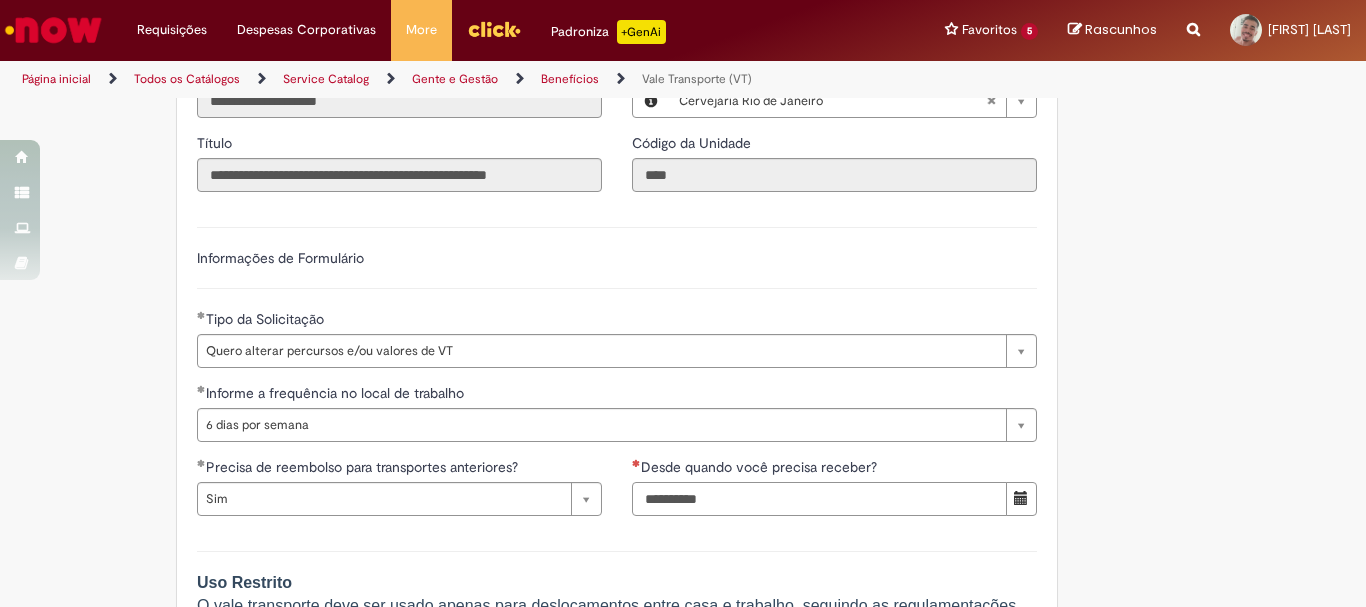type on "**********" 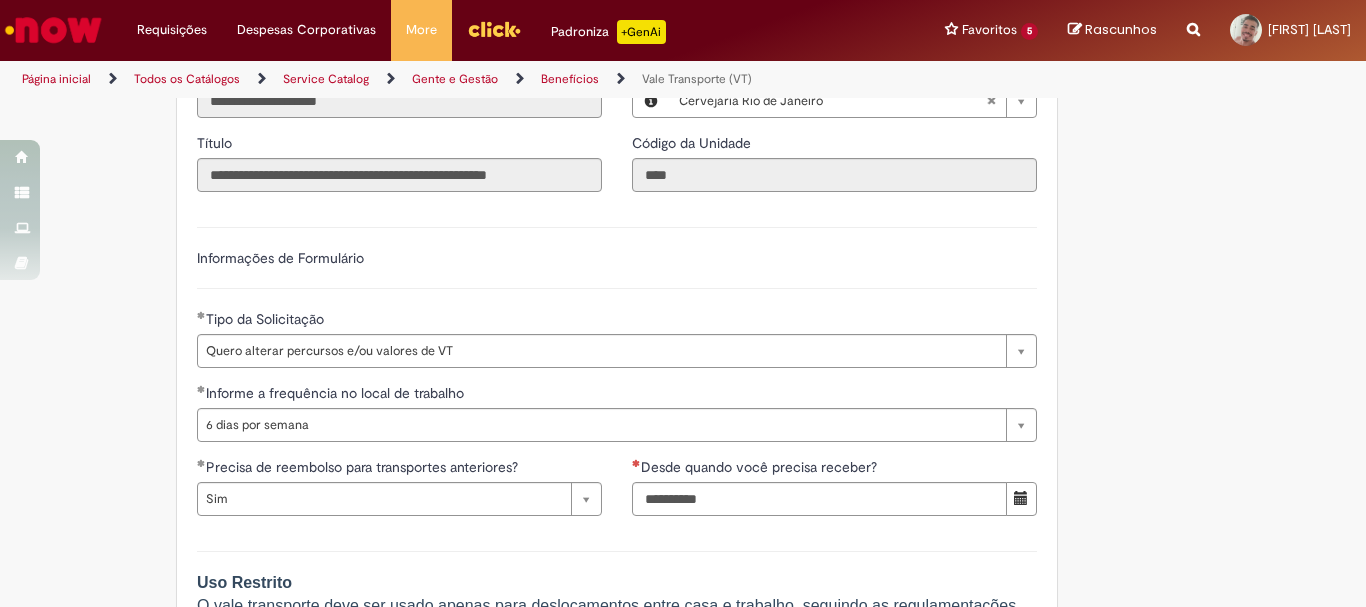 click on "**********" at bounding box center [683, 602] 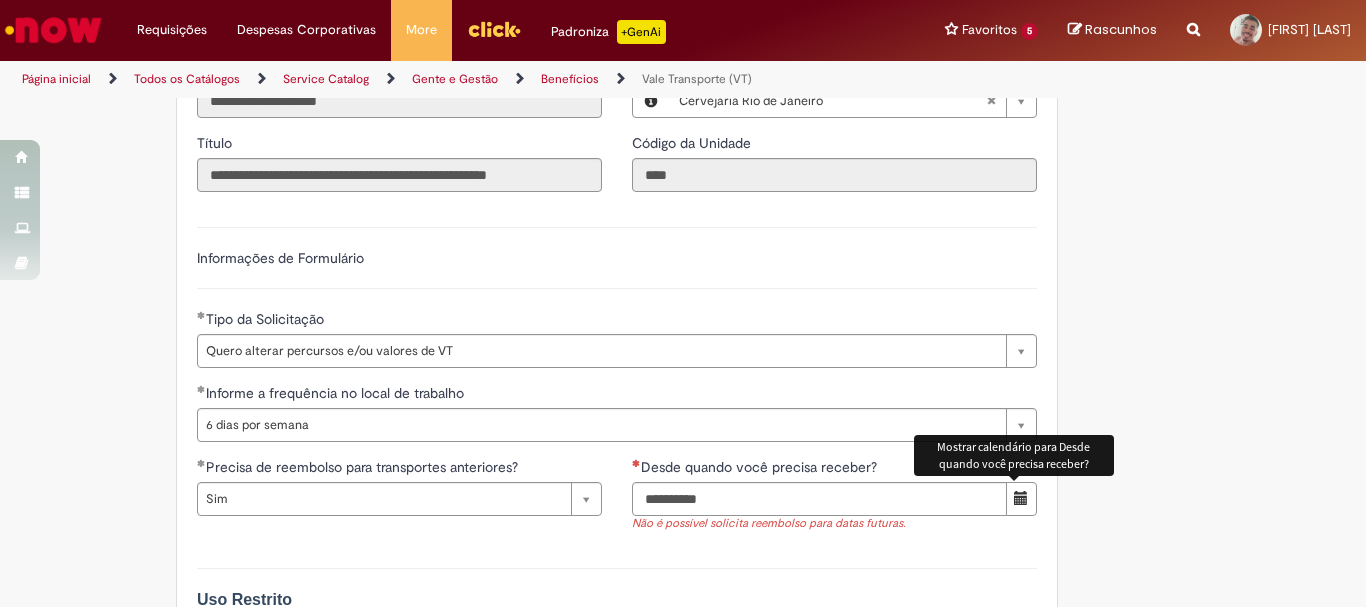 click at bounding box center (1021, 498) 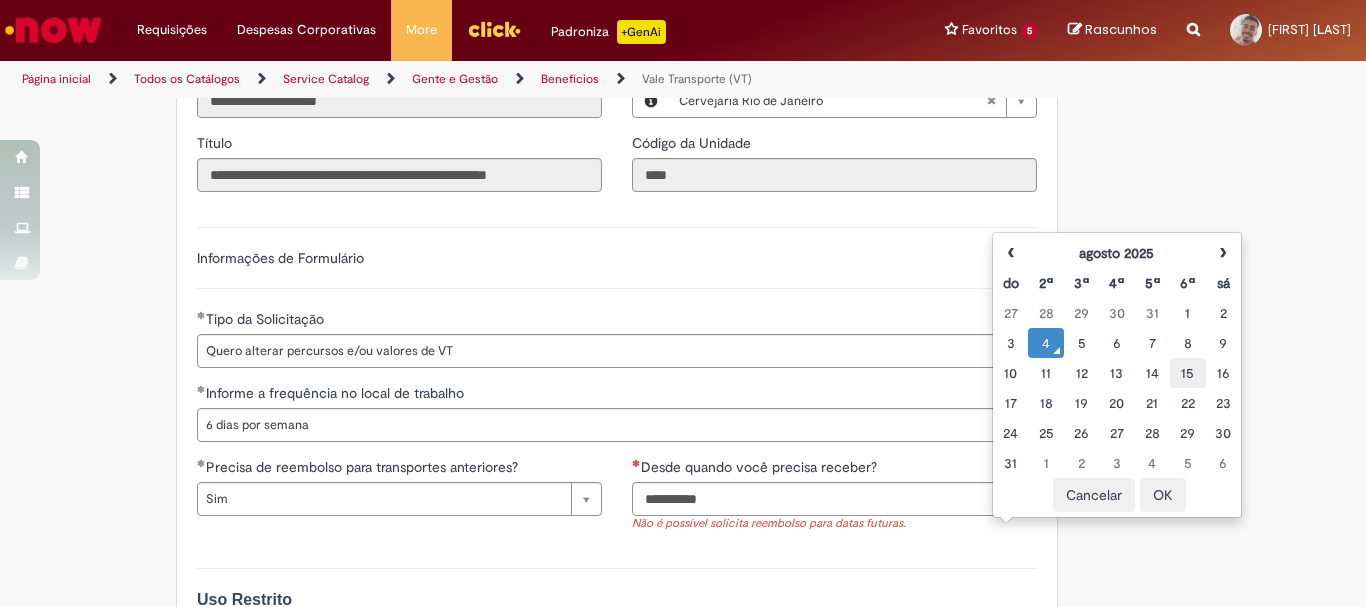 click on "15" at bounding box center (1187, 373) 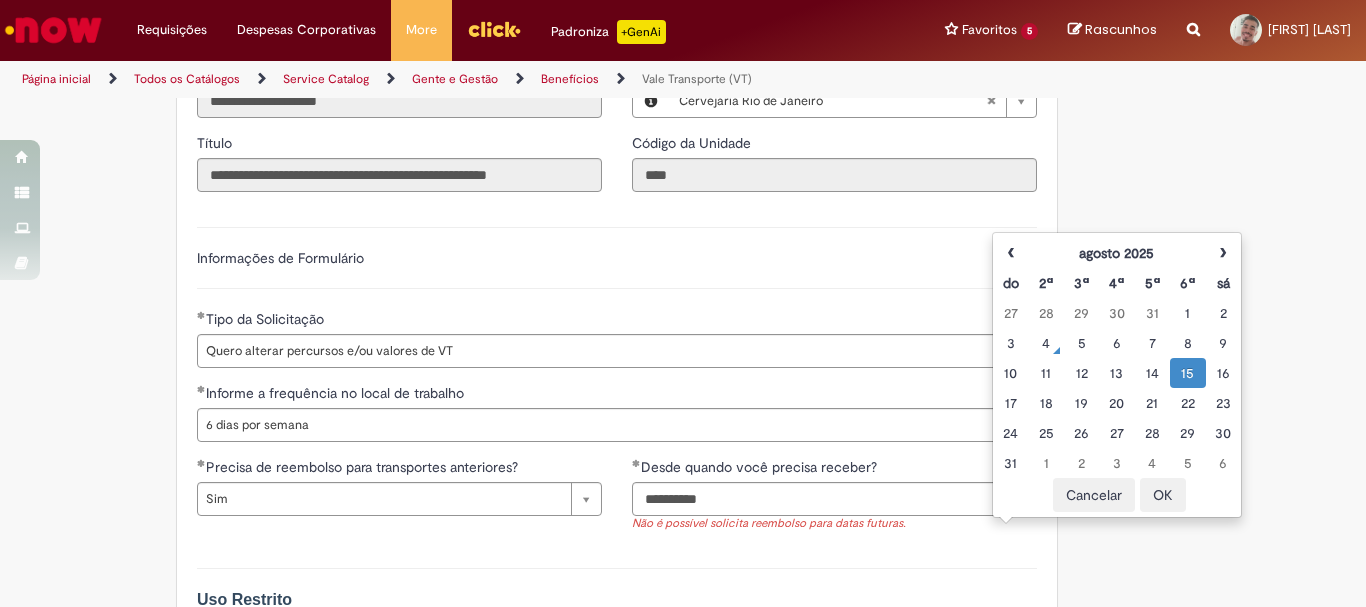 click on "OK" at bounding box center (1163, 495) 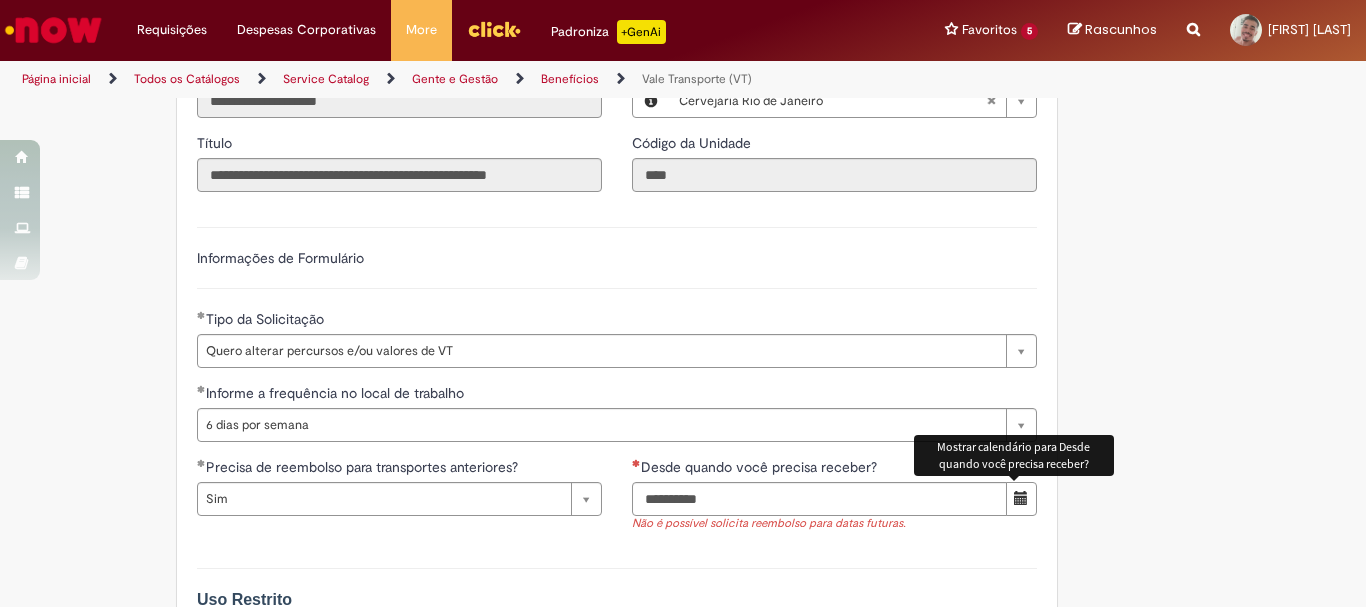 click at bounding box center [1021, 498] 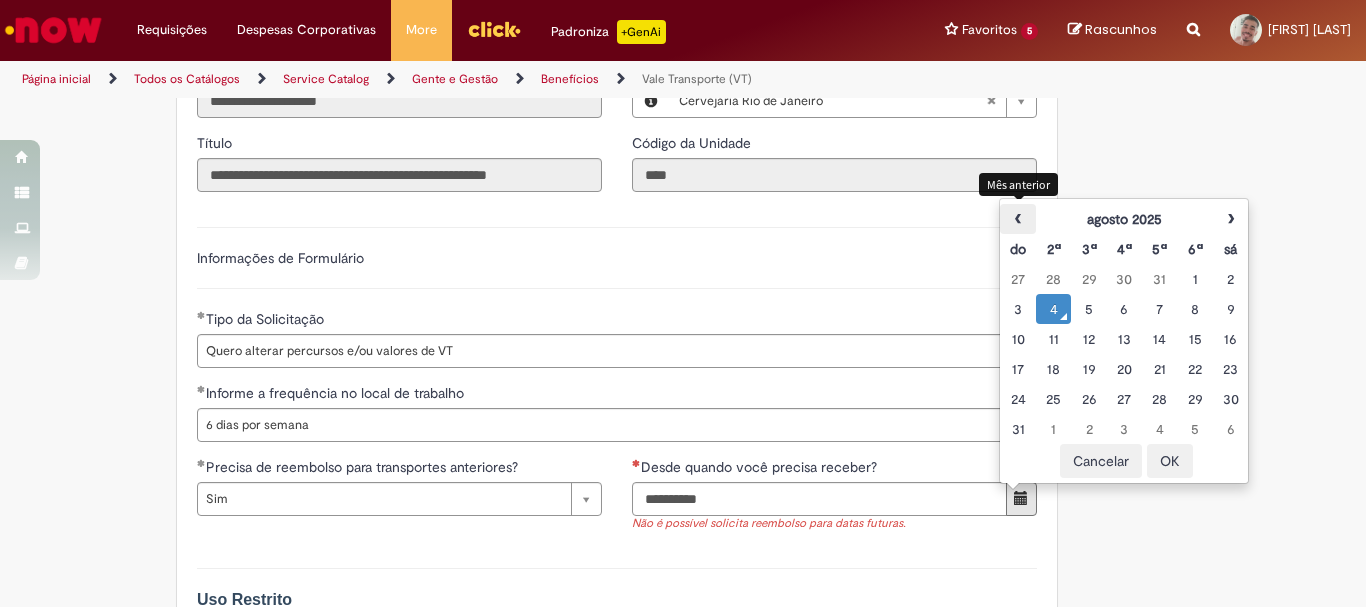 click on "‹" at bounding box center [1017, 219] 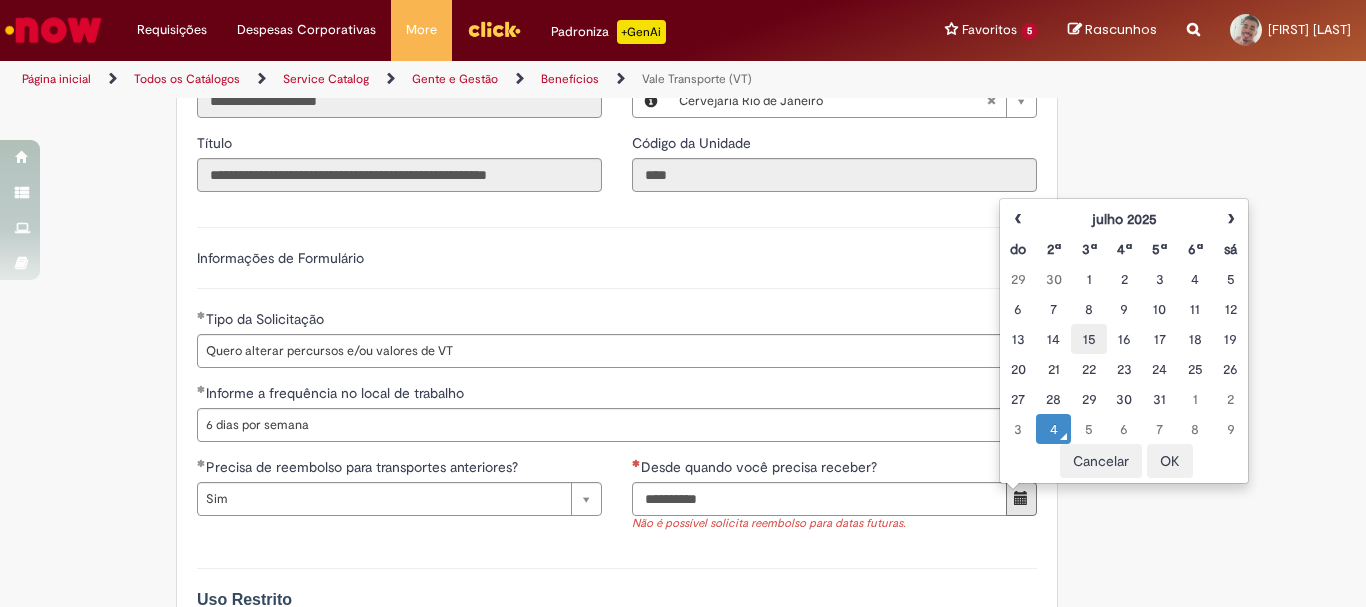 click on "15" at bounding box center (1088, 339) 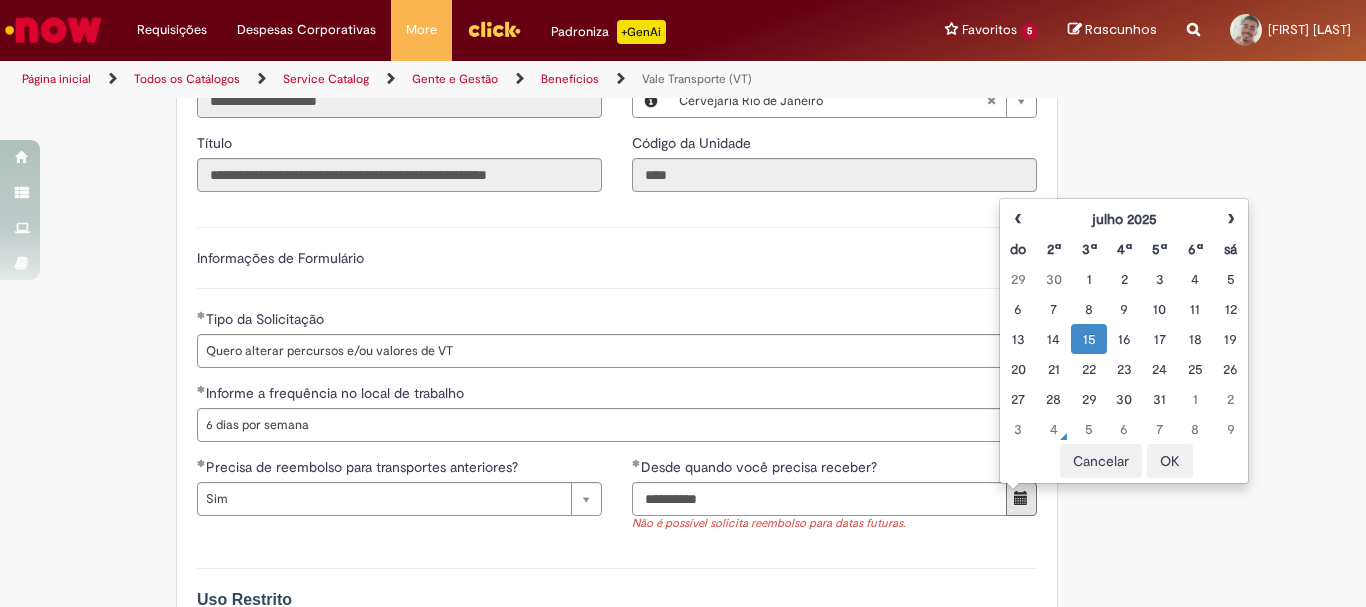 click on "OK" at bounding box center (1170, 461) 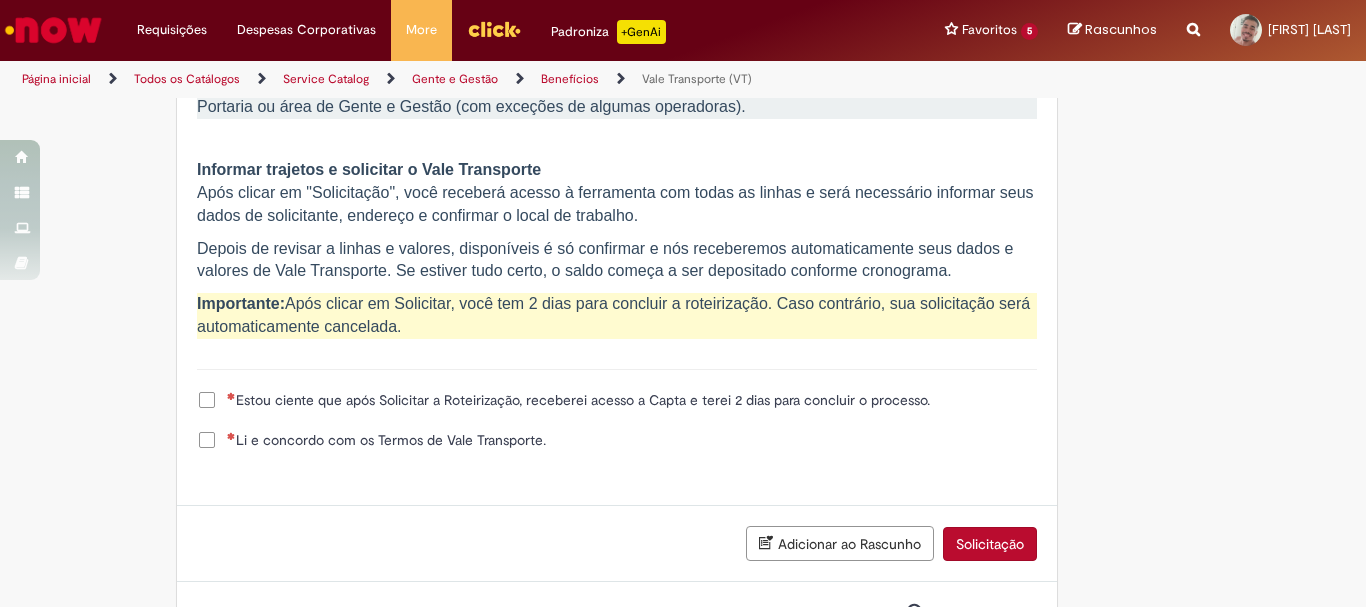 scroll, scrollTop: 2060, scrollLeft: 0, axis: vertical 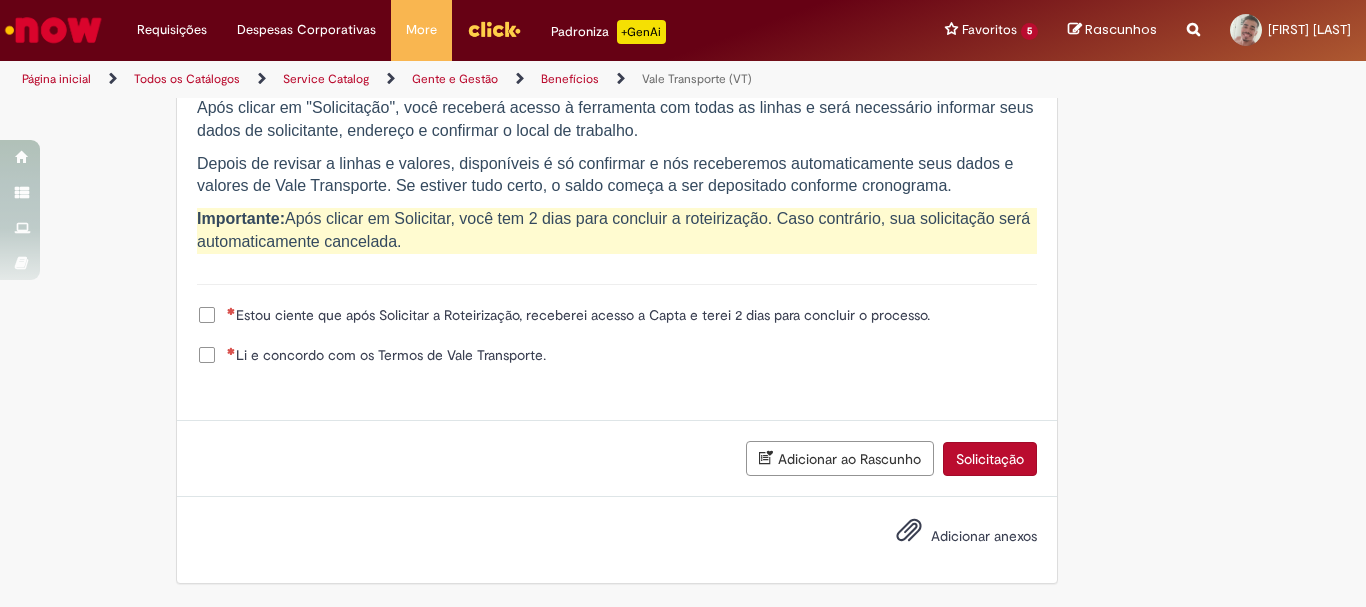 click on "Estou ciente que após Solicitar a Roteirização, receberei acesso a Capta e terei 2 dias para concluir o processo." at bounding box center [578, 315] 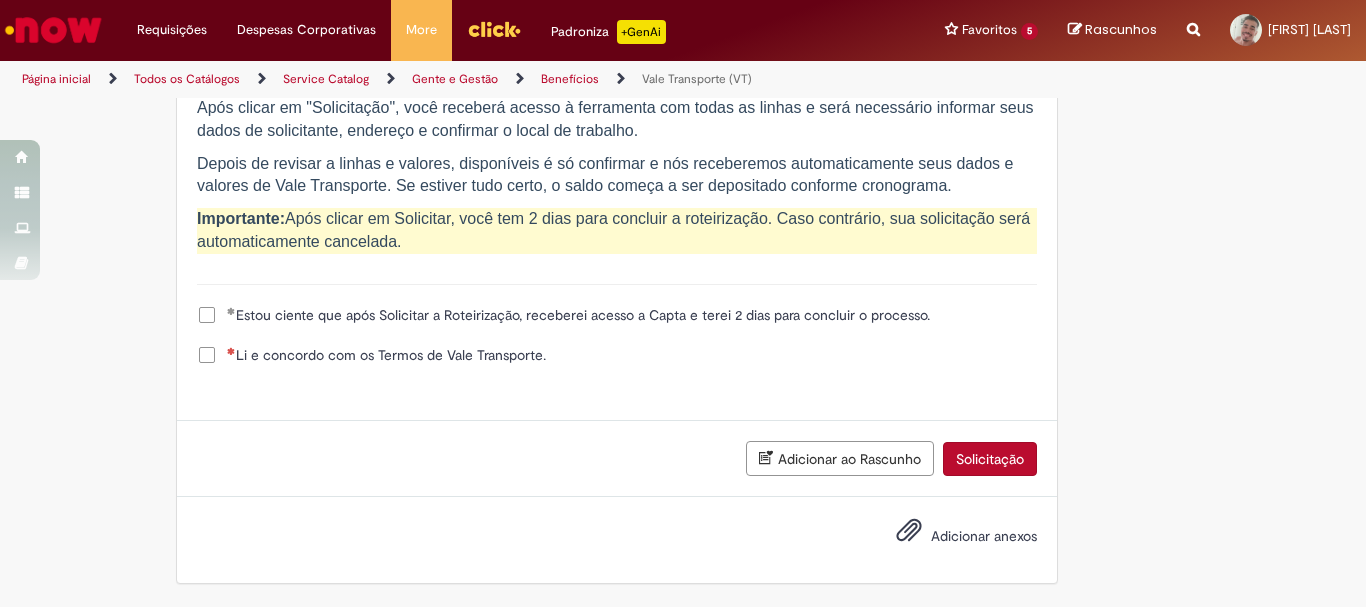 click on "Li e concordo com os Termos de Vale Transporte." at bounding box center [386, 355] 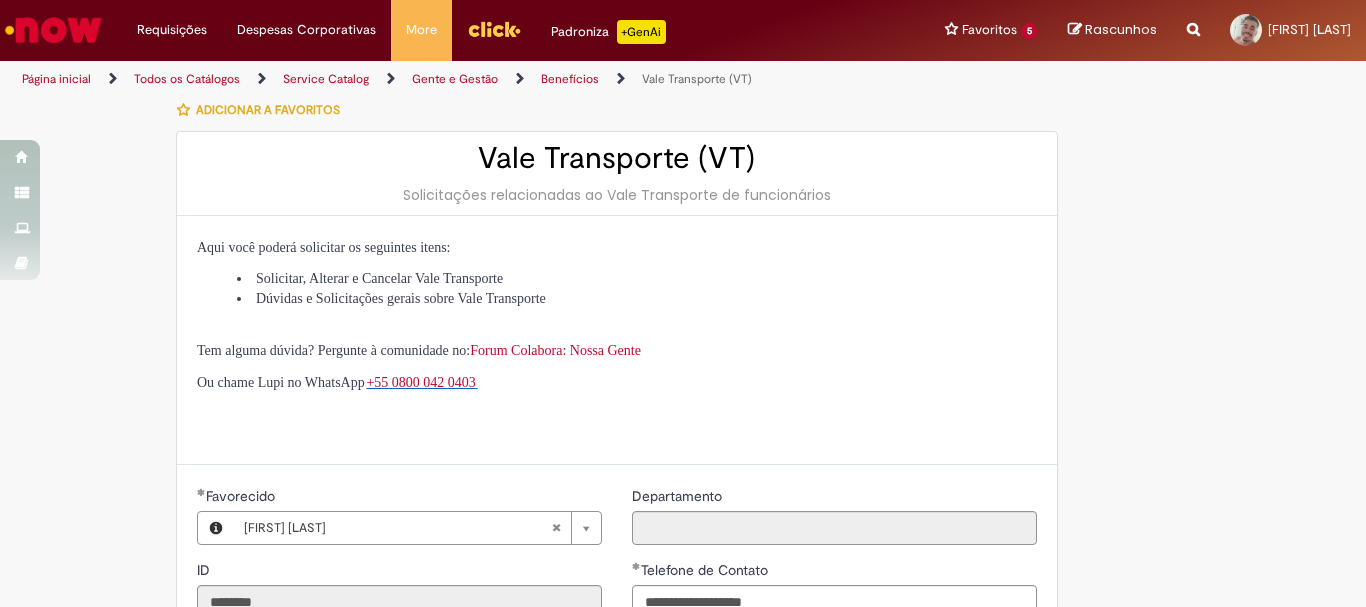 scroll, scrollTop: 0, scrollLeft: 0, axis: both 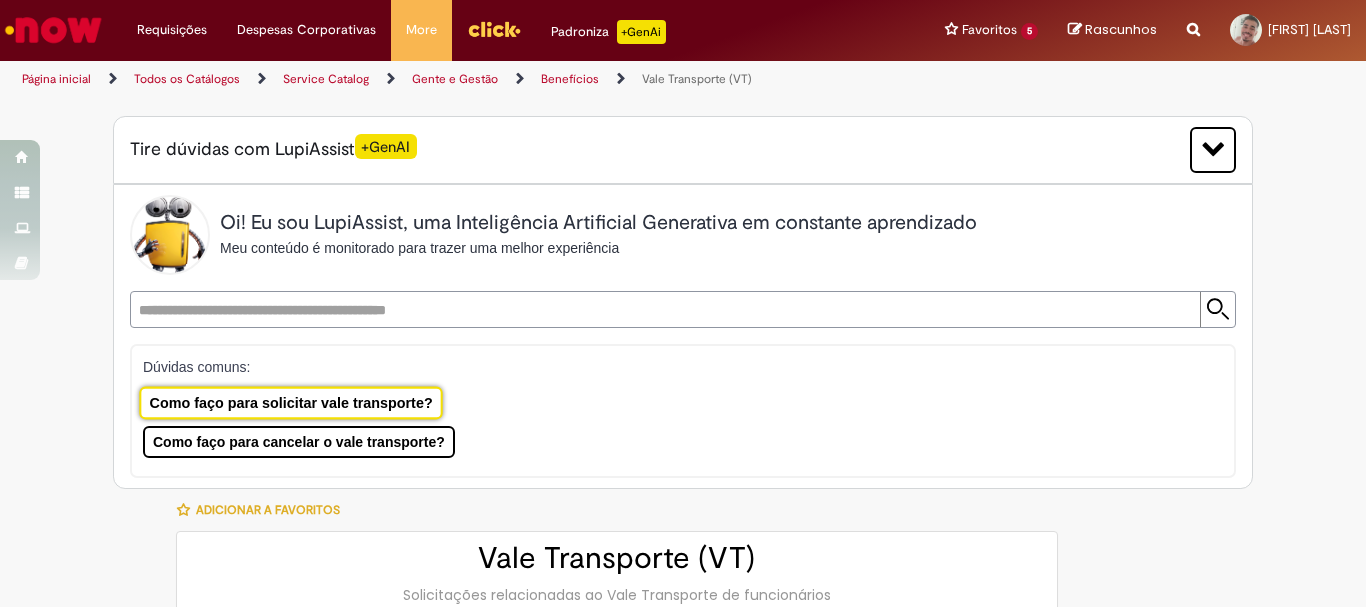 click on "Como faço para solicitar vale transporte?" at bounding box center [291, 402] 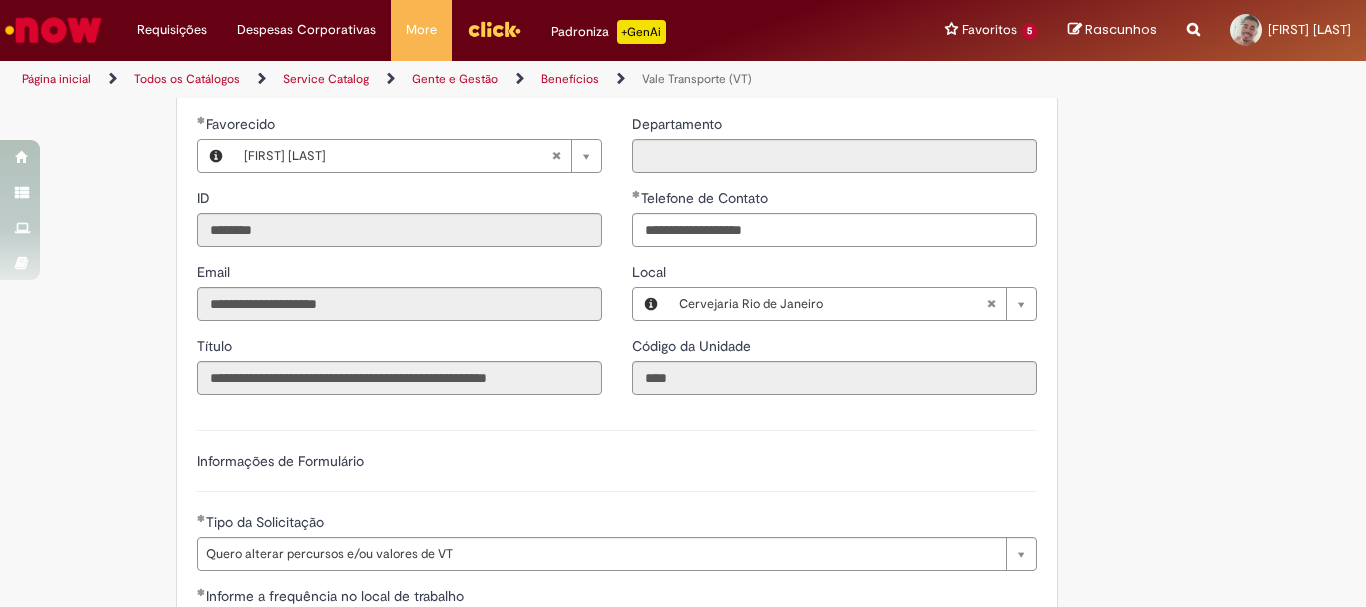 scroll, scrollTop: 1100, scrollLeft: 0, axis: vertical 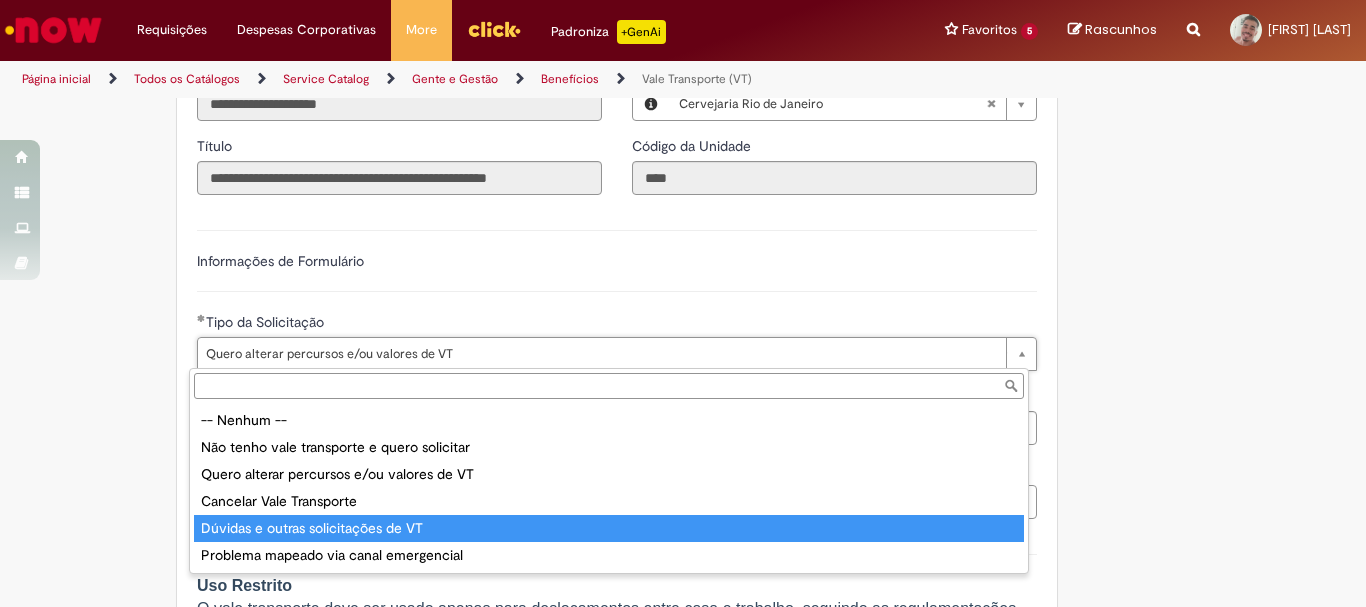 type on "**********" 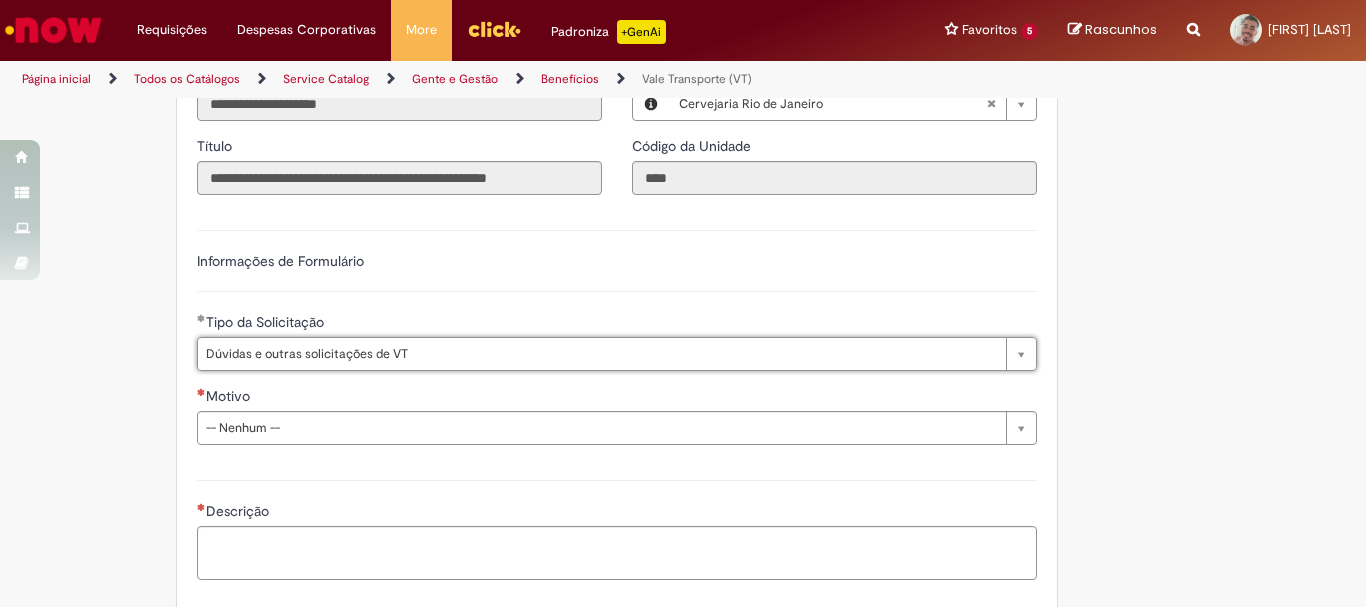 scroll, scrollTop: 0, scrollLeft: 0, axis: both 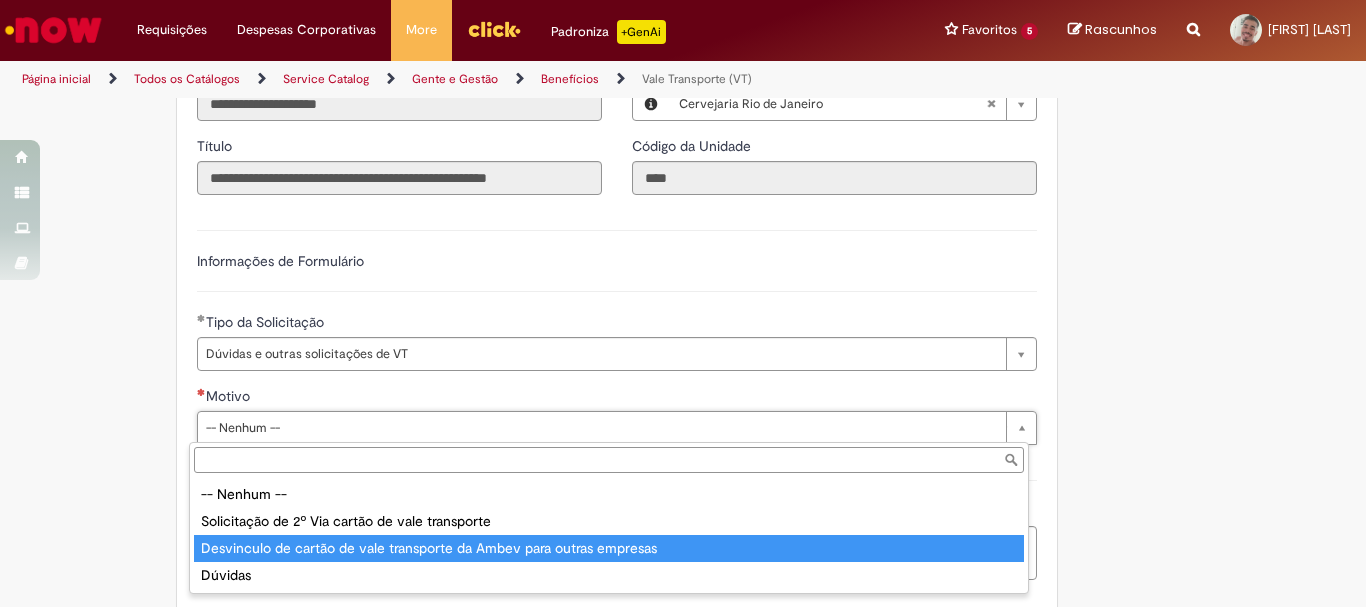 type on "**********" 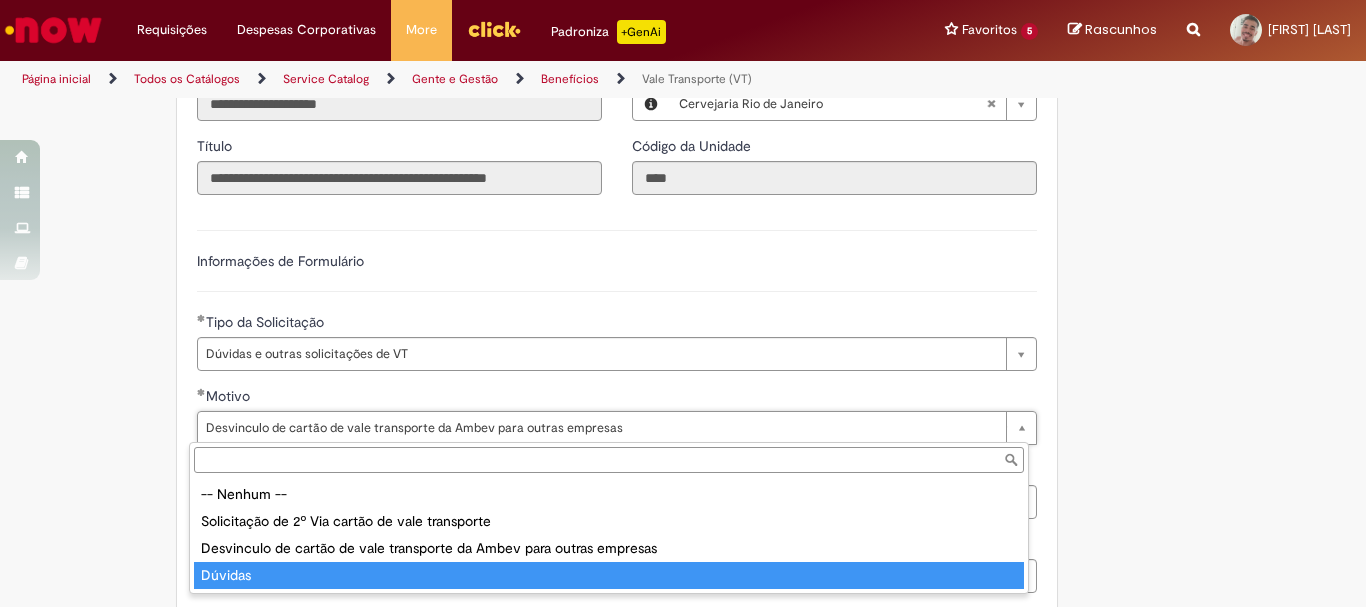 type on "*******" 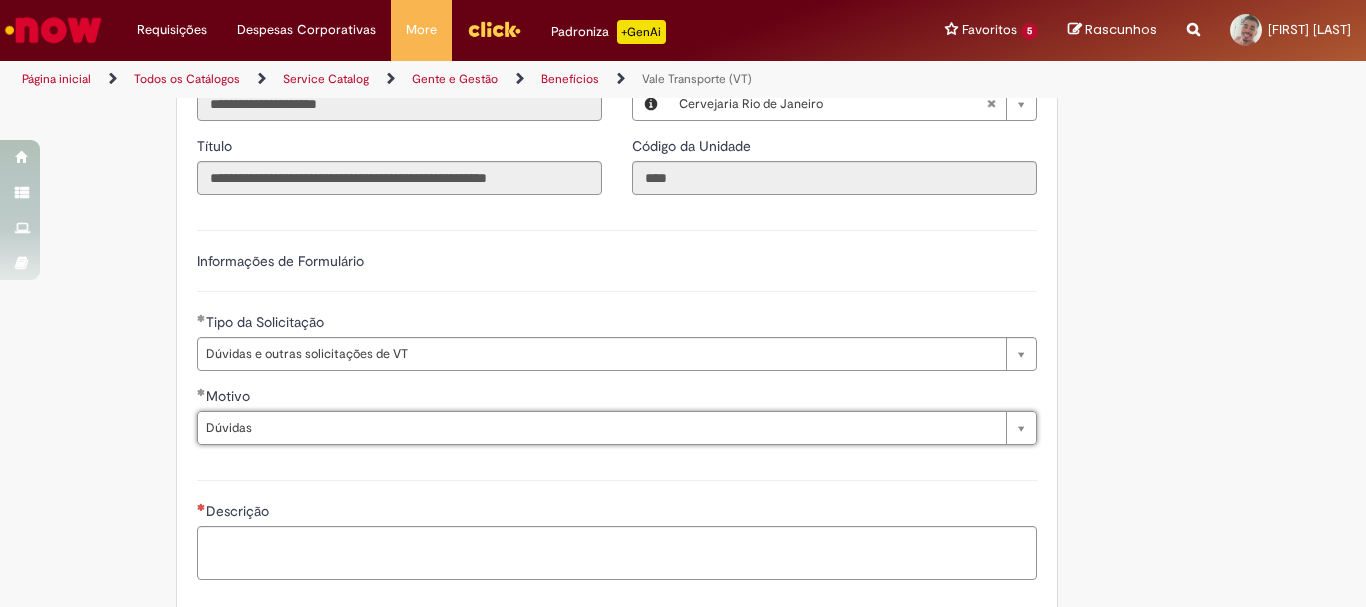 scroll, scrollTop: 1300, scrollLeft: 0, axis: vertical 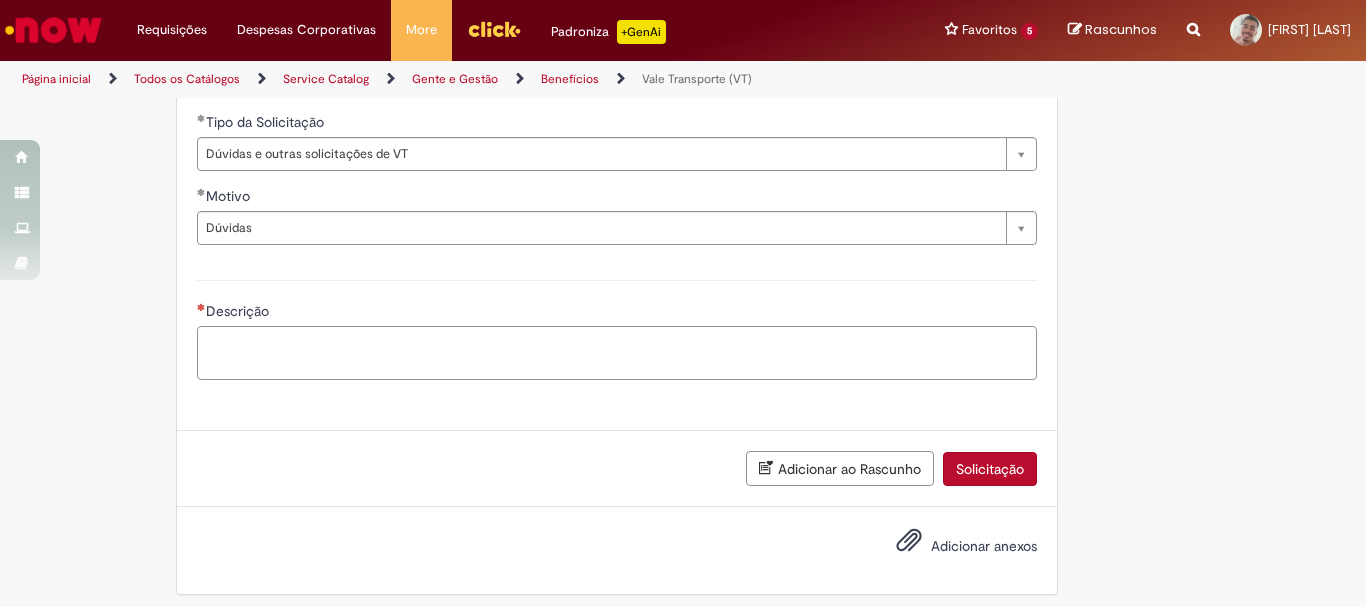 click on "Descrição" at bounding box center [617, 353] 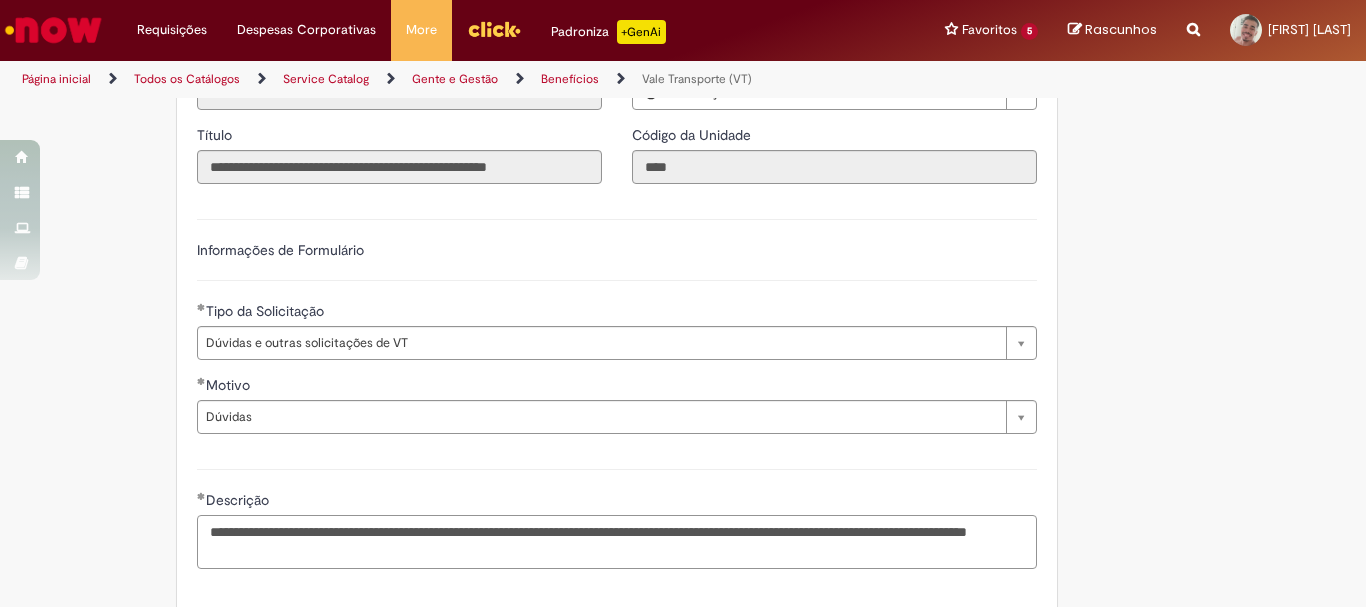 scroll, scrollTop: 1311, scrollLeft: 0, axis: vertical 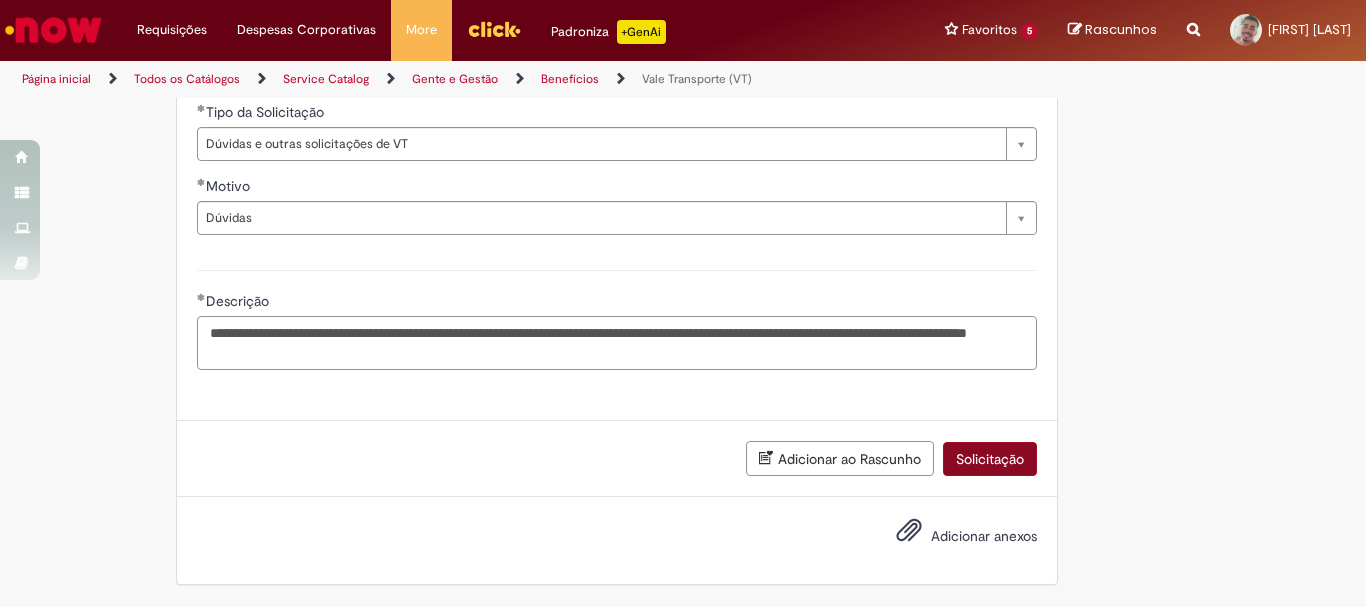 type on "**********" 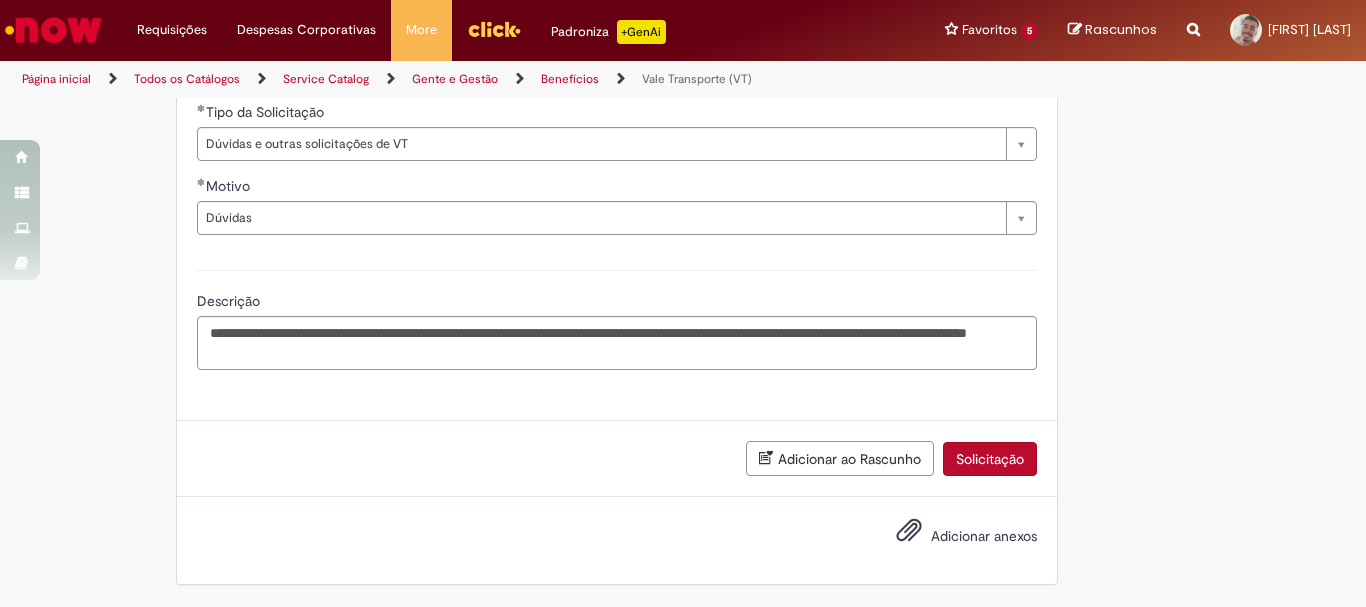click on "Solicitação" at bounding box center [990, 459] 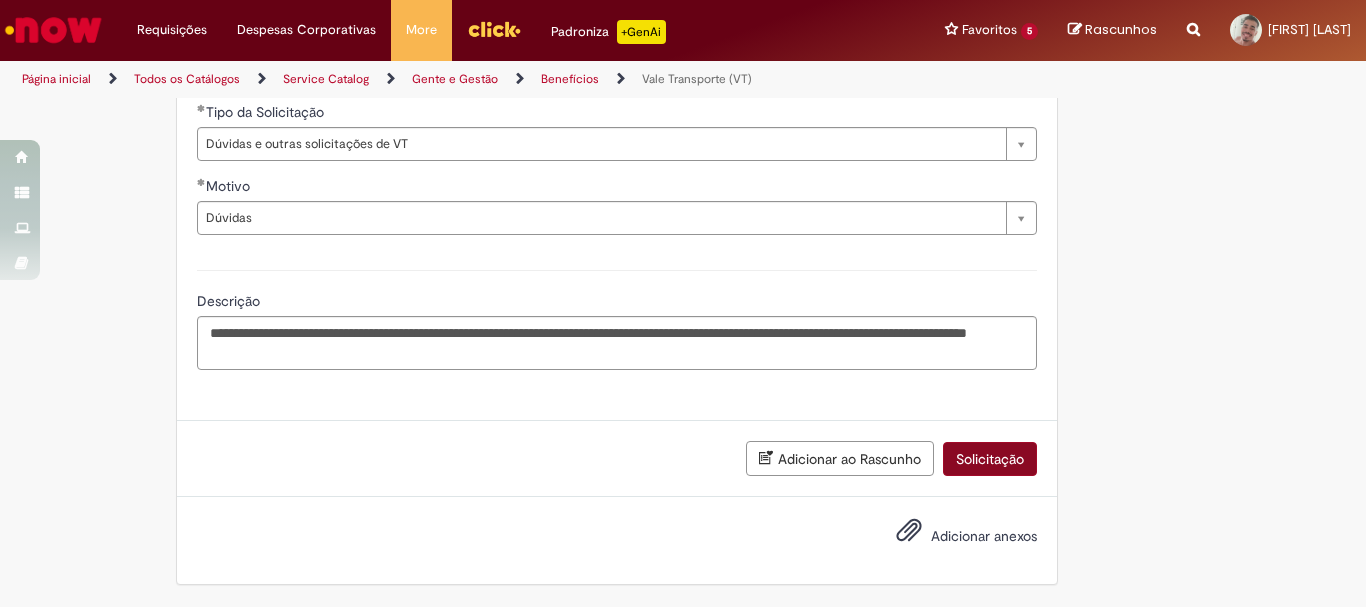 scroll, scrollTop: 1265, scrollLeft: 0, axis: vertical 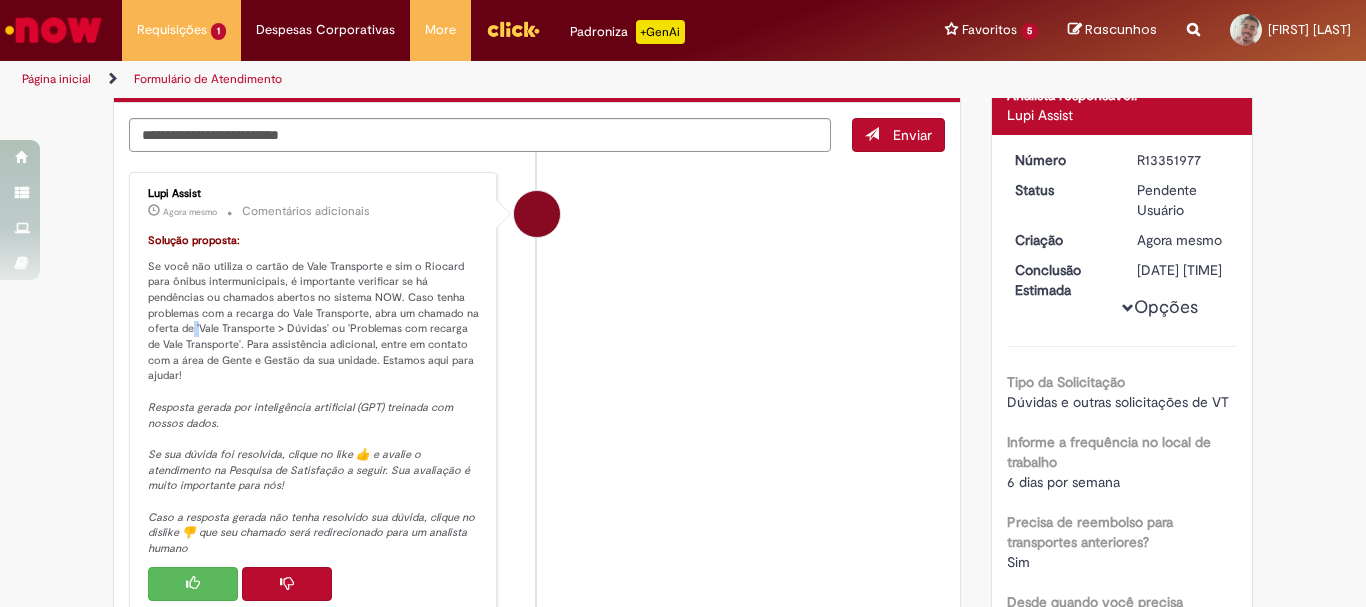 click on "Solução proposta: Se você não utiliza o cartão de Vale Transporte e sim o Riocard para ônibus intermunicipais, é importante verificar se há pendências ou chamados abertos no sistema NOW. Caso tenha problemas com a recarga do Vale Transporte, abra um chamado na oferta de 'Vale Transporte > Dúvidas' ou 'Problemas com recarga de Vale Transporte'. Para assistência adicional, entre em contato com a área de Gente e Gestão da sua unidade. Estamos aqui para ajudar!   Resposta gerada por inteligência artificial (GPT) treinada com nossos dados. Se sua dúvida foi resolvida, clique no like 👍 e avalie o atendimento na Pesquisa de Satisfação a seguir. Sua avaliação é muito importante para nós! Caso a resposta gerada não tenha resolvido sua dúvida, clique no dislike 👎 que seu chamado será redirecionado para um analista humano" at bounding box center (314, 395) 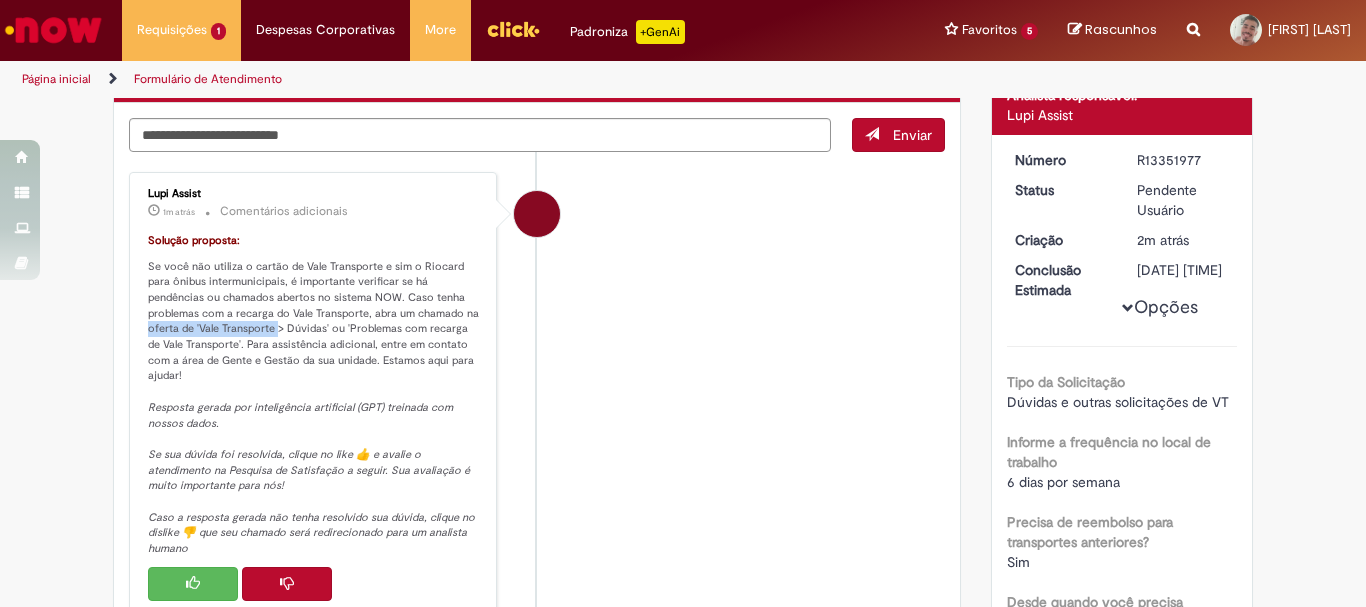 drag, startPoint x: 142, startPoint y: 327, endPoint x: 270, endPoint y: 330, distance: 128.03516 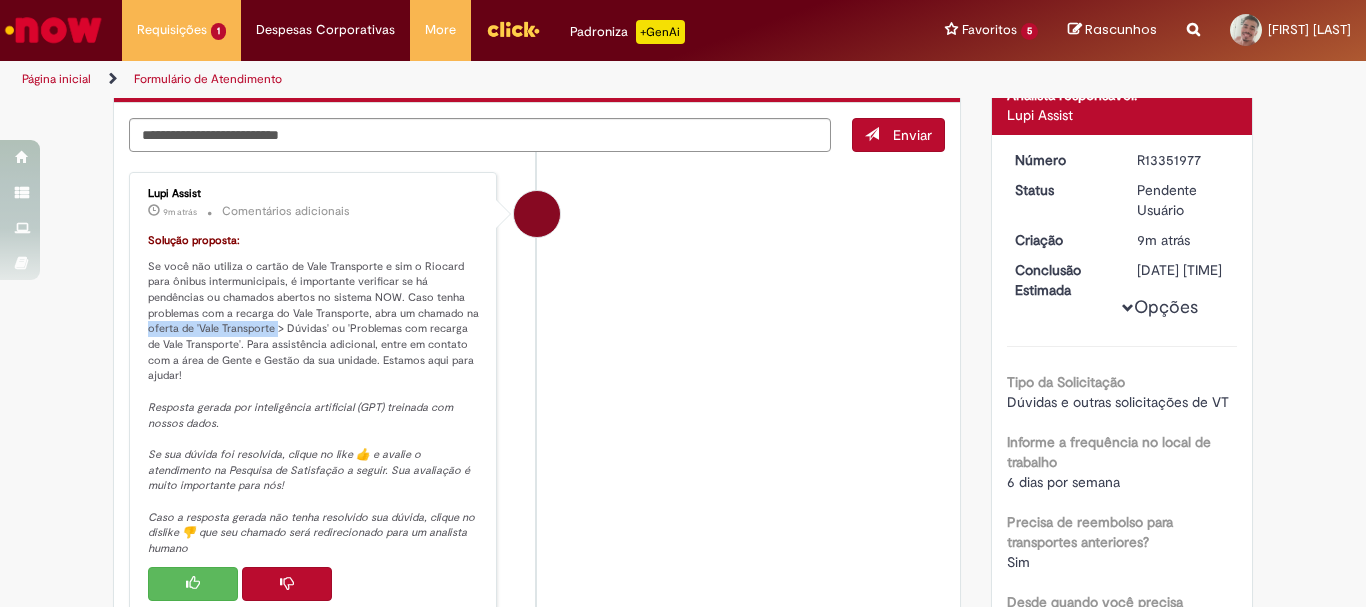 scroll, scrollTop: 400, scrollLeft: 0, axis: vertical 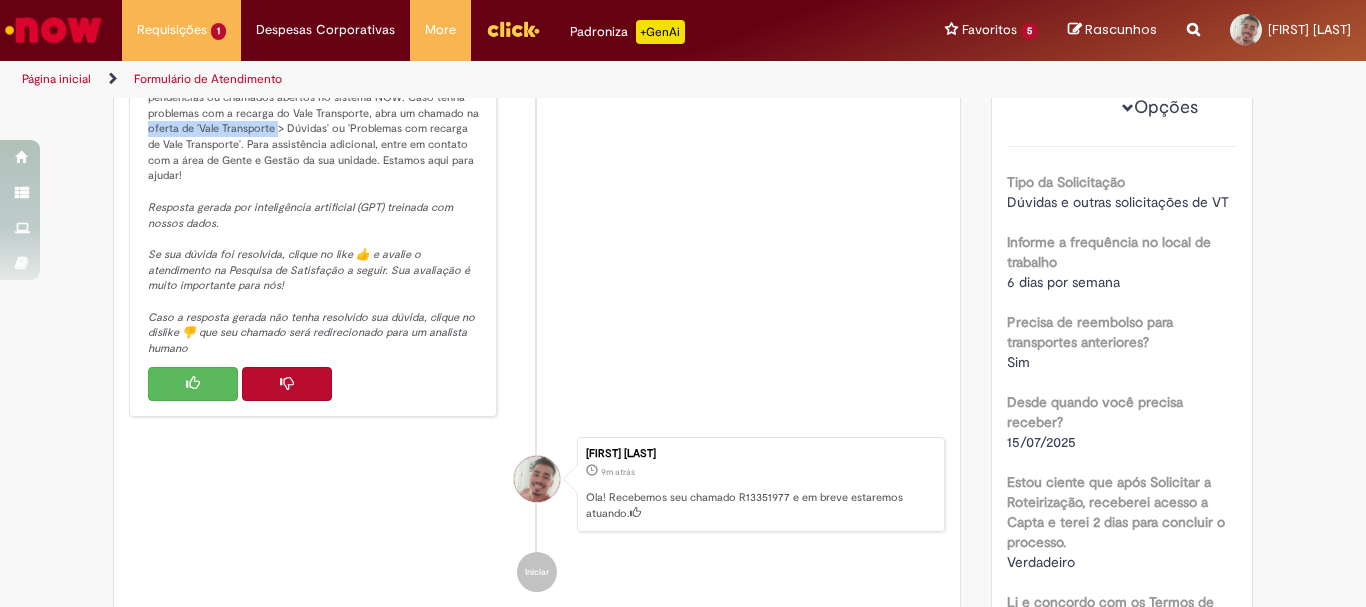 click at bounding box center [287, 383] 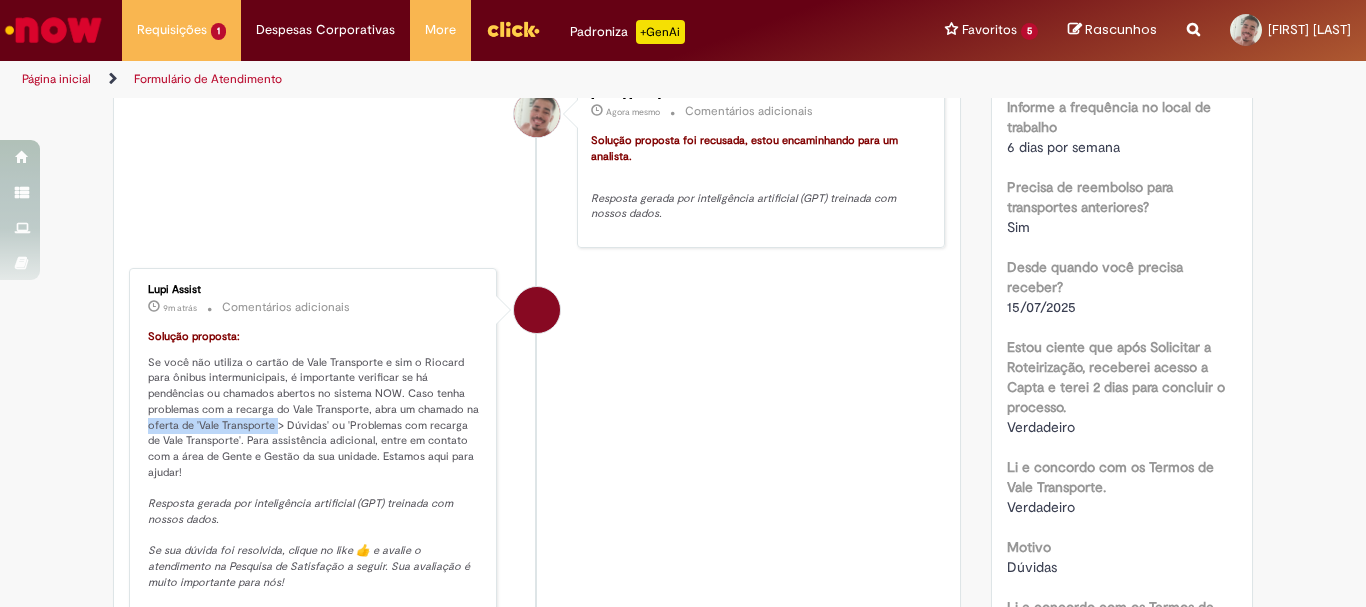 scroll, scrollTop: 0, scrollLeft: 0, axis: both 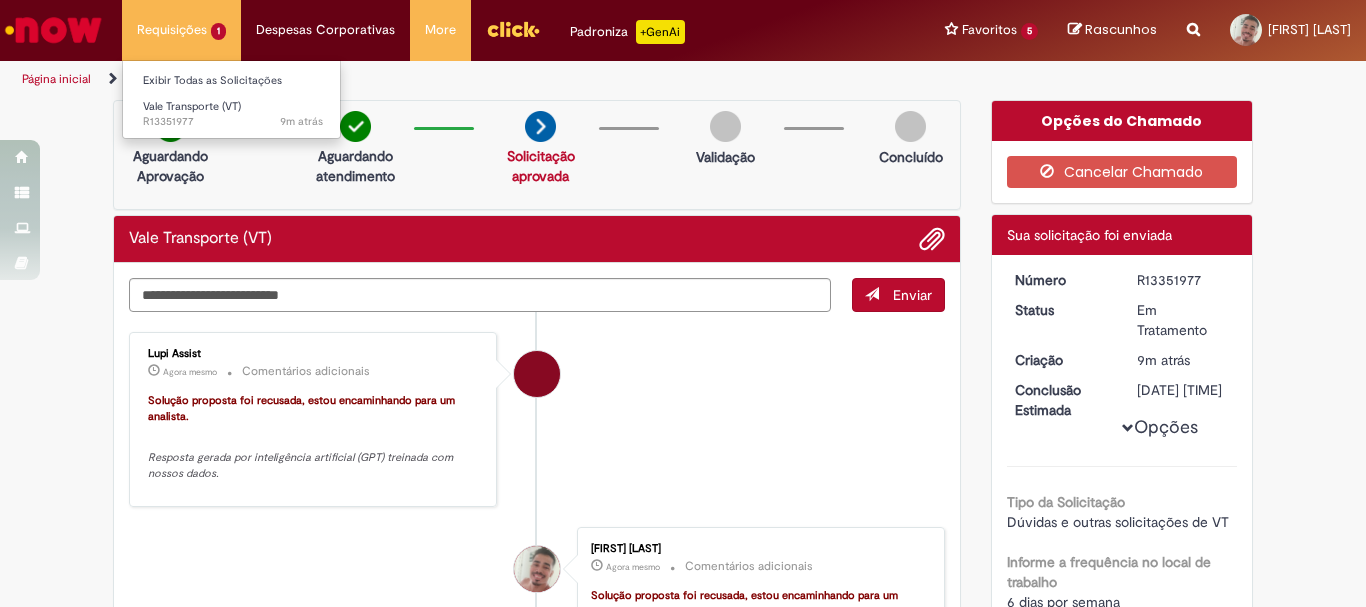 click on "Requisições   1
Exibir Todas as Solicitações
Vale Transporte (VT)
9m atrás 9 minutos atrás  R13351977" at bounding box center [181, 30] 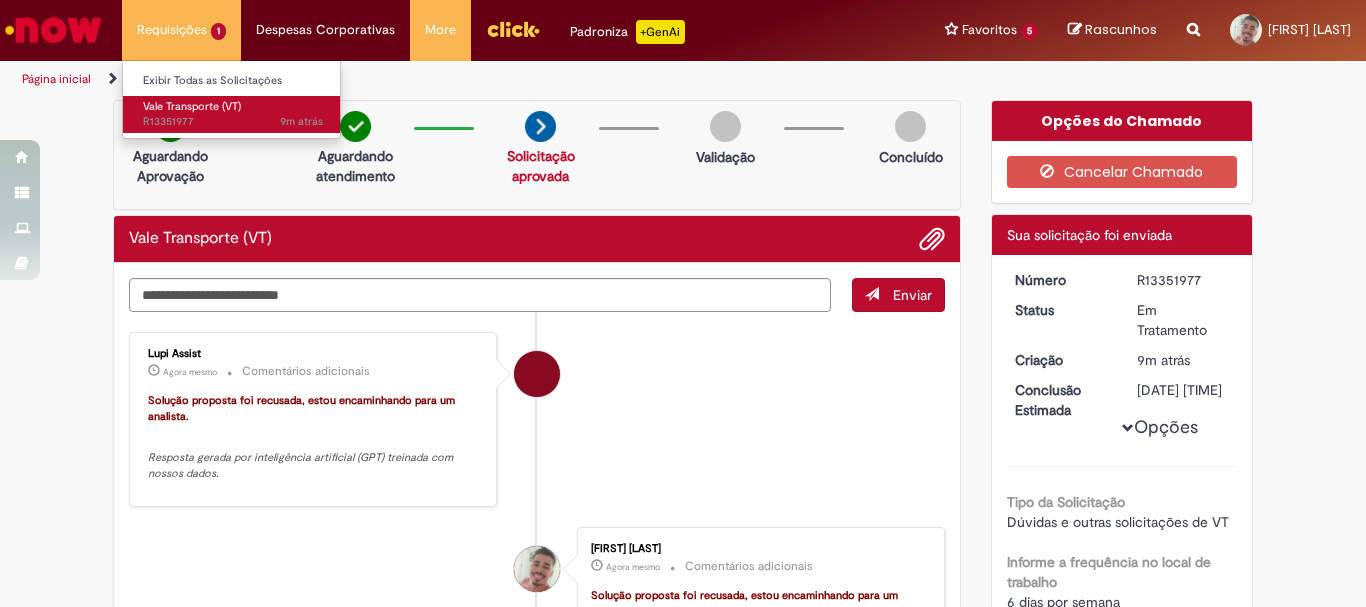 click on "Vale Transporte (VT)" at bounding box center [192, 106] 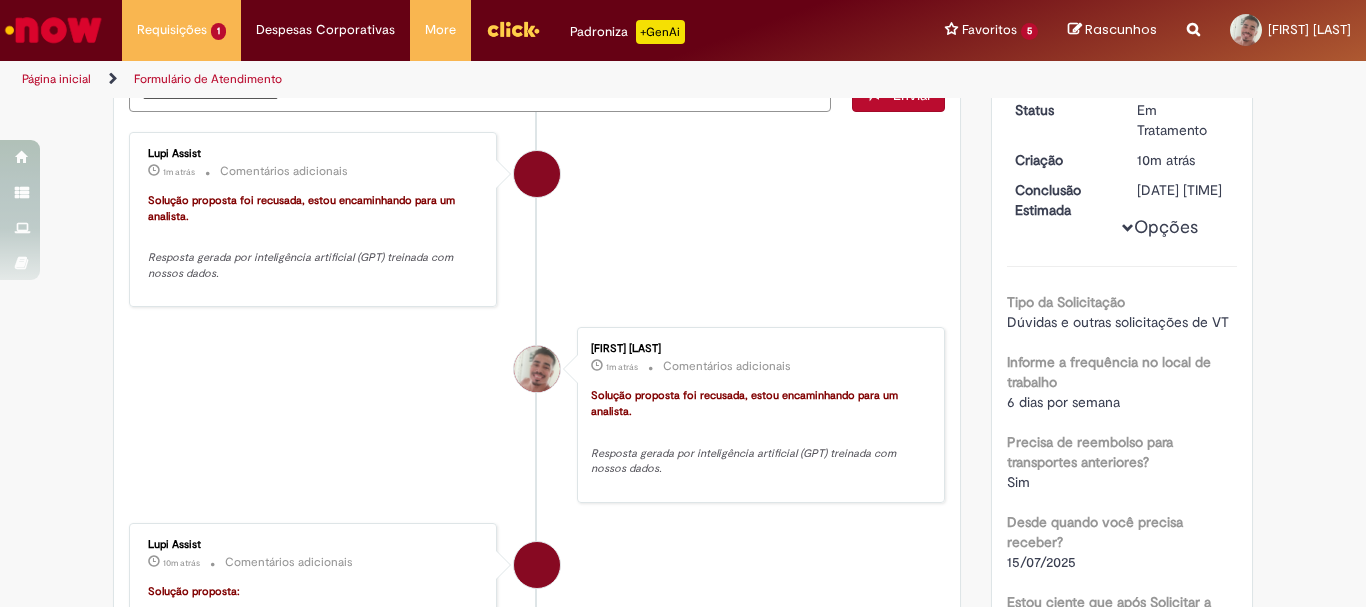 scroll, scrollTop: 0, scrollLeft: 0, axis: both 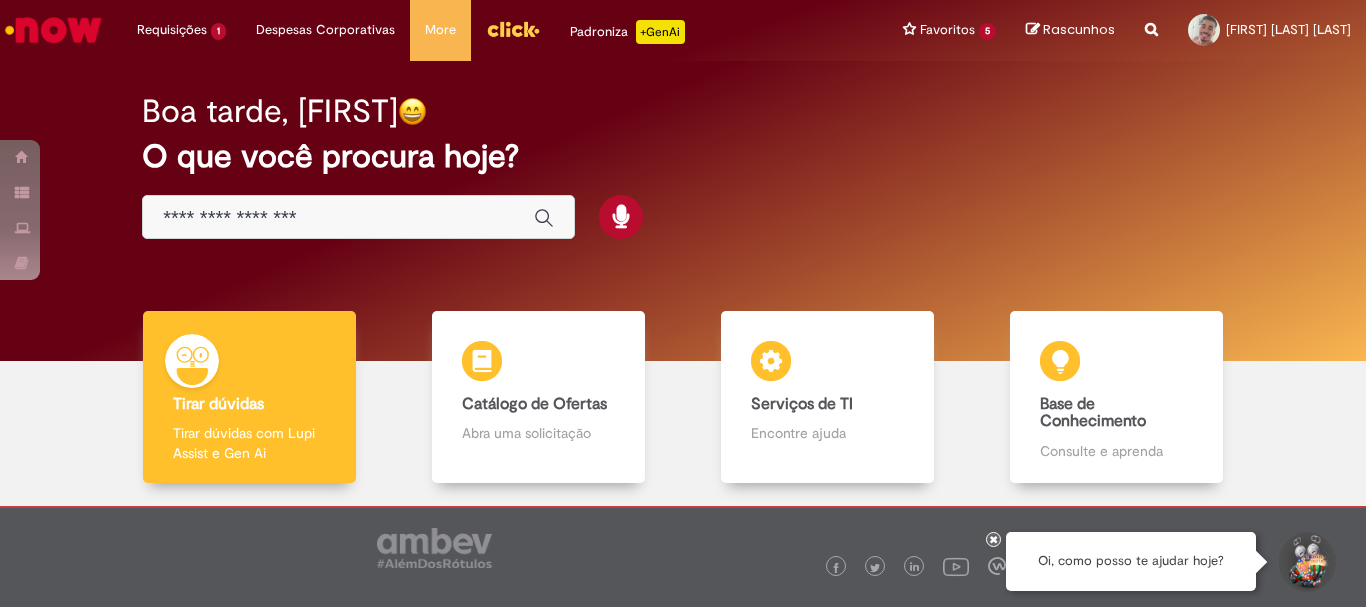 click at bounding box center [338, 218] 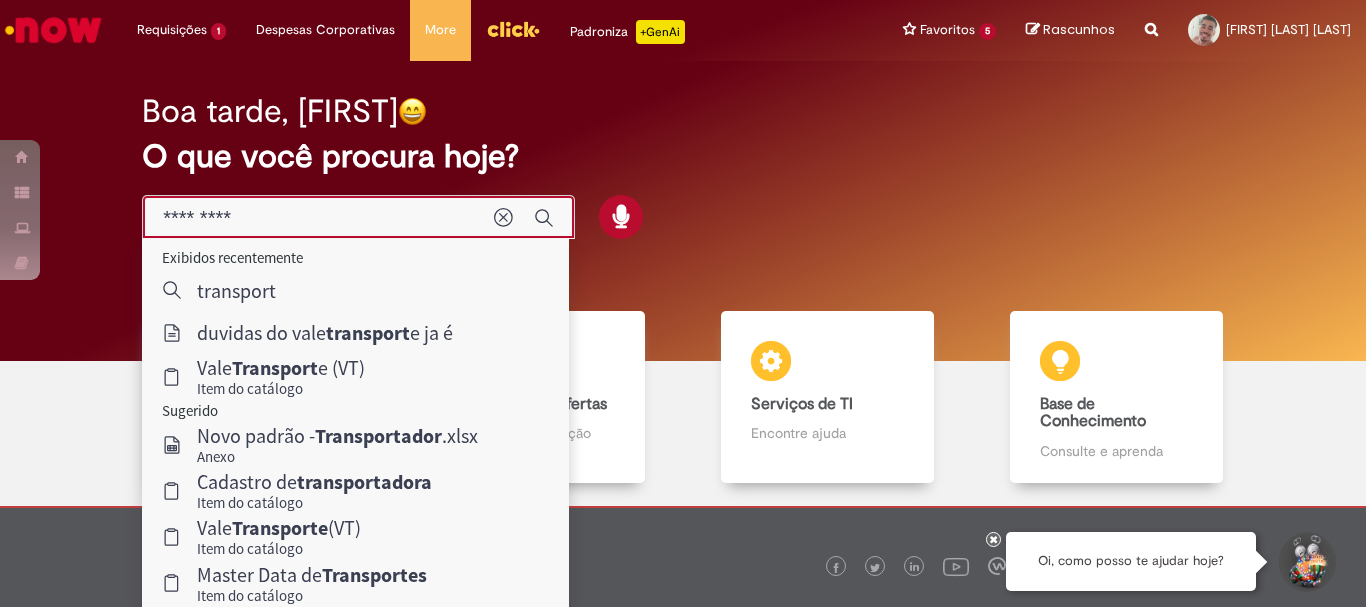 type on "**********" 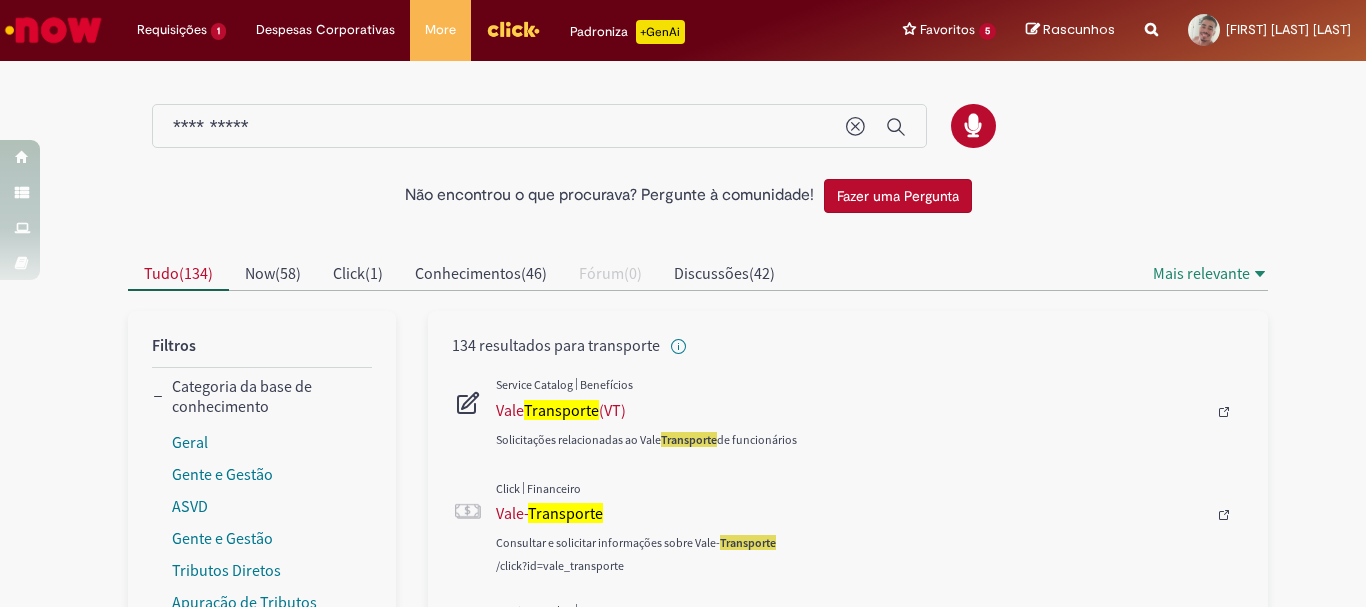 click at bounding box center (53, 30) 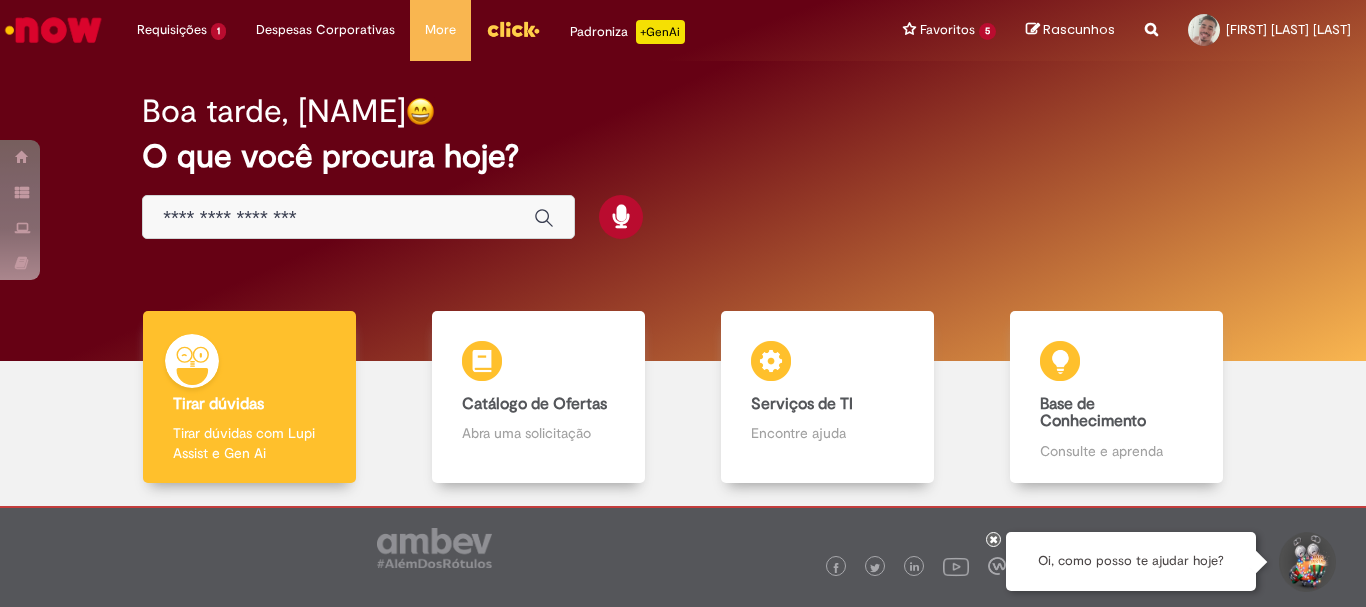 scroll, scrollTop: 0, scrollLeft: 0, axis: both 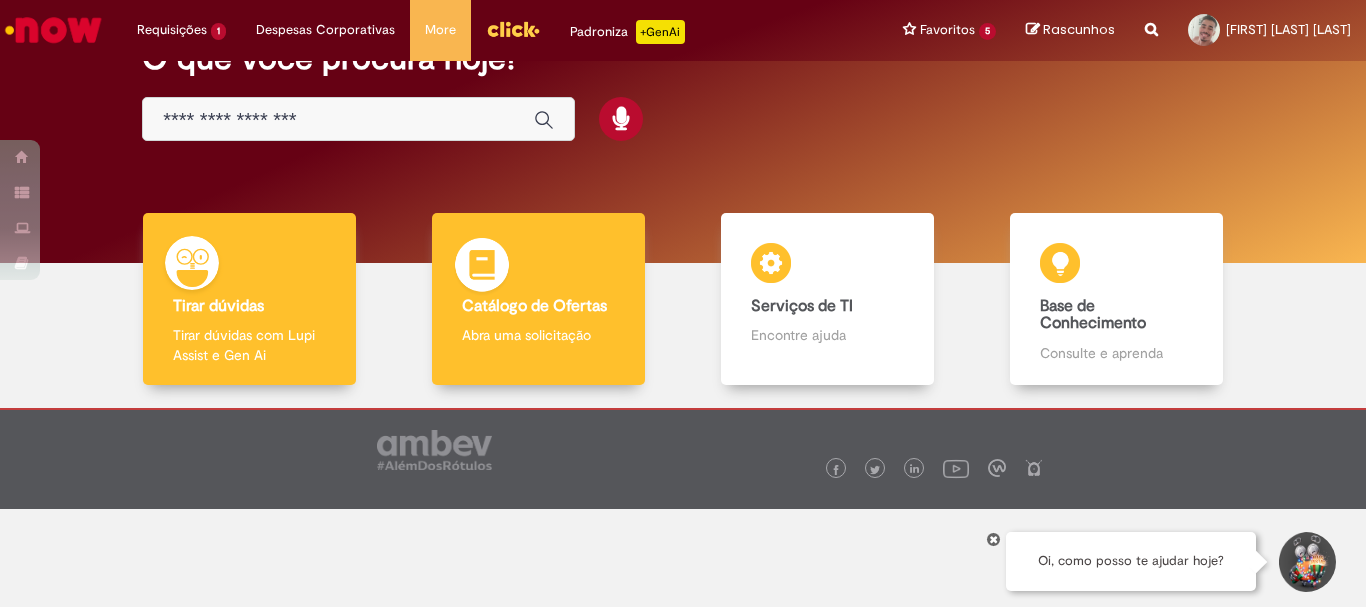 click on "Abra uma solicitação" at bounding box center [538, 335] 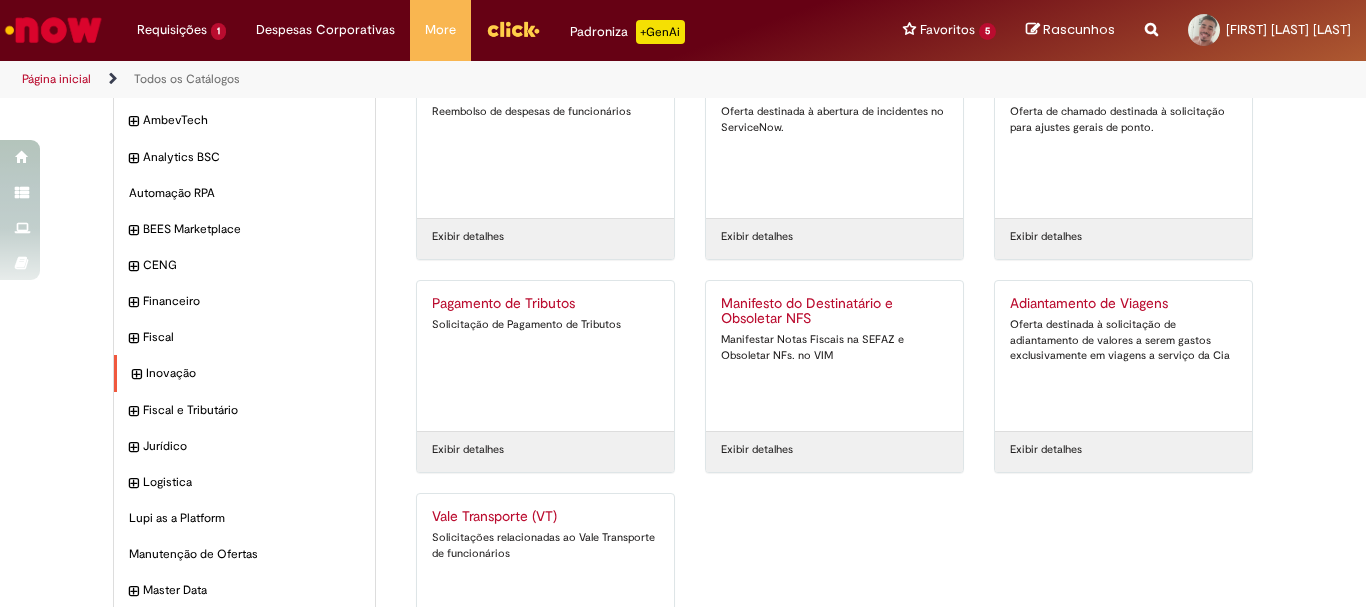 scroll, scrollTop: 0, scrollLeft: 0, axis: both 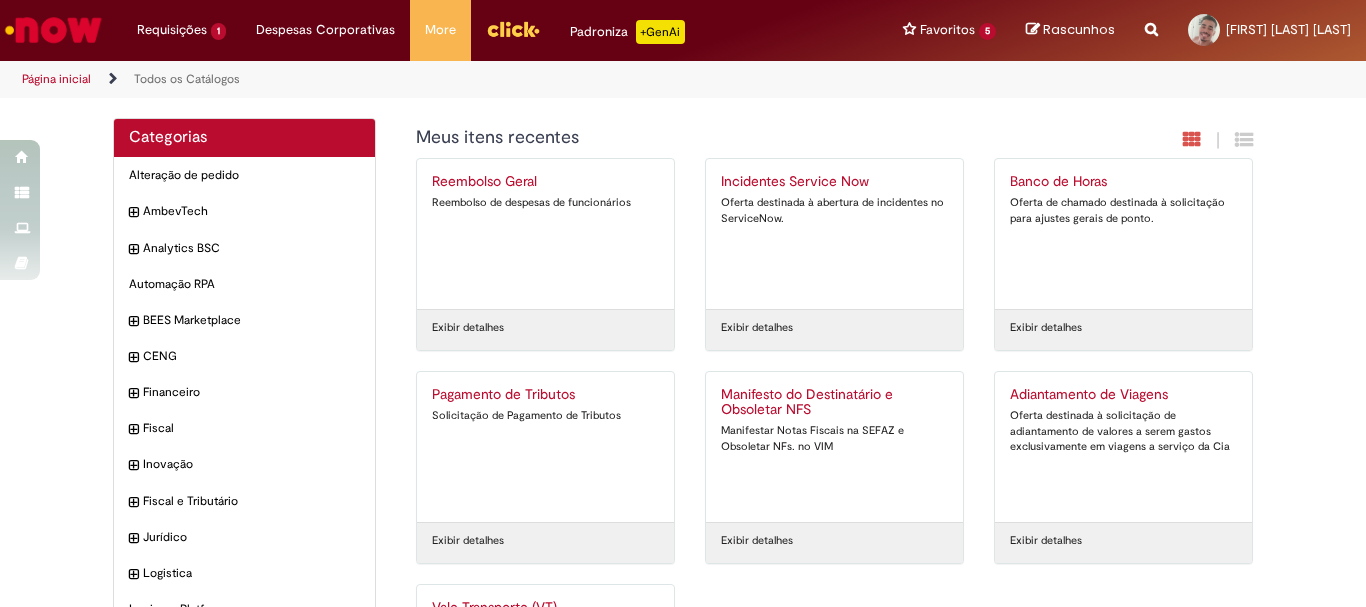 click on "Página inicial" at bounding box center (56, 79) 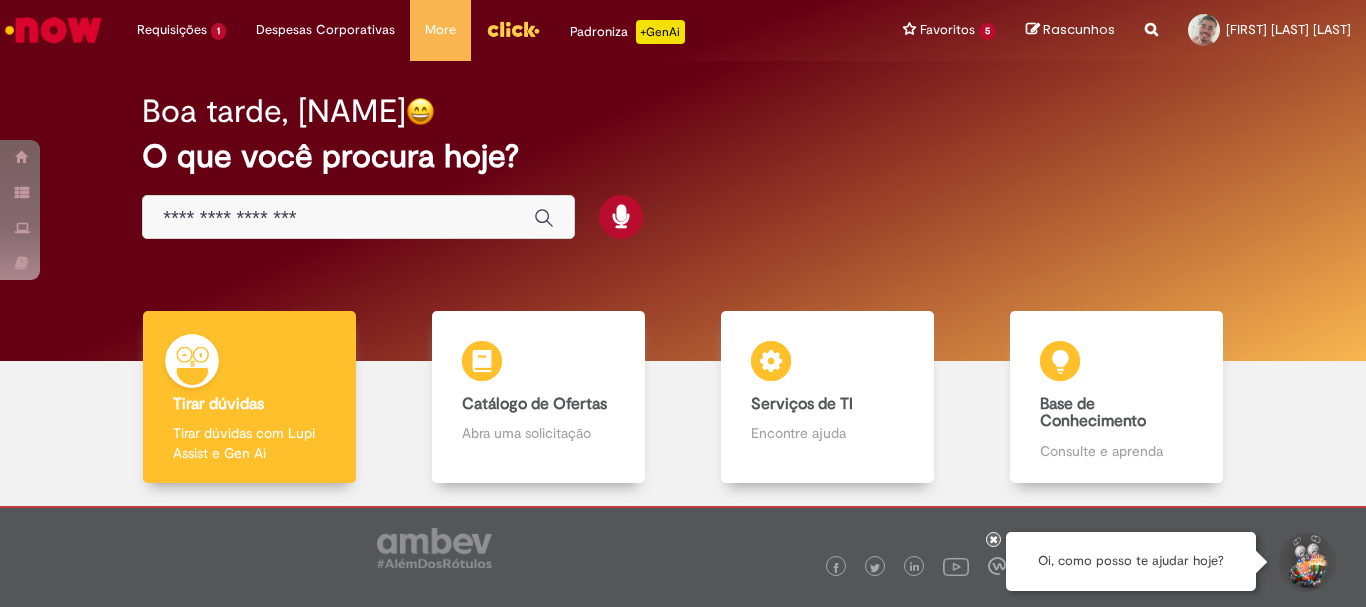 click at bounding box center (358, 217) 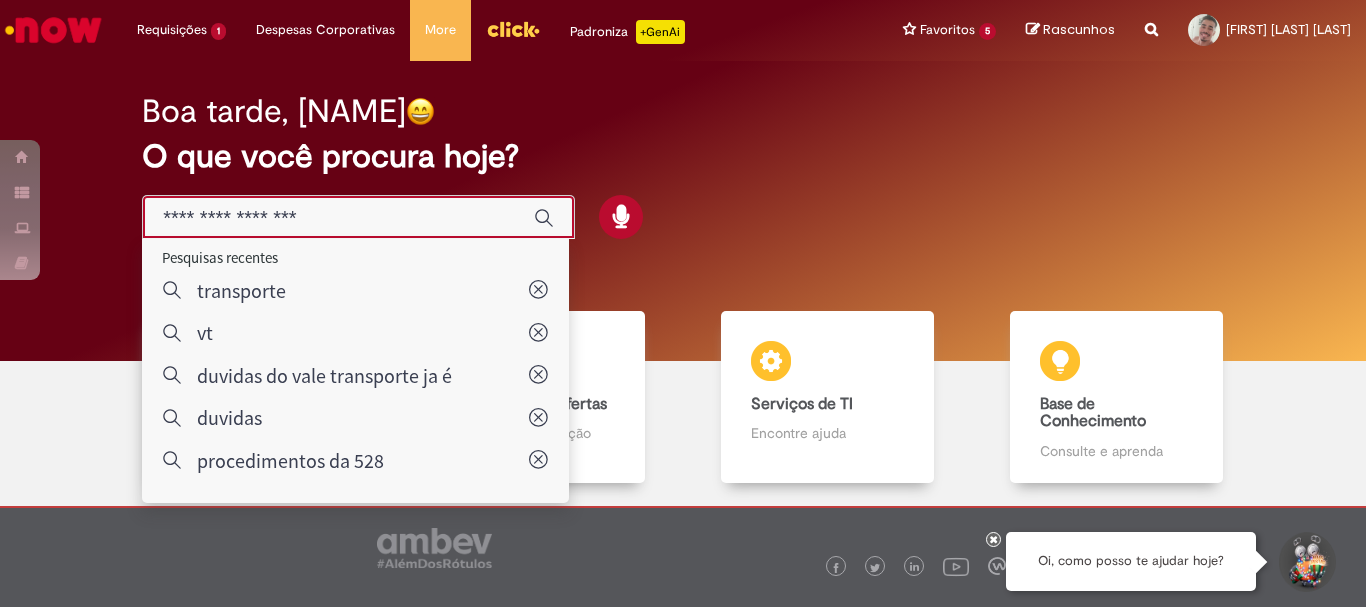 click at bounding box center (338, 218) 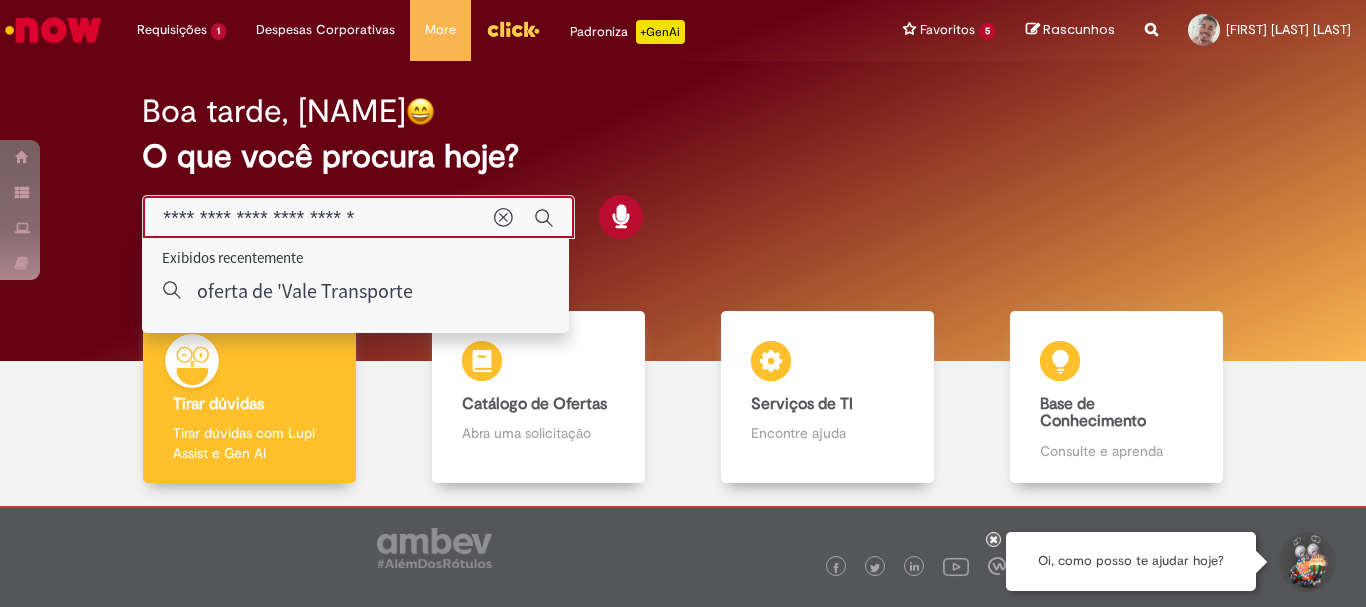 click on "**********" at bounding box center (318, 218) 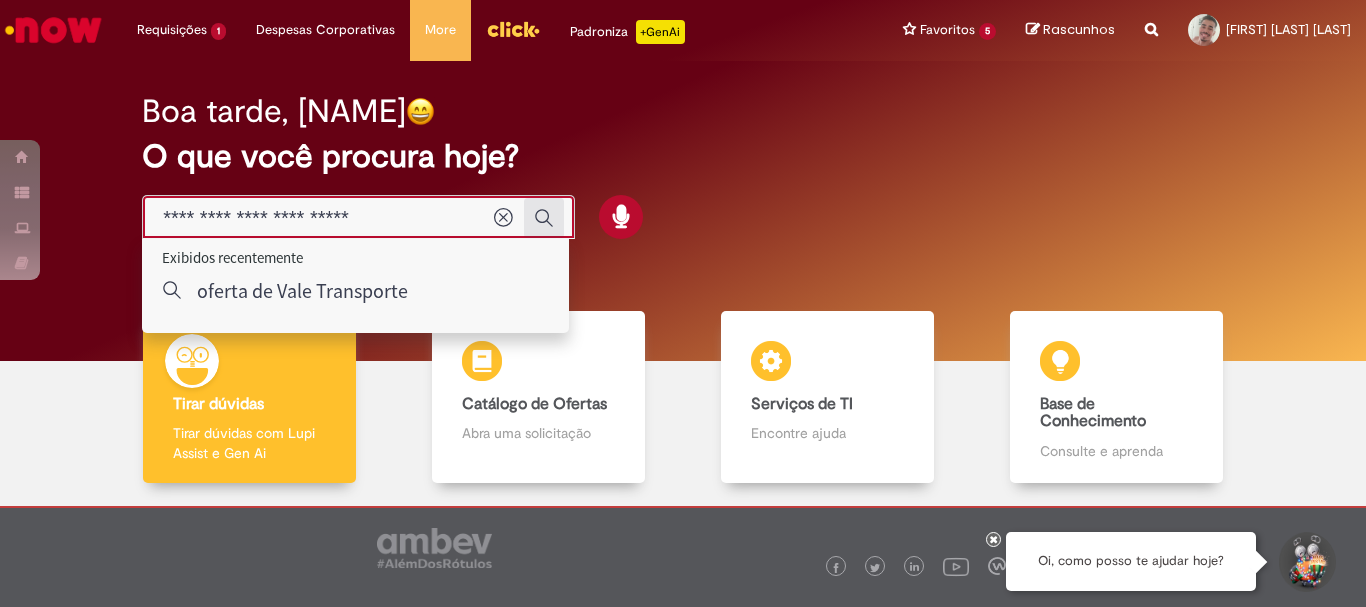 type on "**********" 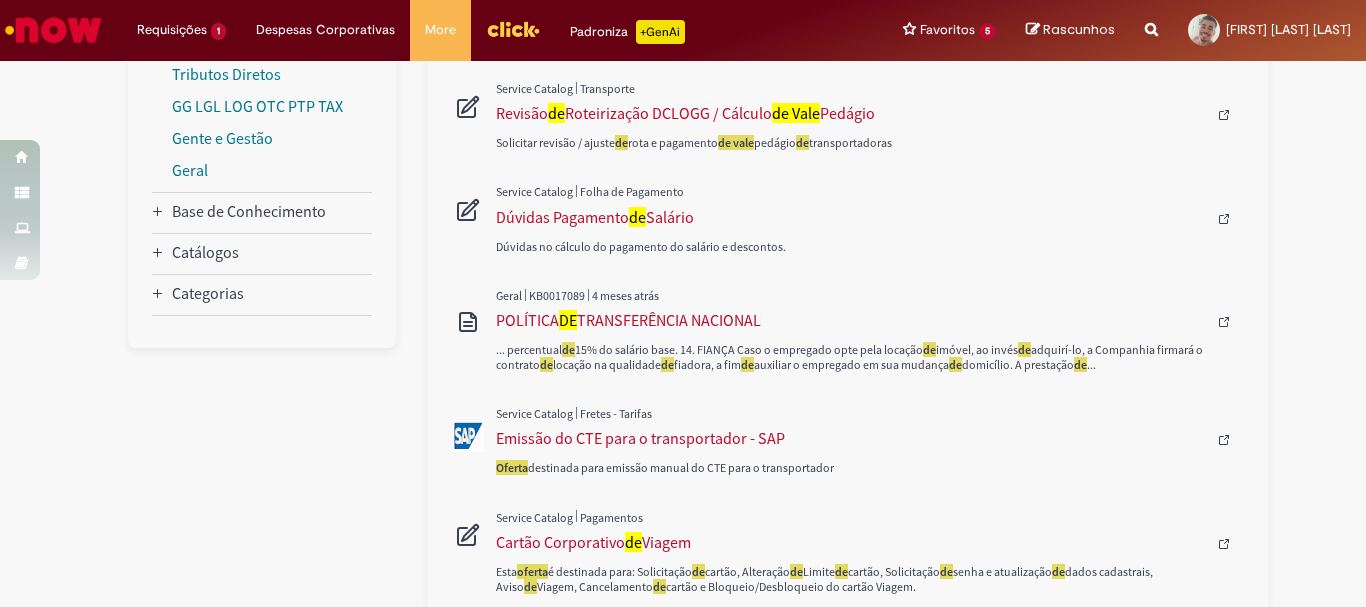 scroll, scrollTop: 0, scrollLeft: 0, axis: both 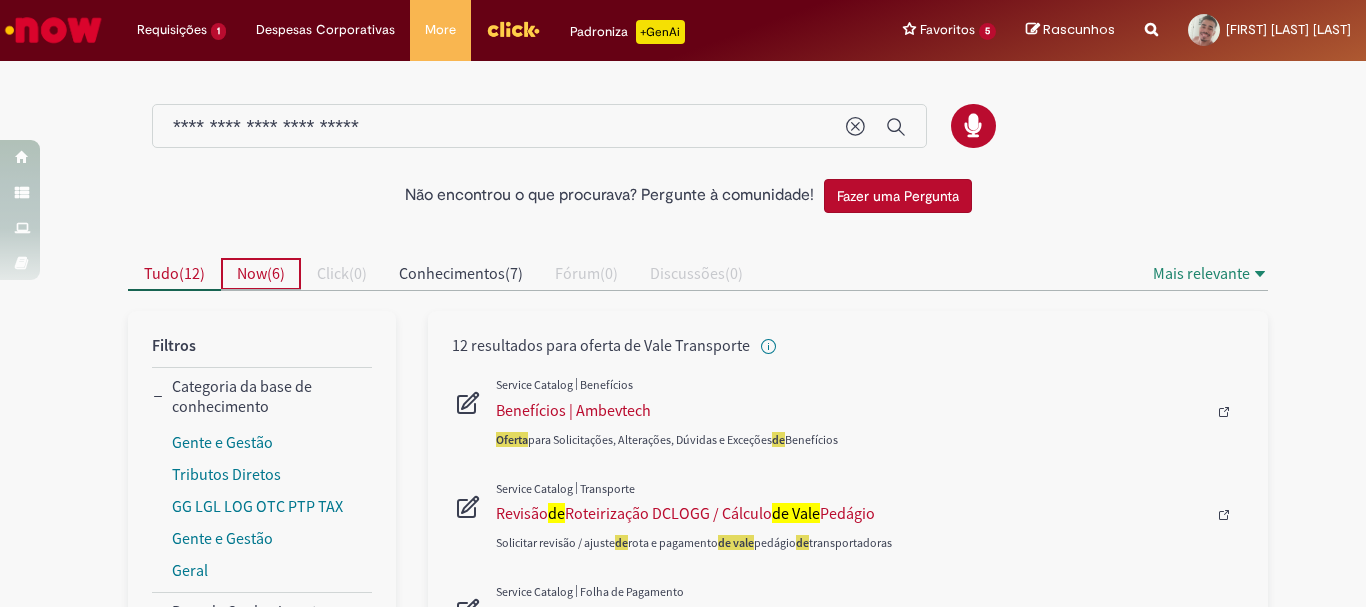 click on "Now" at bounding box center [252, 273] 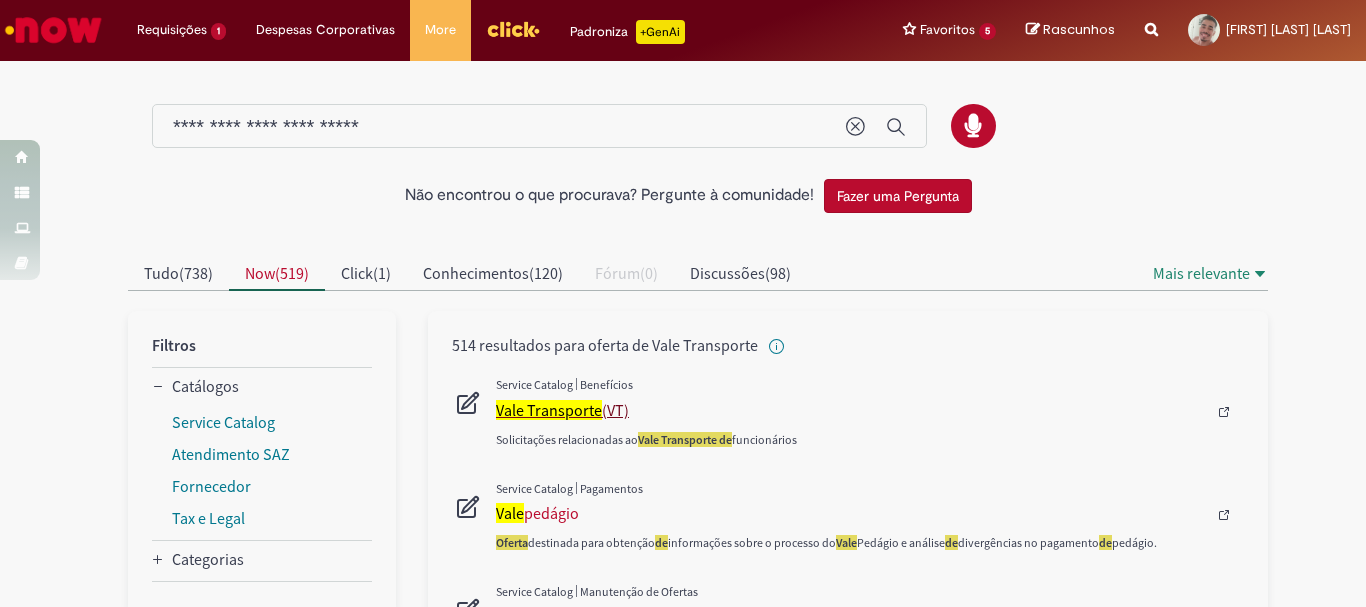 click on "Vale Transporte" at bounding box center (549, 410) 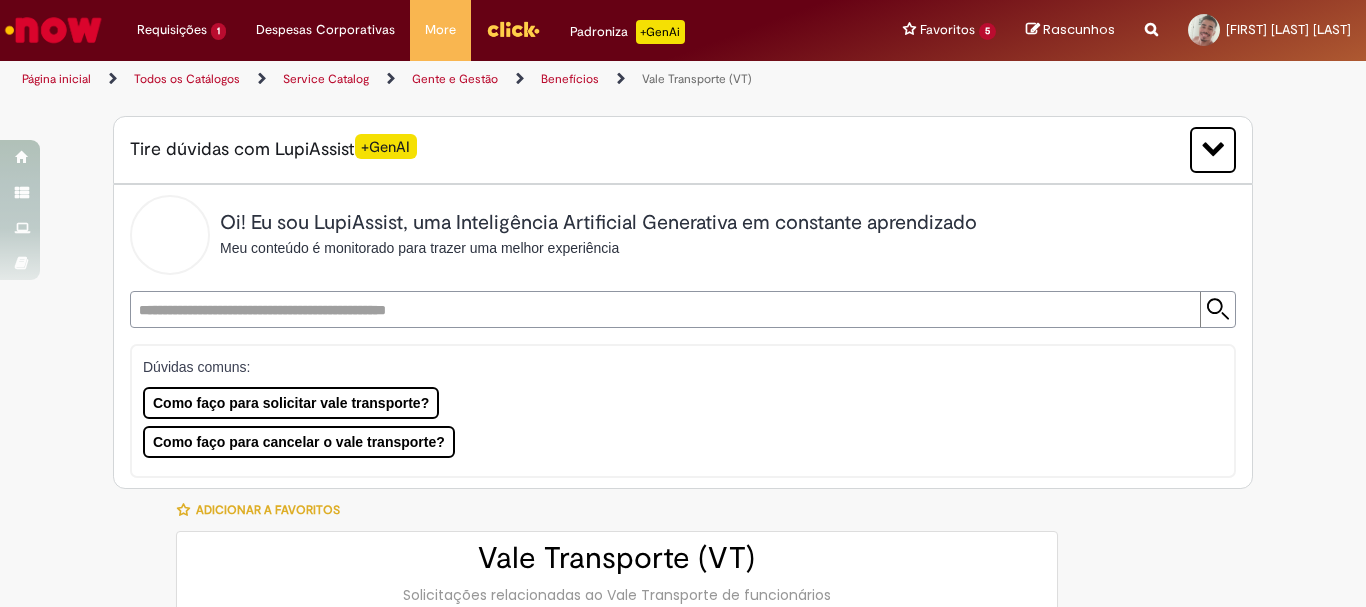 type on "********" 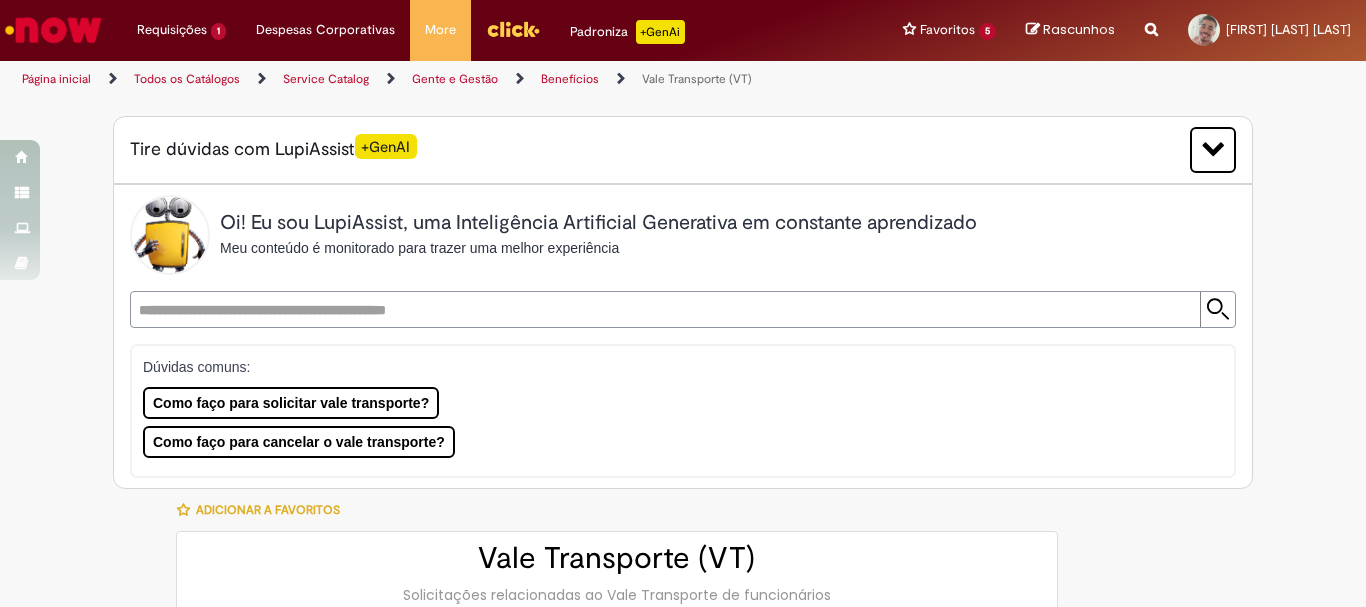 type on "**********" 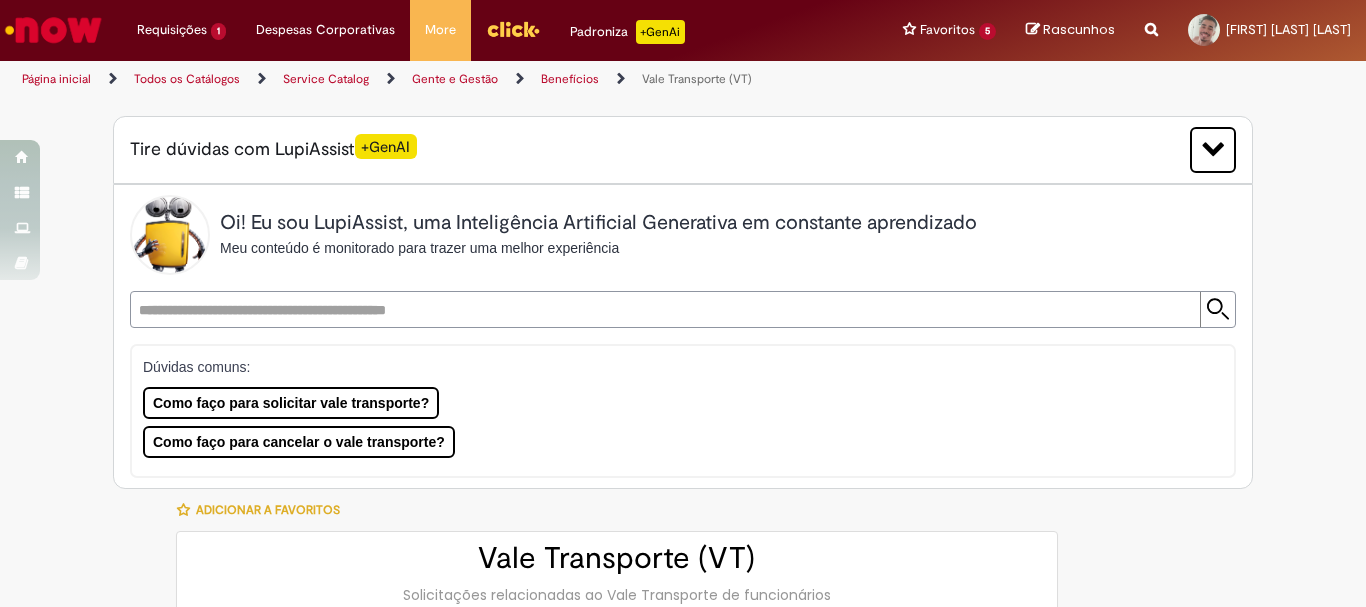 type on "**********" 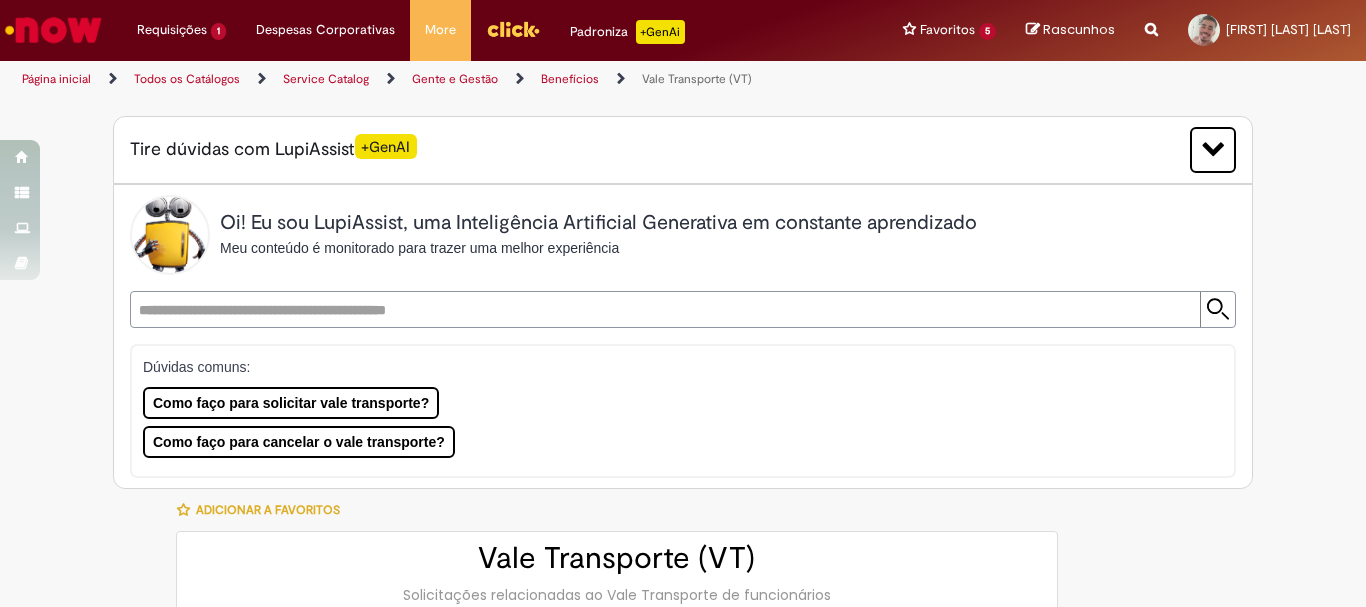 type on "**********" 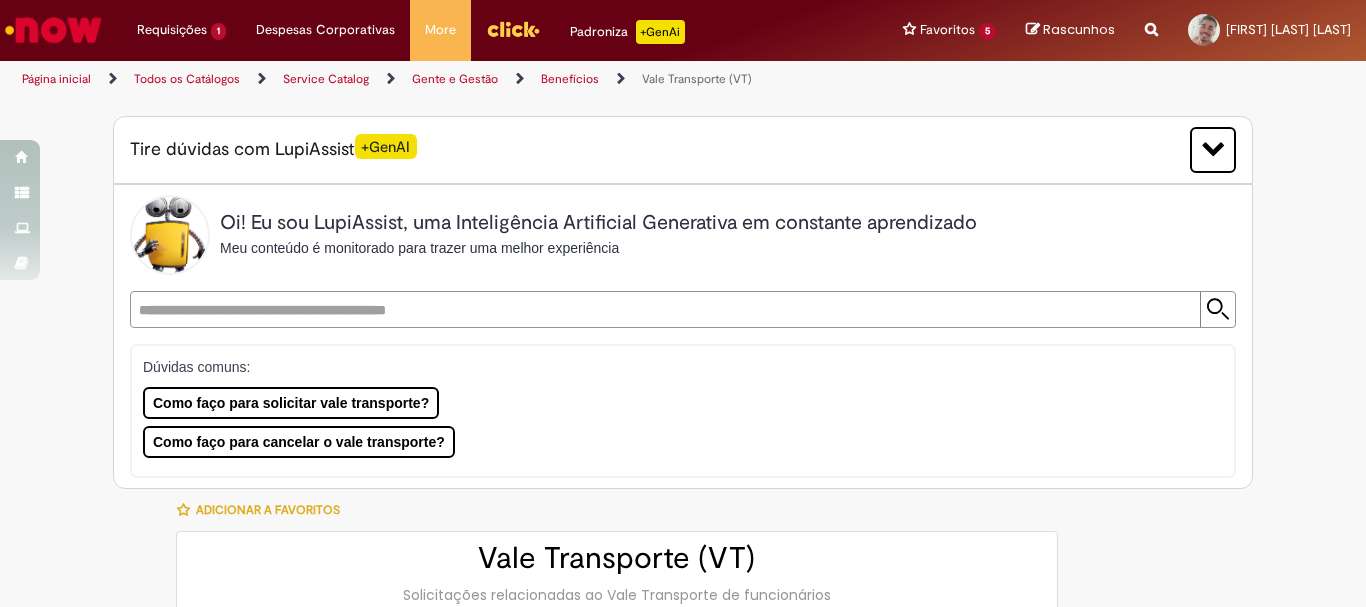 type on "**********" 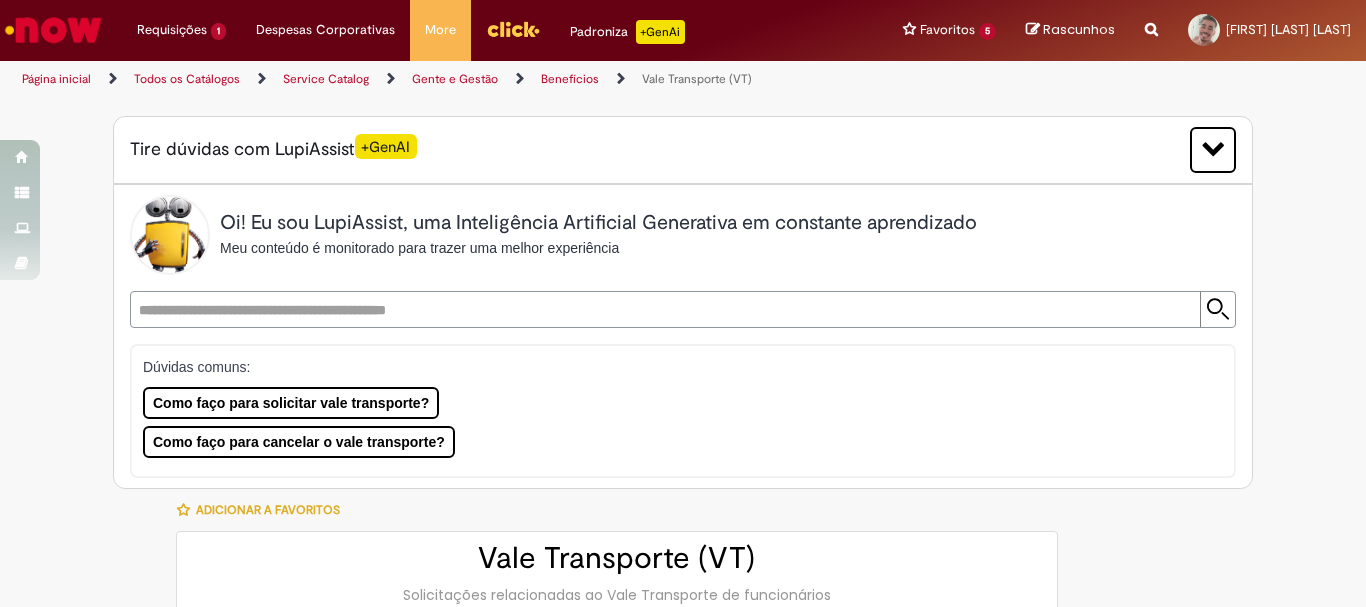 type on "**********" 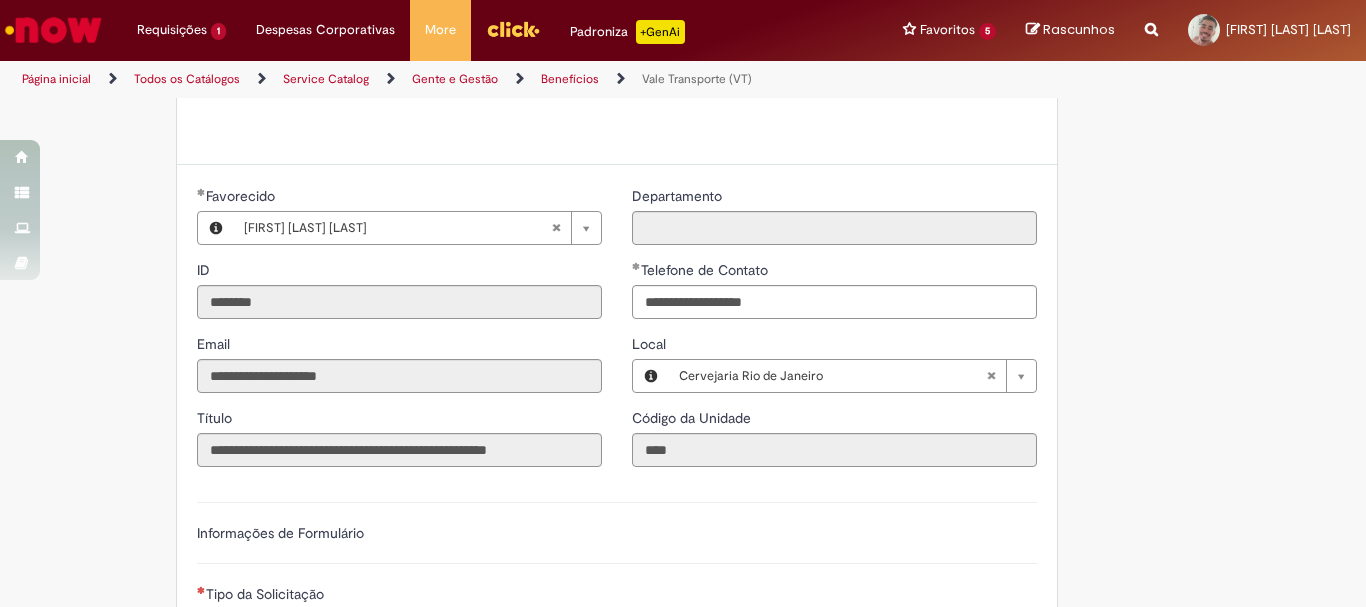scroll, scrollTop: 975, scrollLeft: 0, axis: vertical 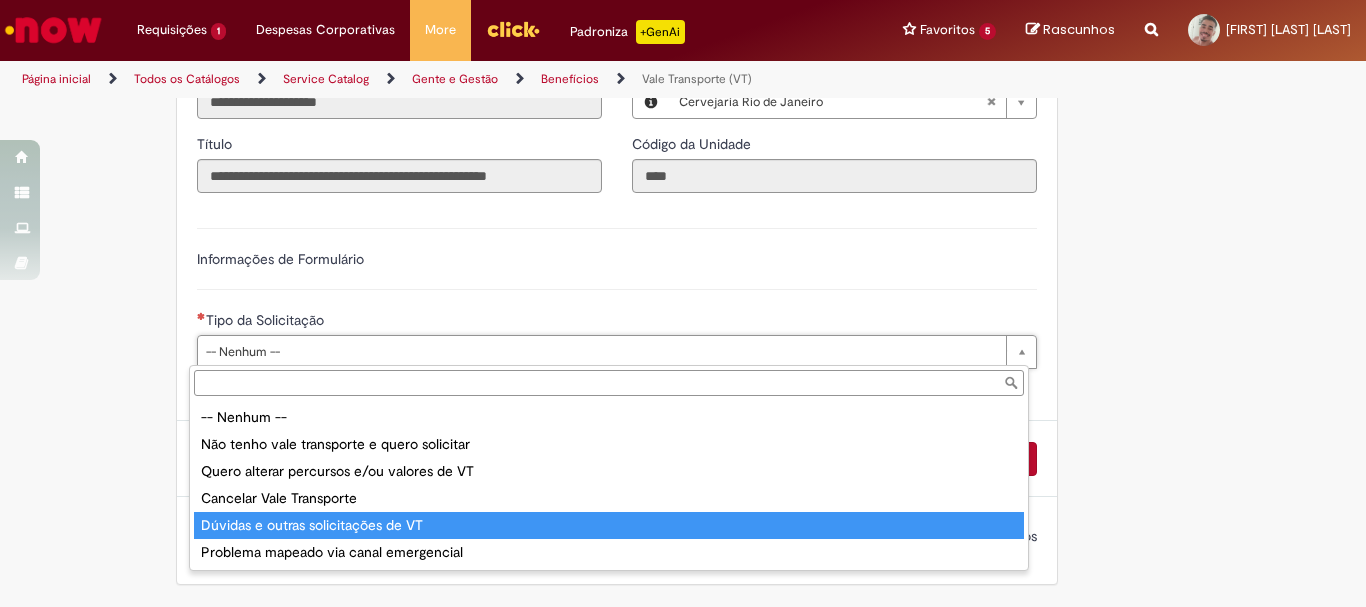 type on "**********" 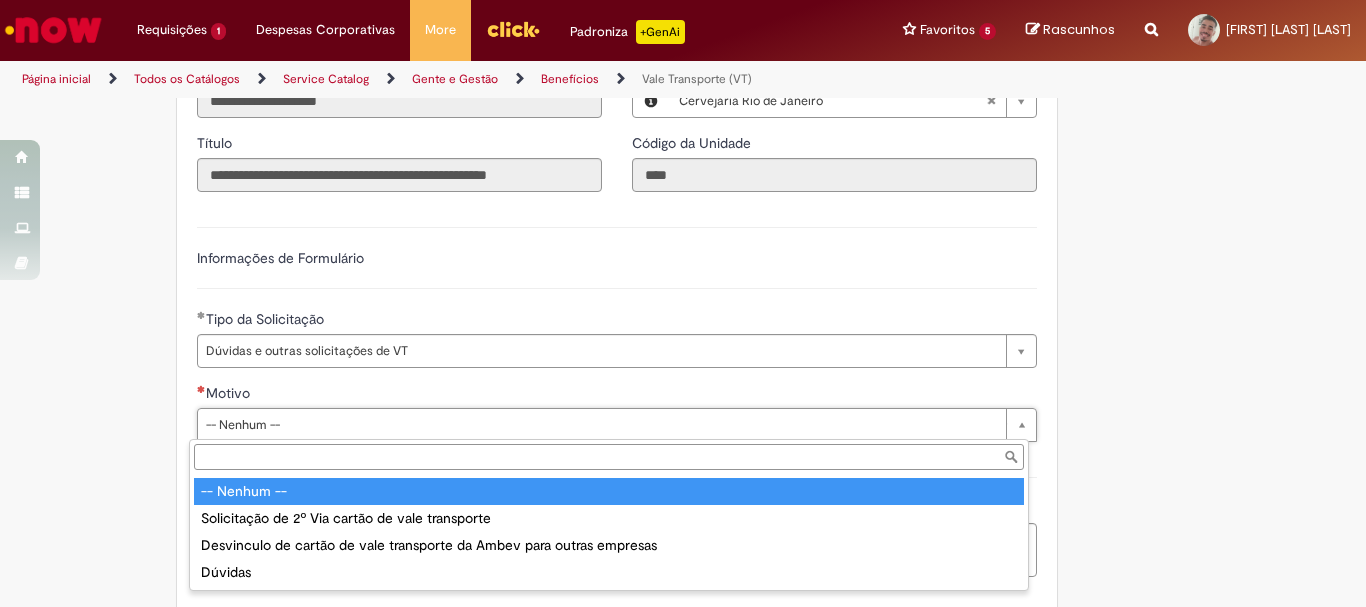 click on "Motivo                 -- Nenhum -- Solicitação de 2º Via cartão de vale transporte Desvinculo de cartão de vale transporte da Ambev para outras empresas Dúvidas" at bounding box center [609, 515] 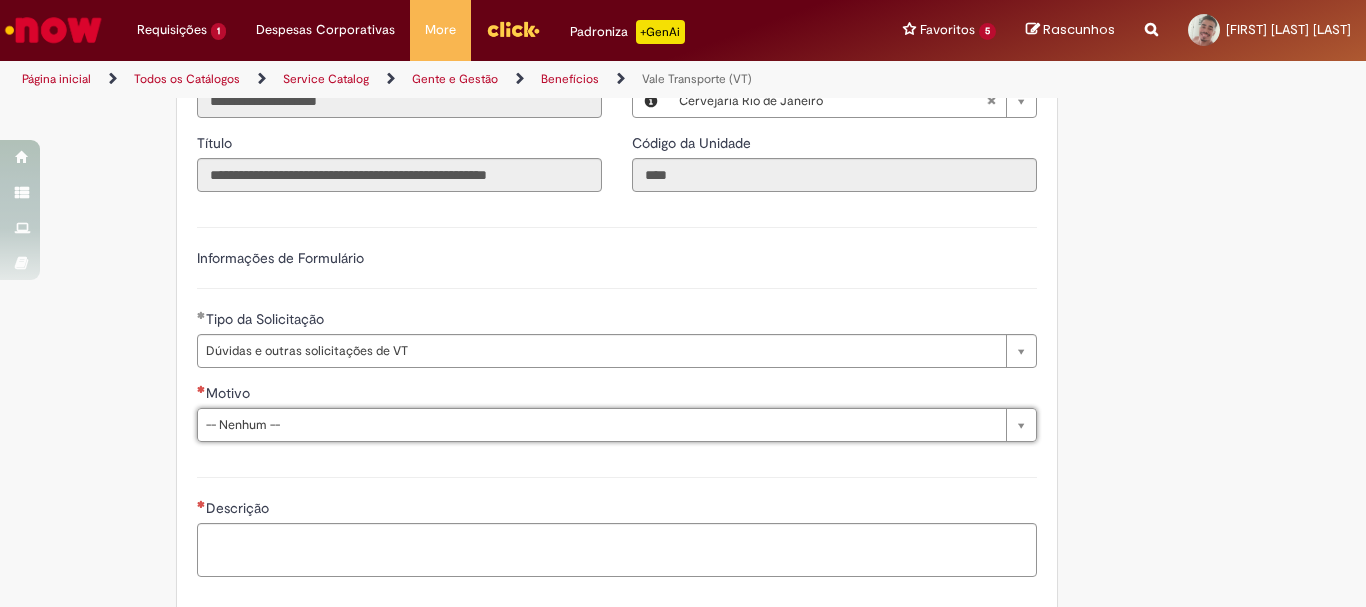 click on "Página inicial" at bounding box center (56, 79) 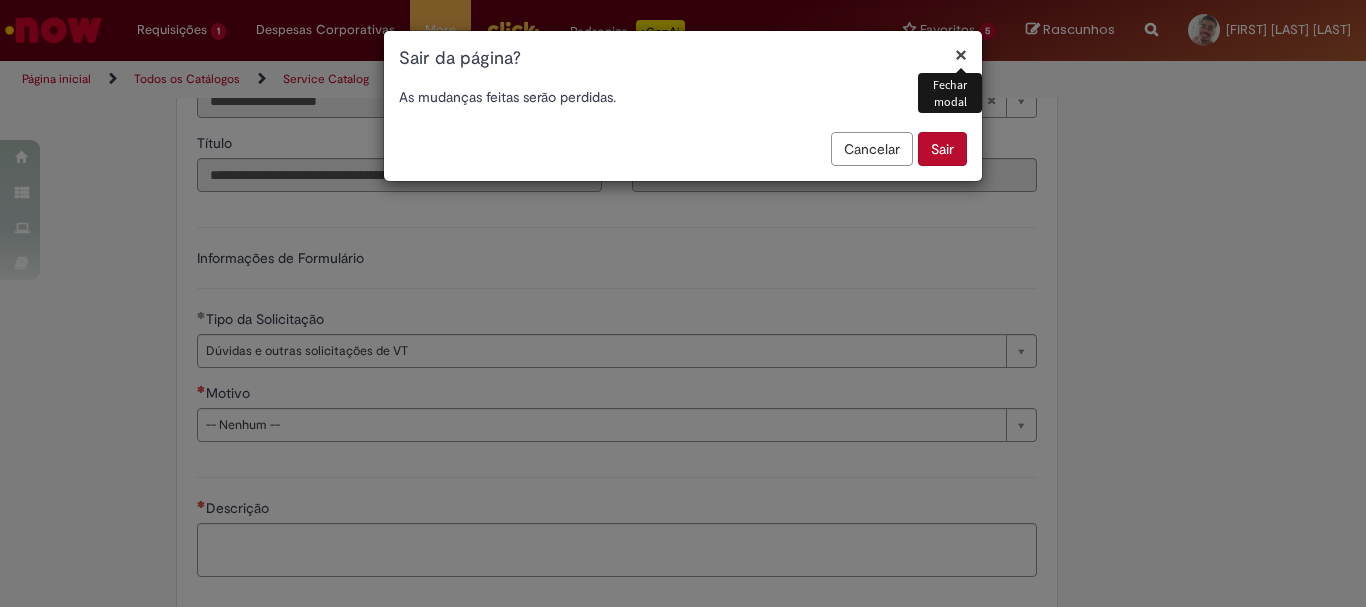click on "Sair" at bounding box center (942, 149) 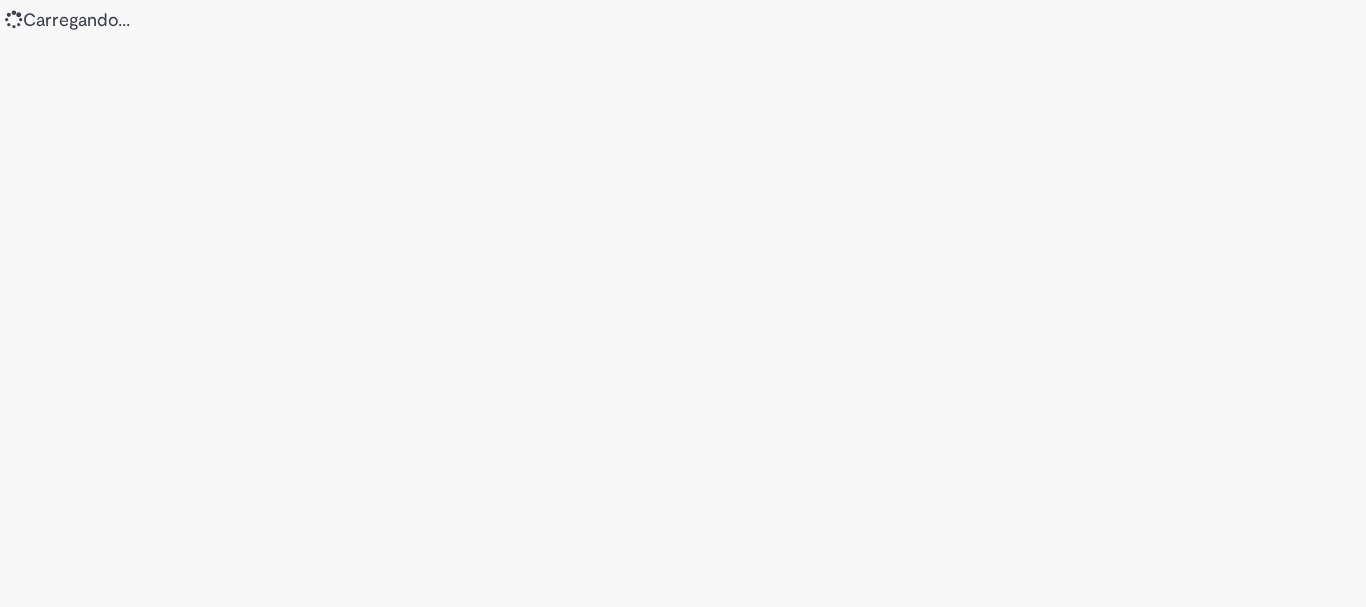 scroll, scrollTop: 0, scrollLeft: 0, axis: both 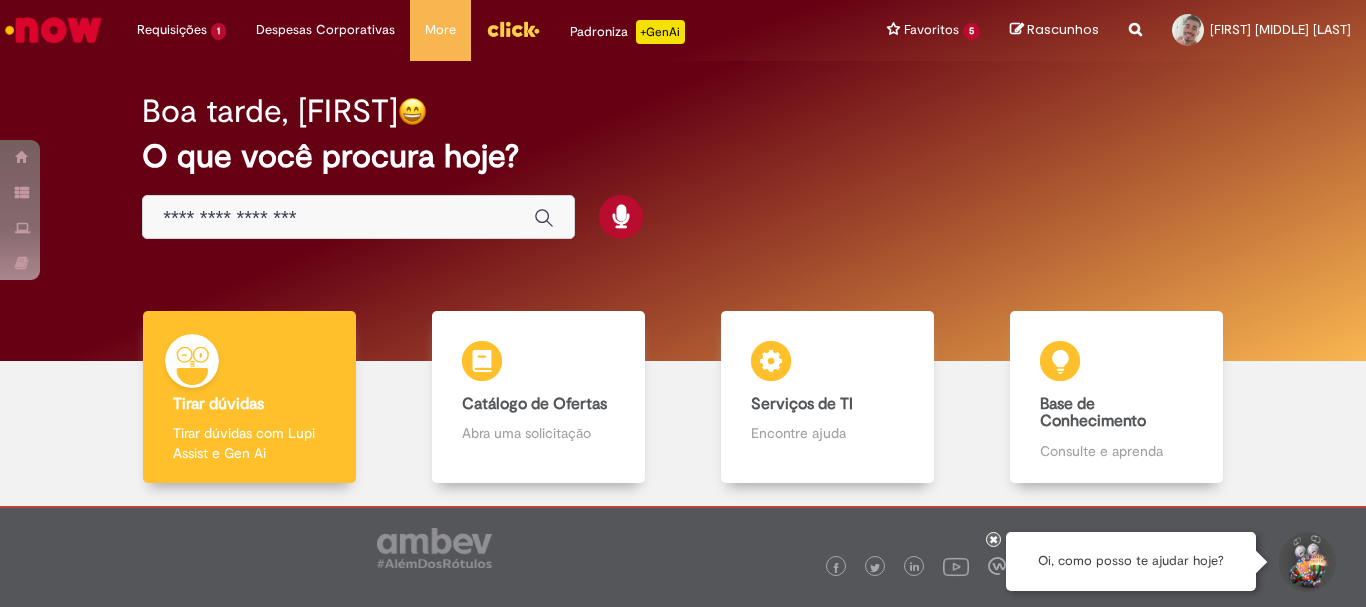 click on "Rascunhos" at bounding box center [1063, 29] 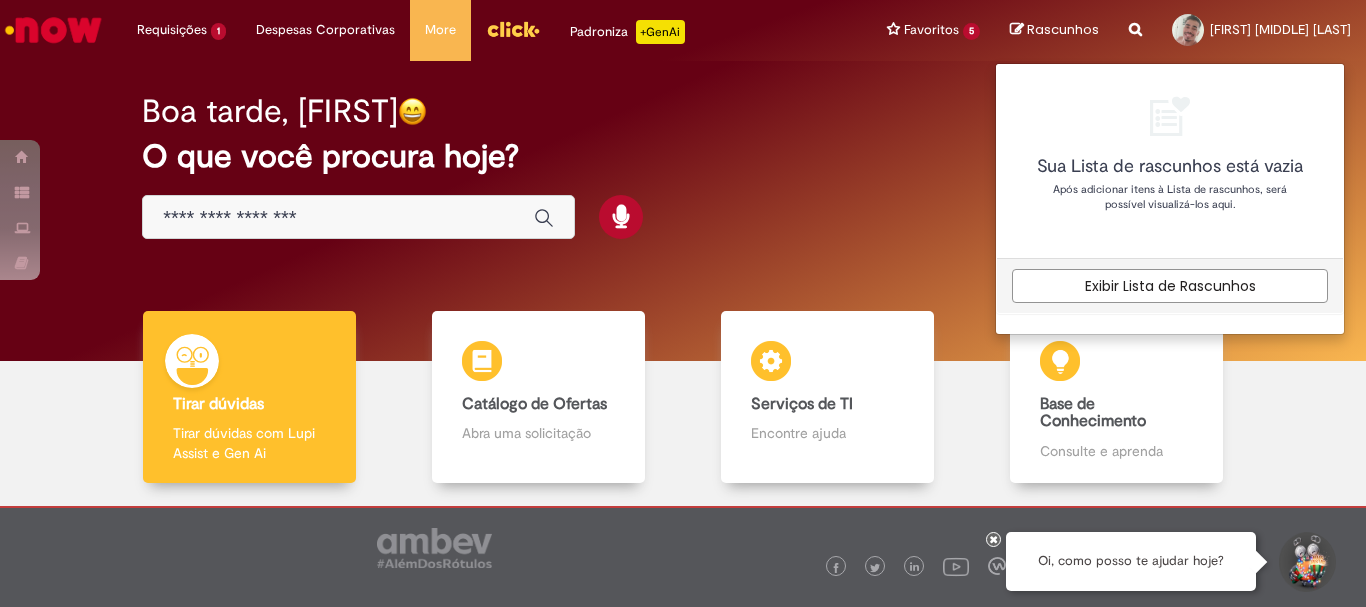 click on "Boa tarde, [FIRST]
O que você procura hoje?" at bounding box center (683, 167) 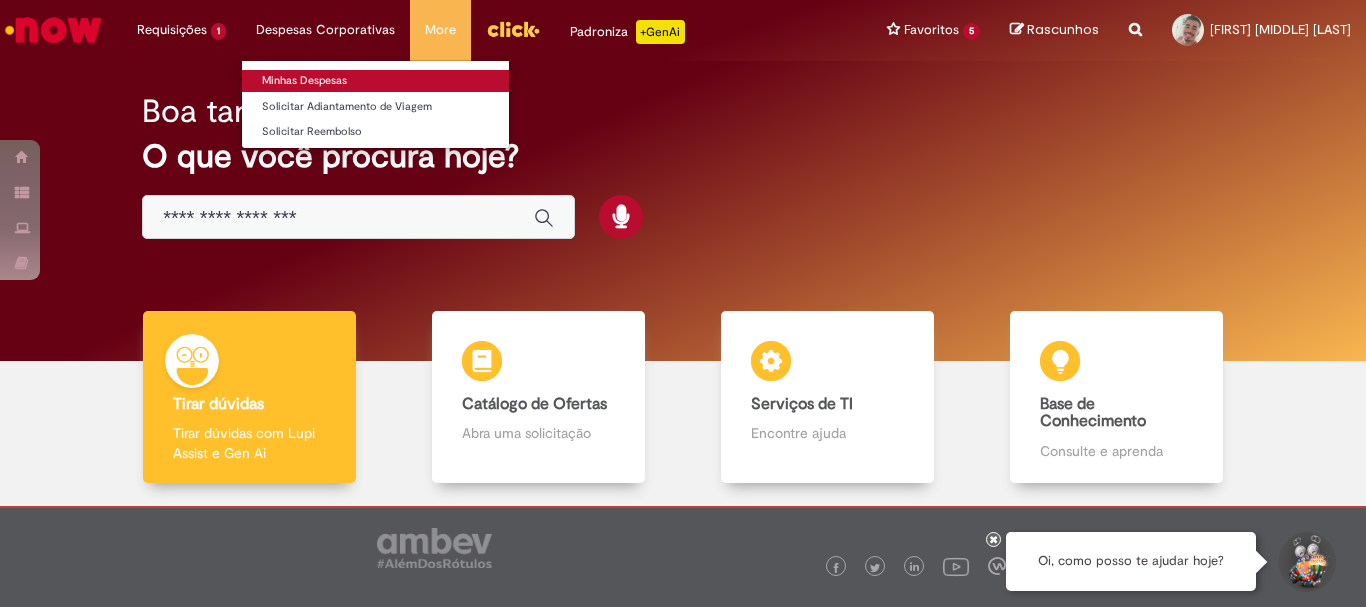click on "Minhas Despesas" at bounding box center [375, 81] 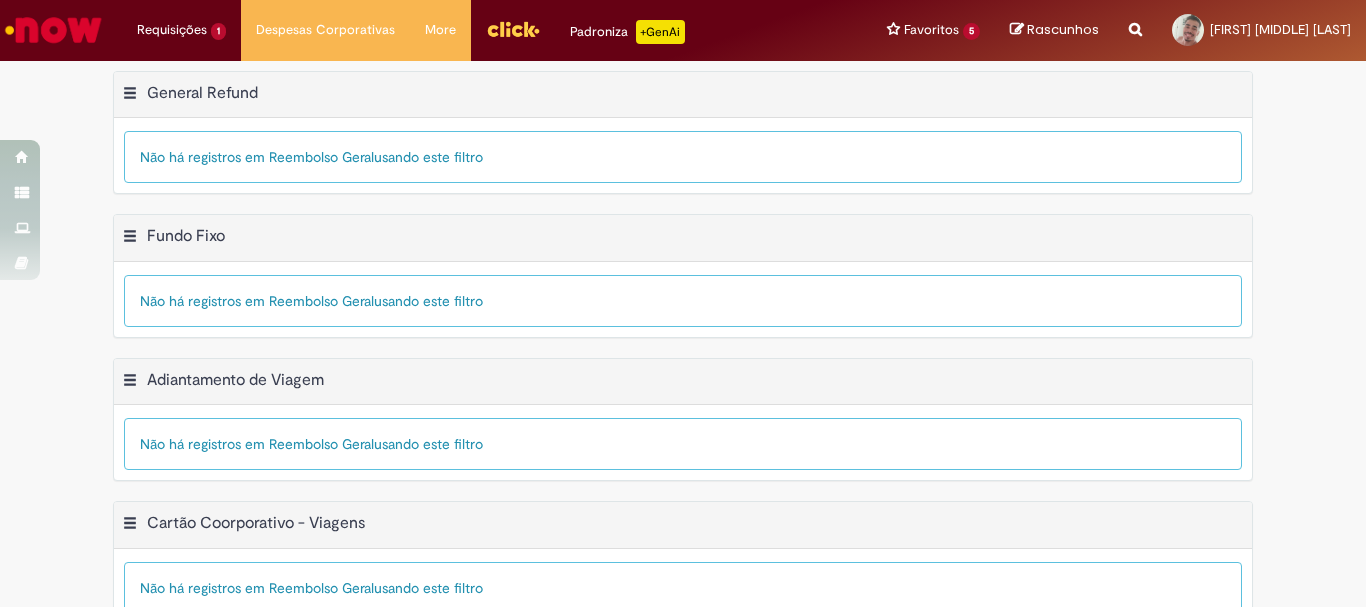 click on "Não há registros em Reembolso Geral  usando este filtro" at bounding box center (683, 157) 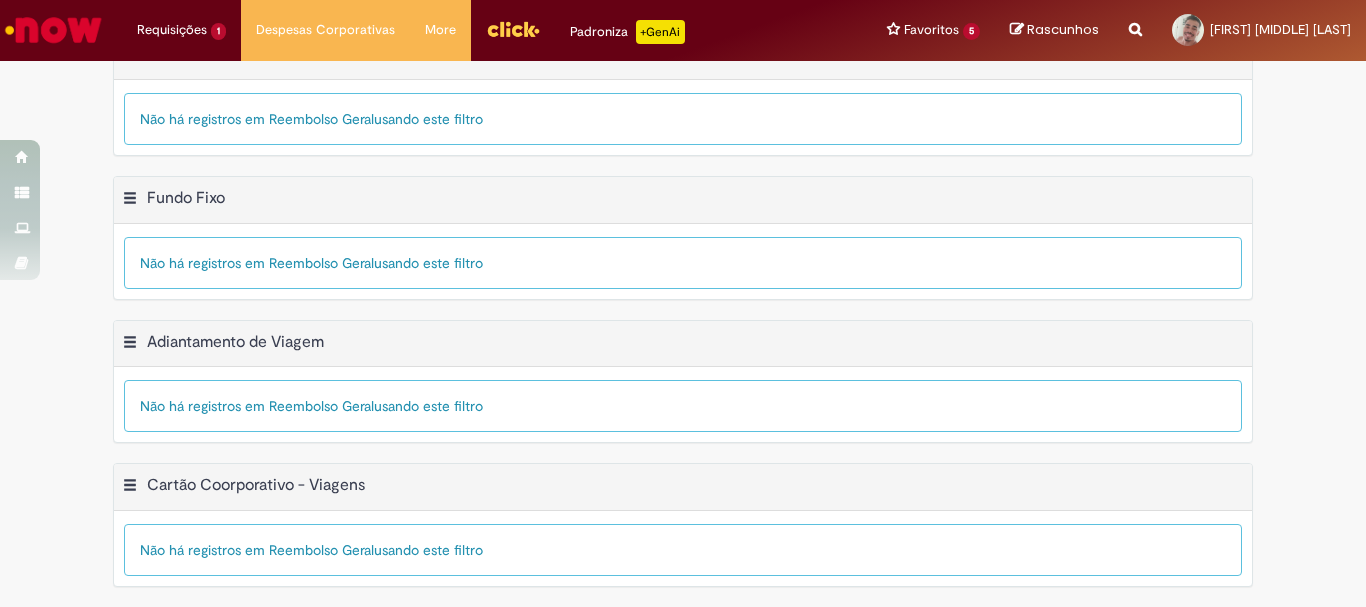 scroll, scrollTop: 0, scrollLeft: 0, axis: both 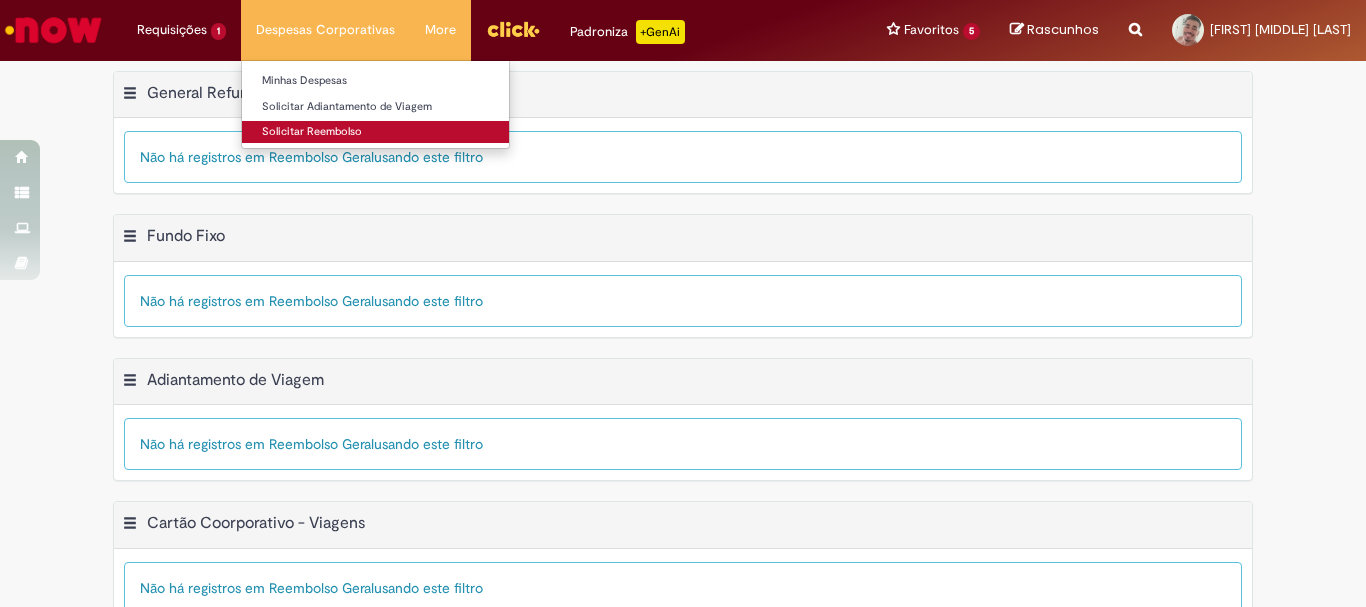 click on "Solicitar Reembolso" at bounding box center (375, 132) 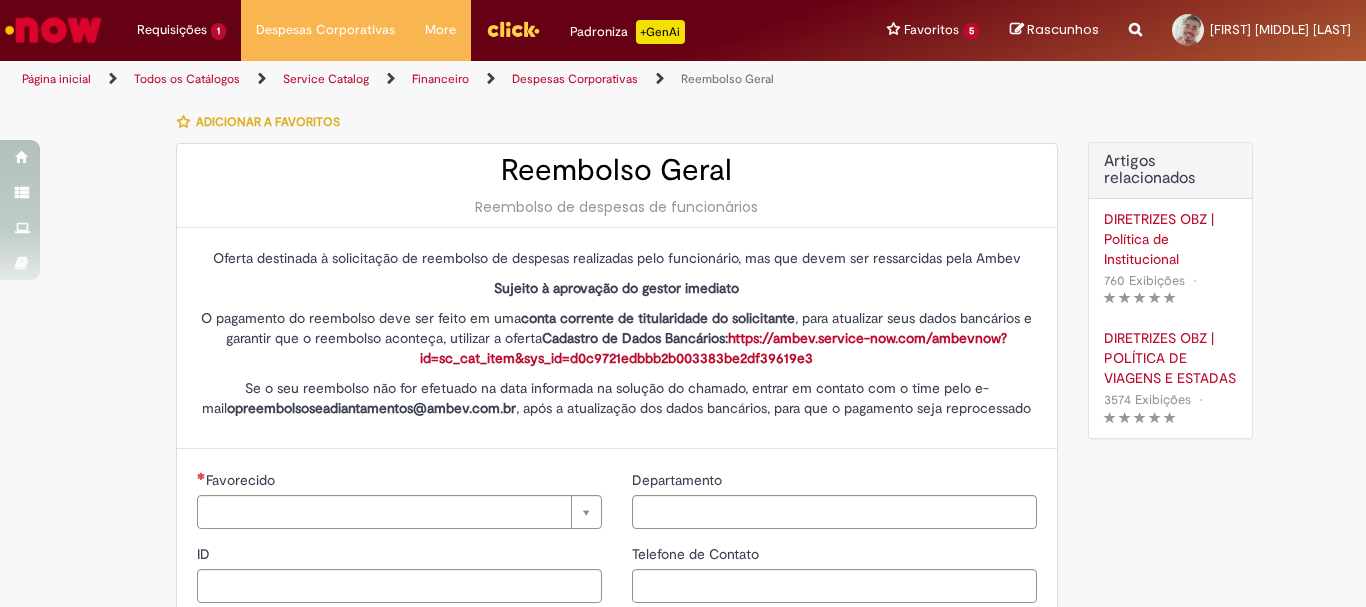 type on "********" 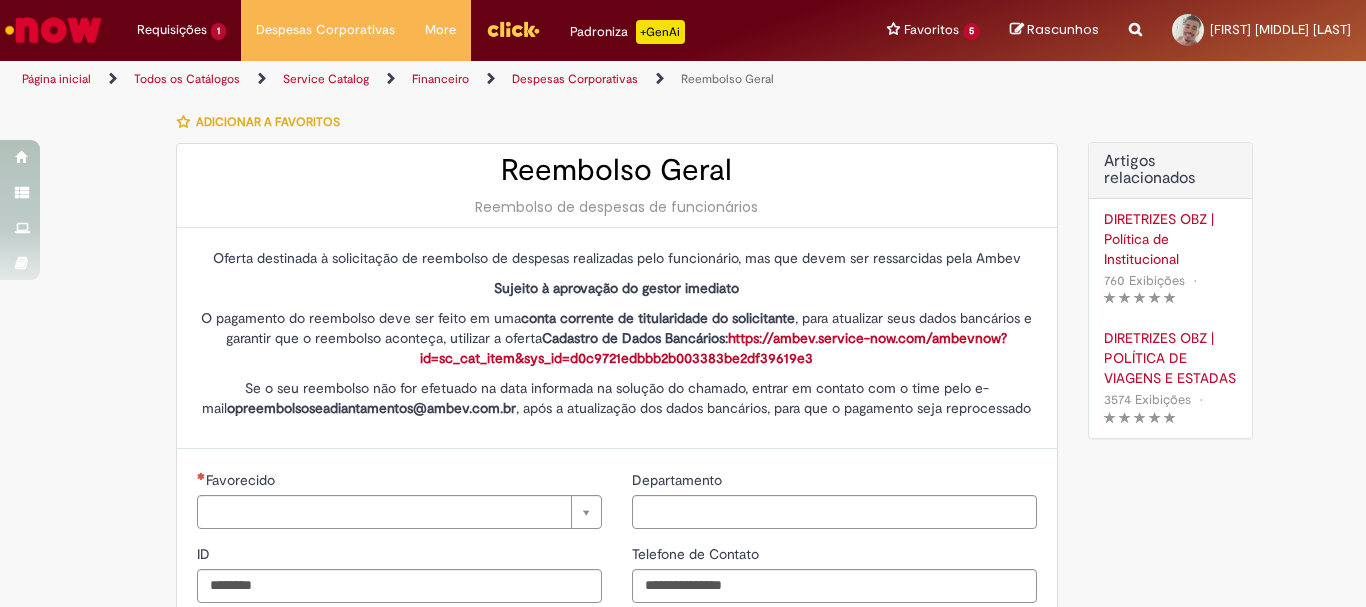 type on "**********" 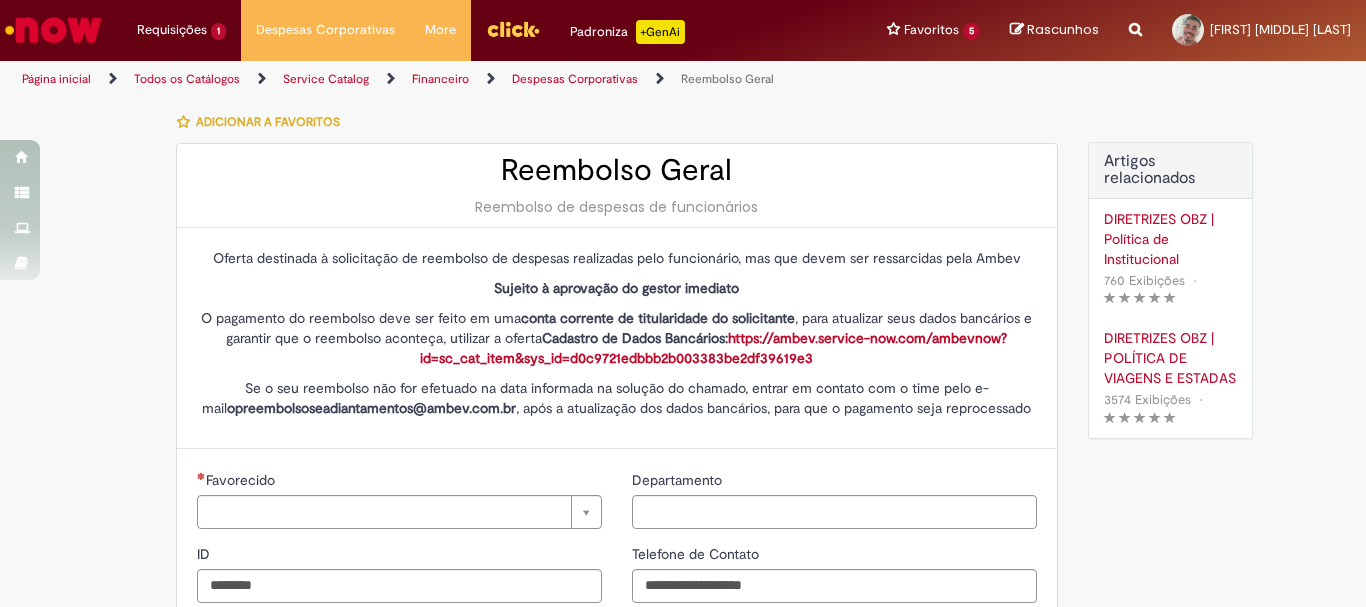 type on "**********" 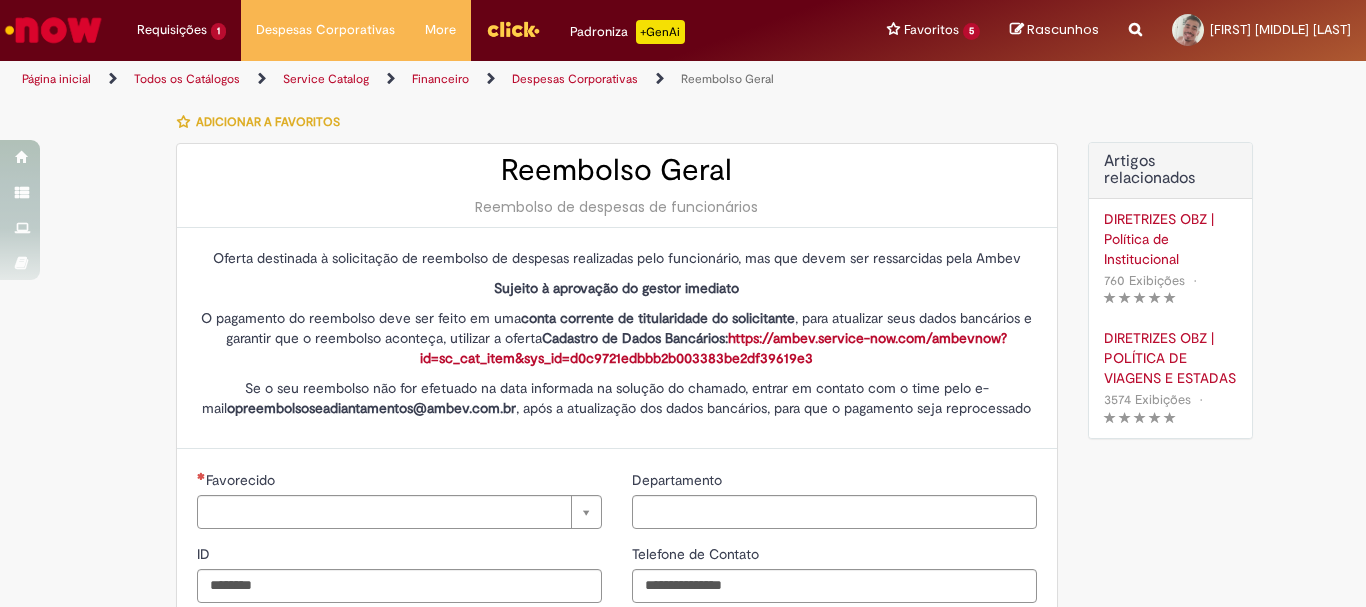 type on "**********" 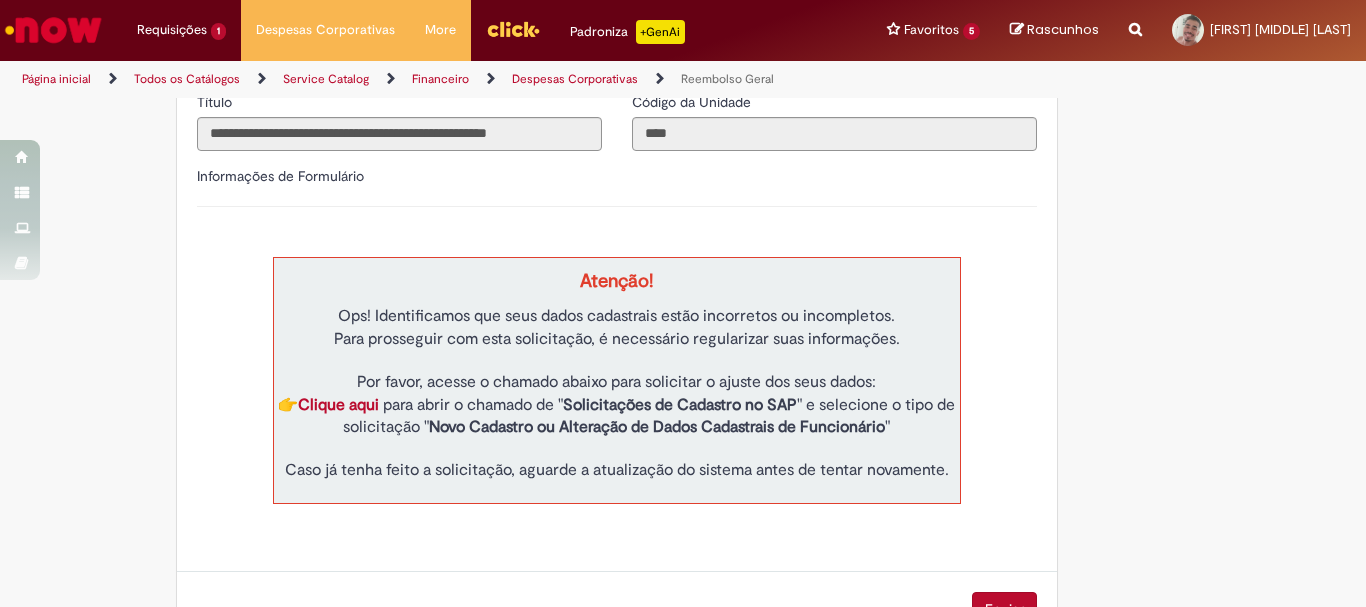 scroll, scrollTop: 663, scrollLeft: 0, axis: vertical 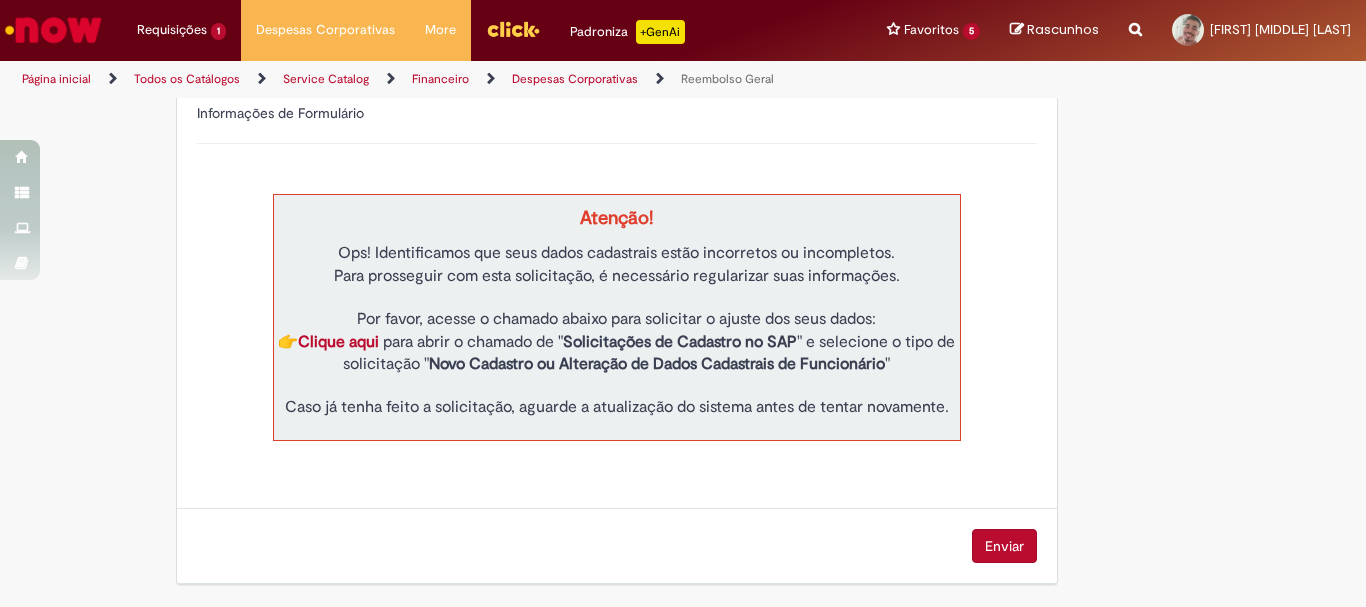 click on "Enviar" at bounding box center (1004, 546) 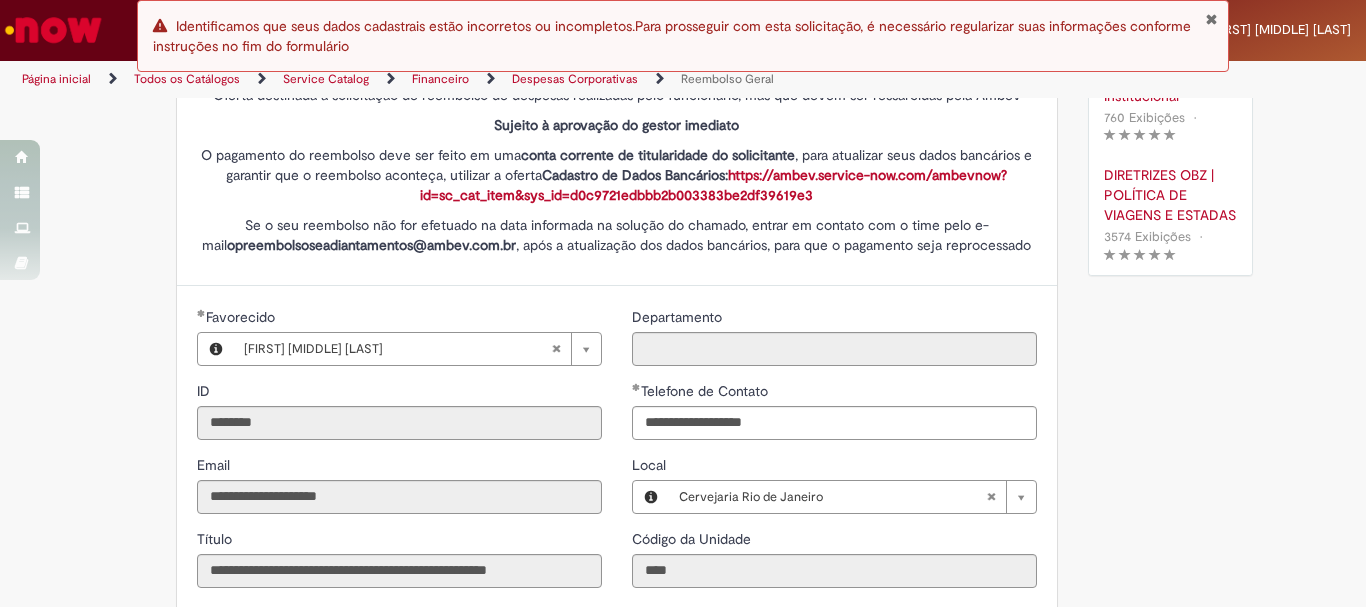 scroll, scrollTop: 0, scrollLeft: 0, axis: both 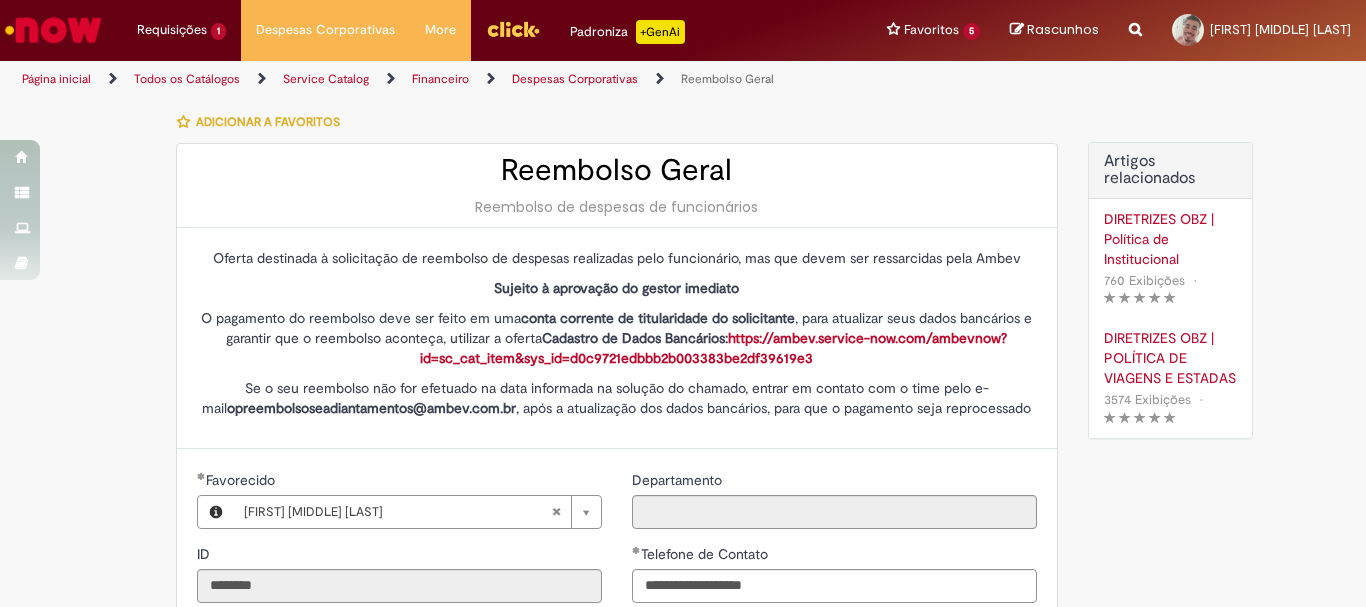 click at bounding box center [53, 30] 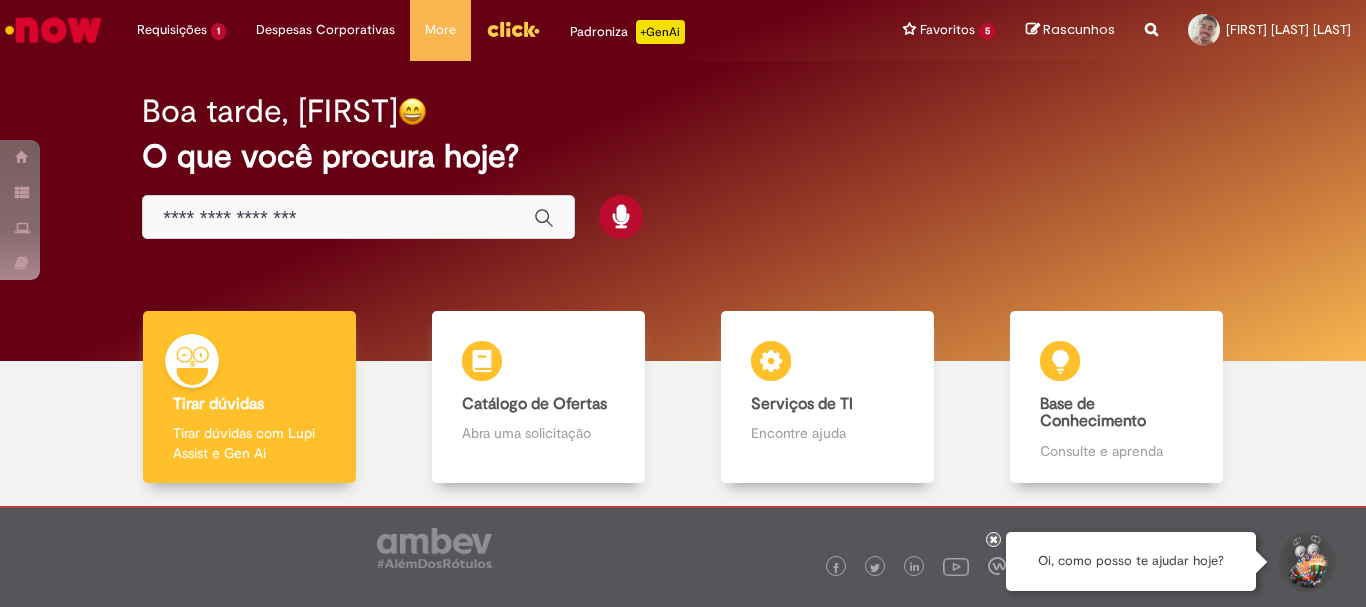 scroll, scrollTop: 0, scrollLeft: 0, axis: both 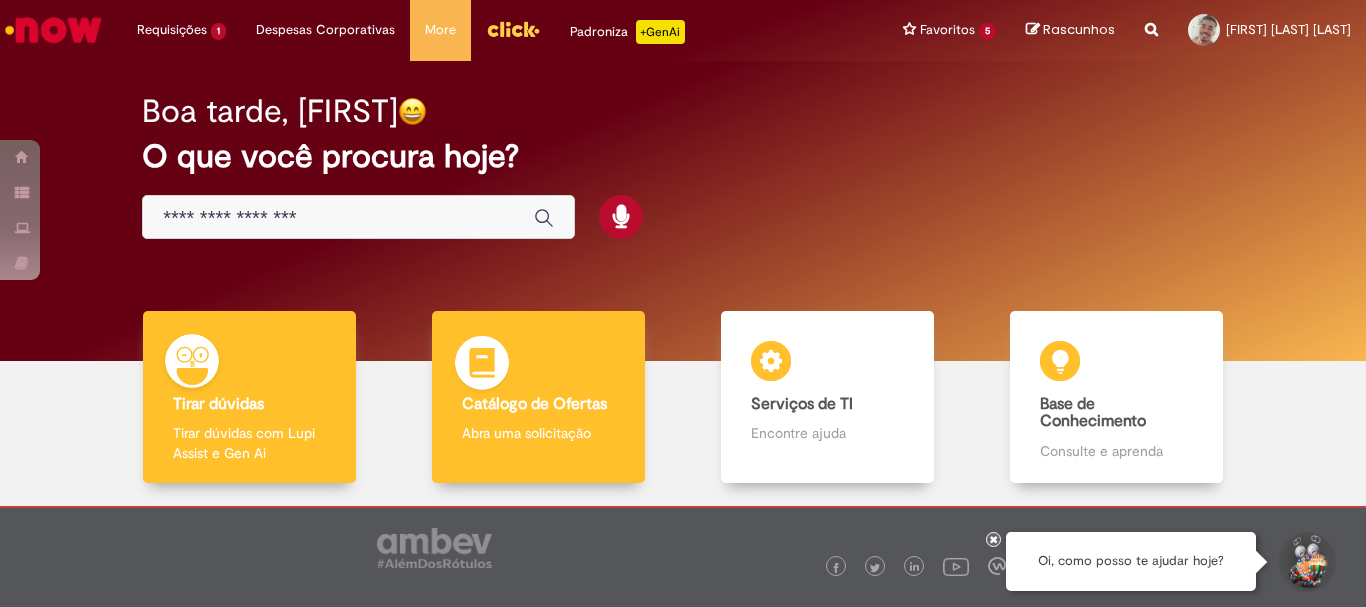 click on "Abra uma solicitação" at bounding box center (538, 433) 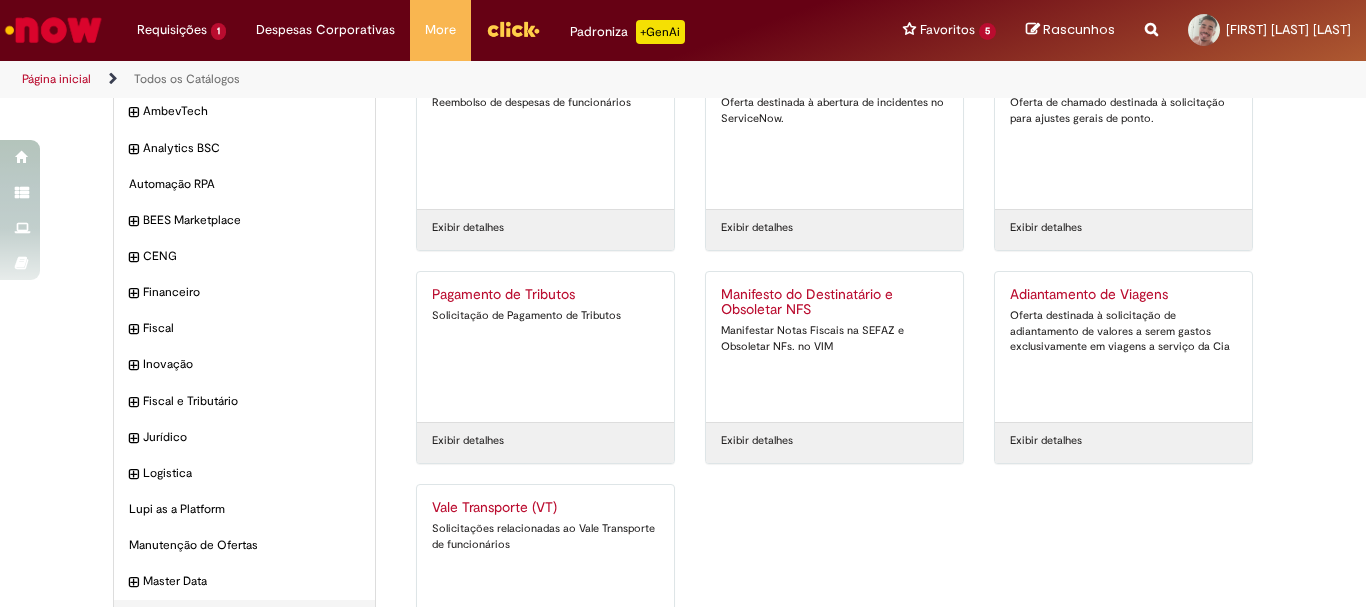 scroll, scrollTop: 191, scrollLeft: 0, axis: vertical 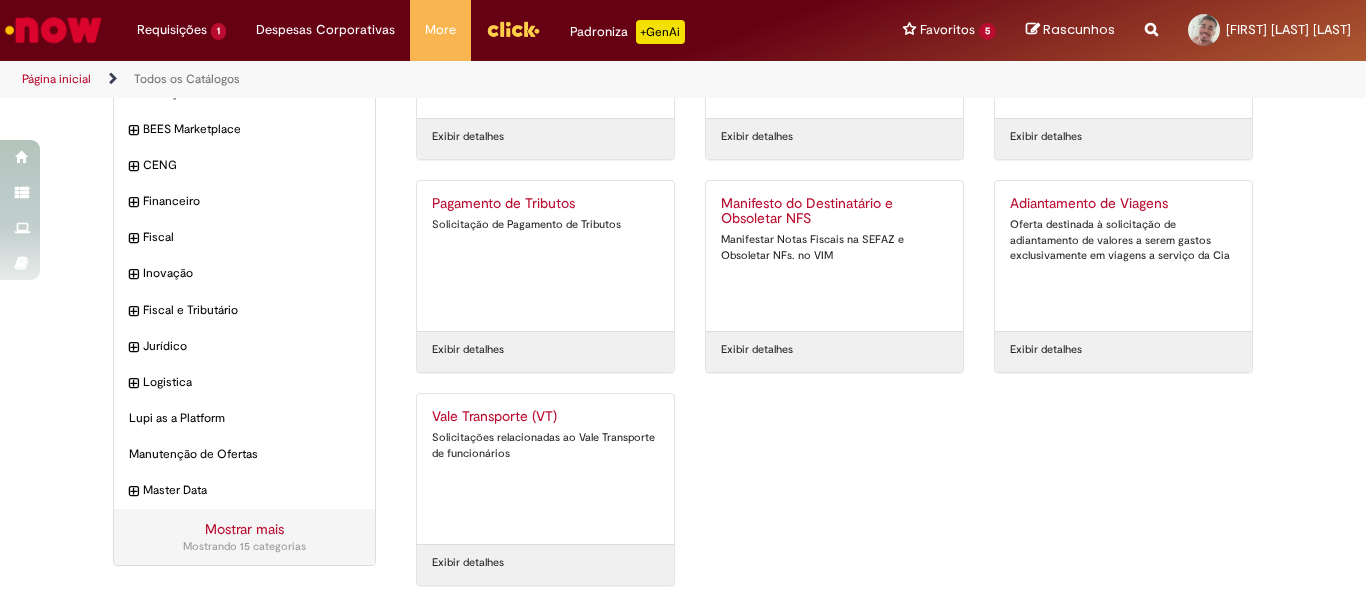 click on "Solicitações relacionadas ao Vale Transporte de funcionários" at bounding box center [545, 445] 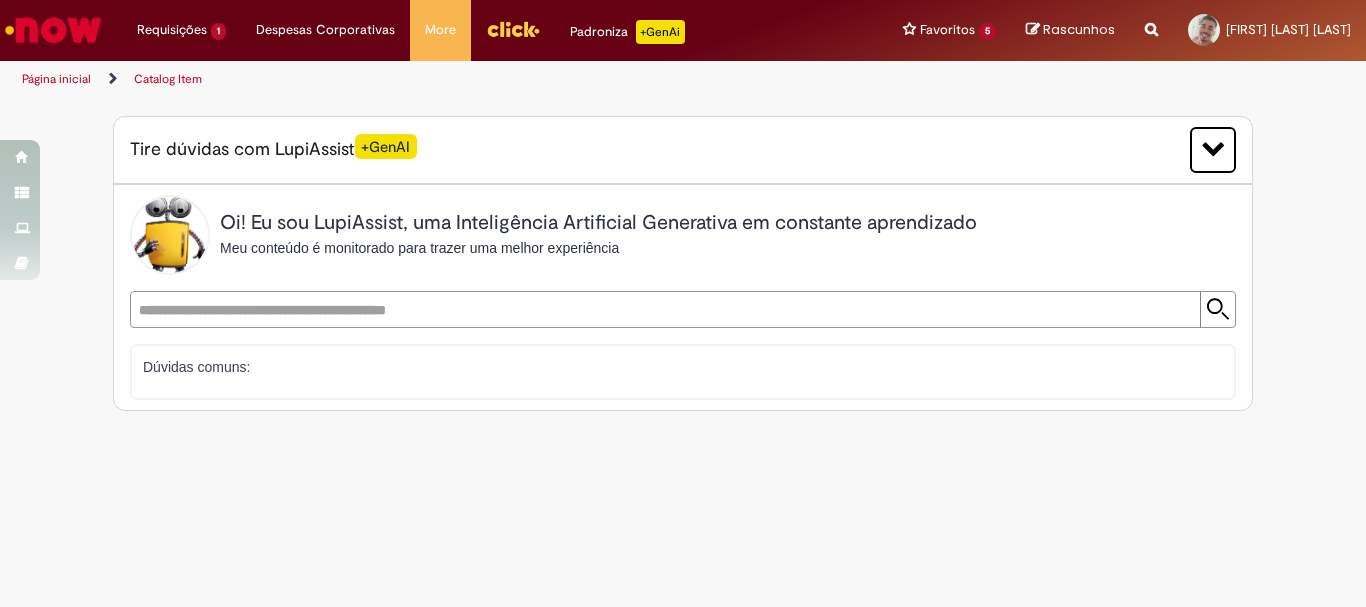 scroll, scrollTop: 0, scrollLeft: 0, axis: both 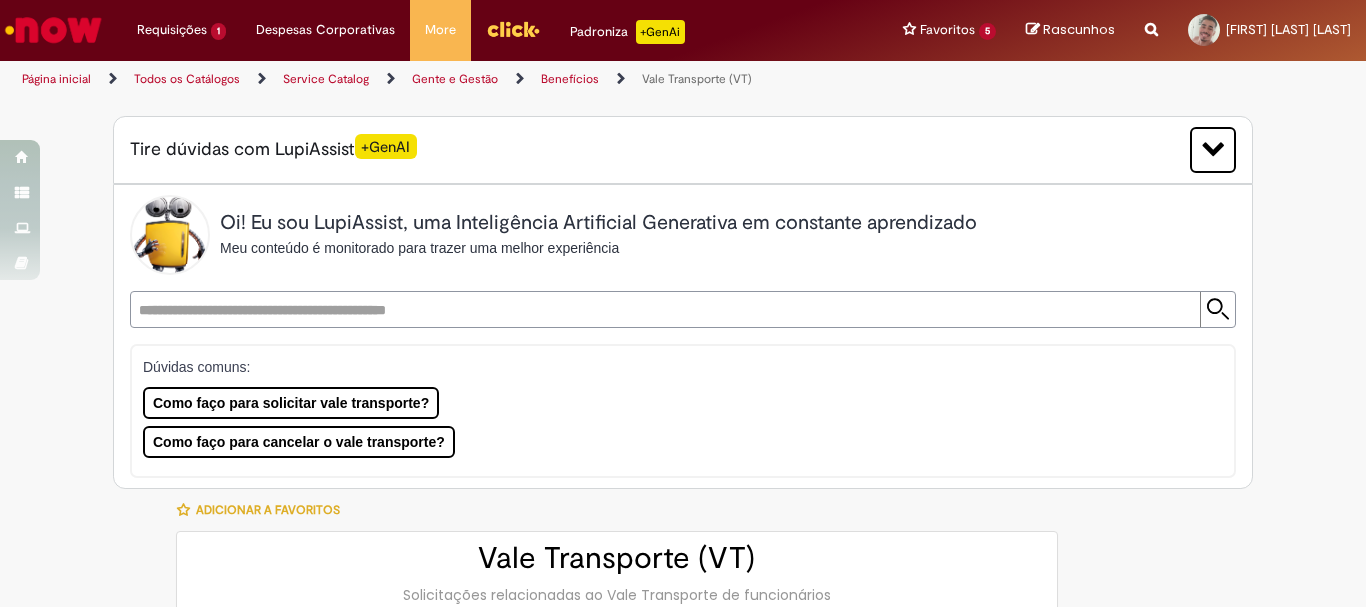 type on "********" 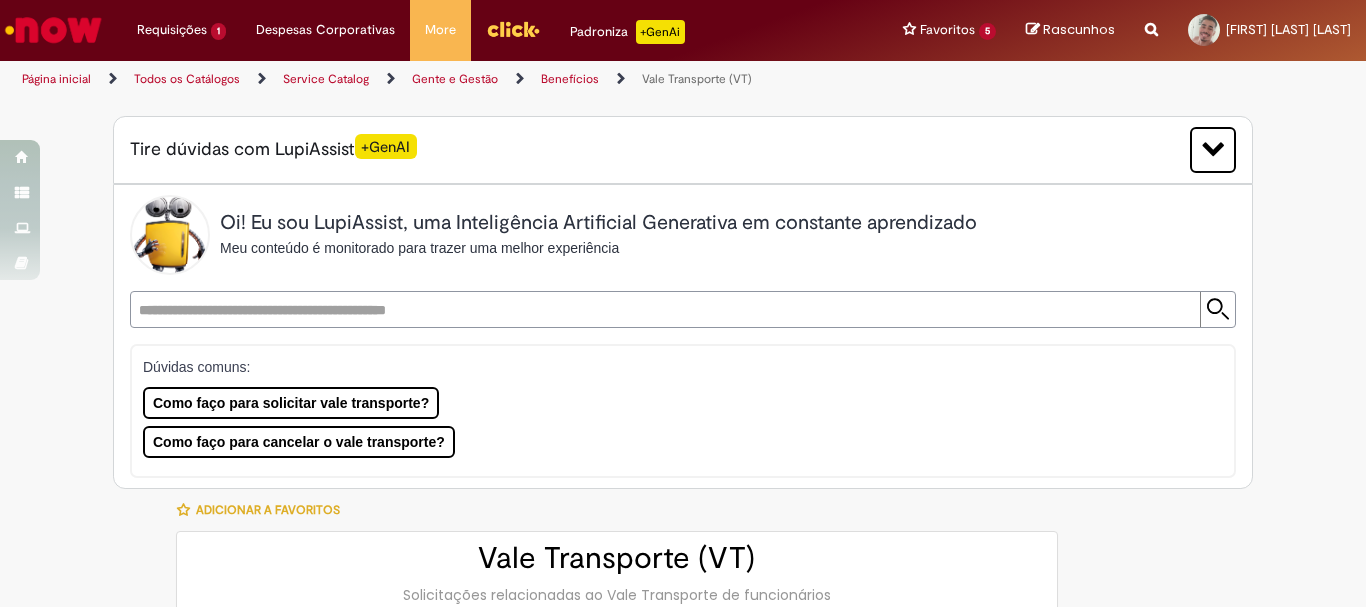 type on "**********" 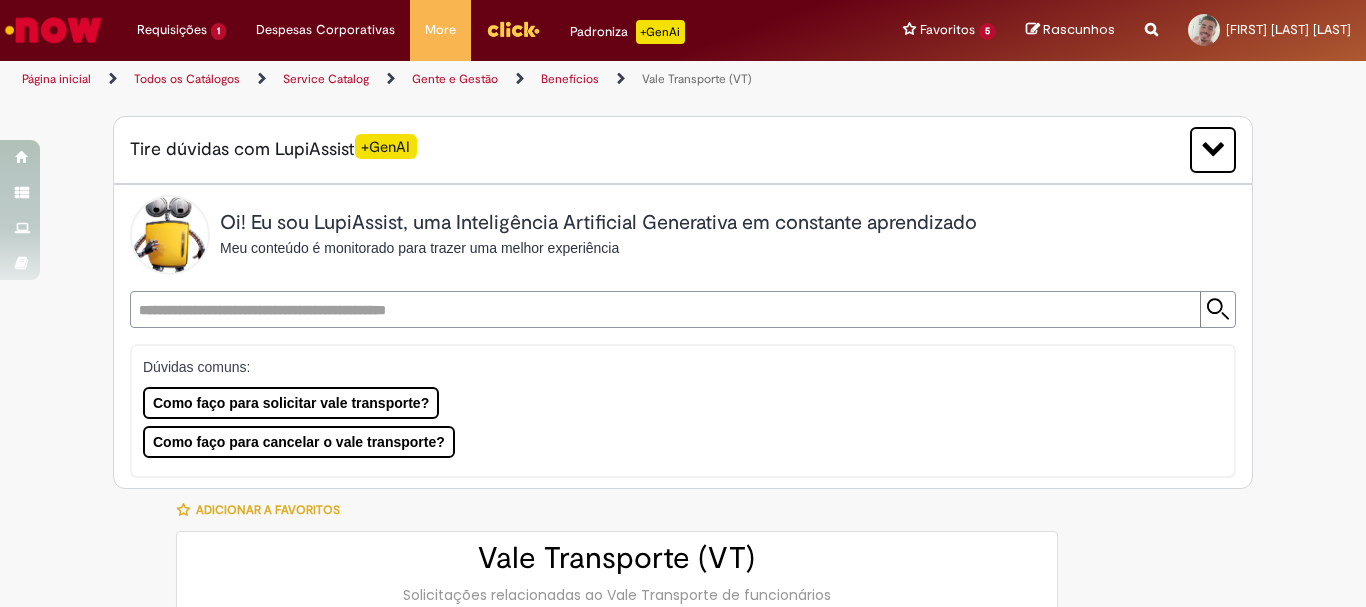 type on "**********" 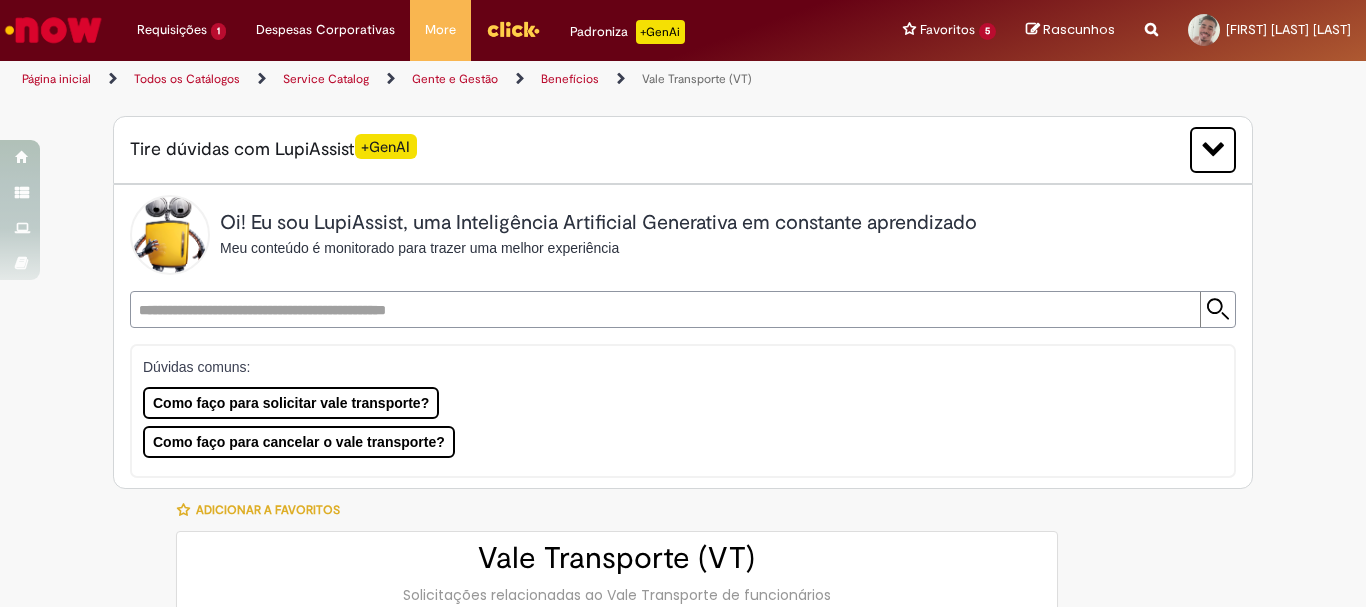 type on "**********" 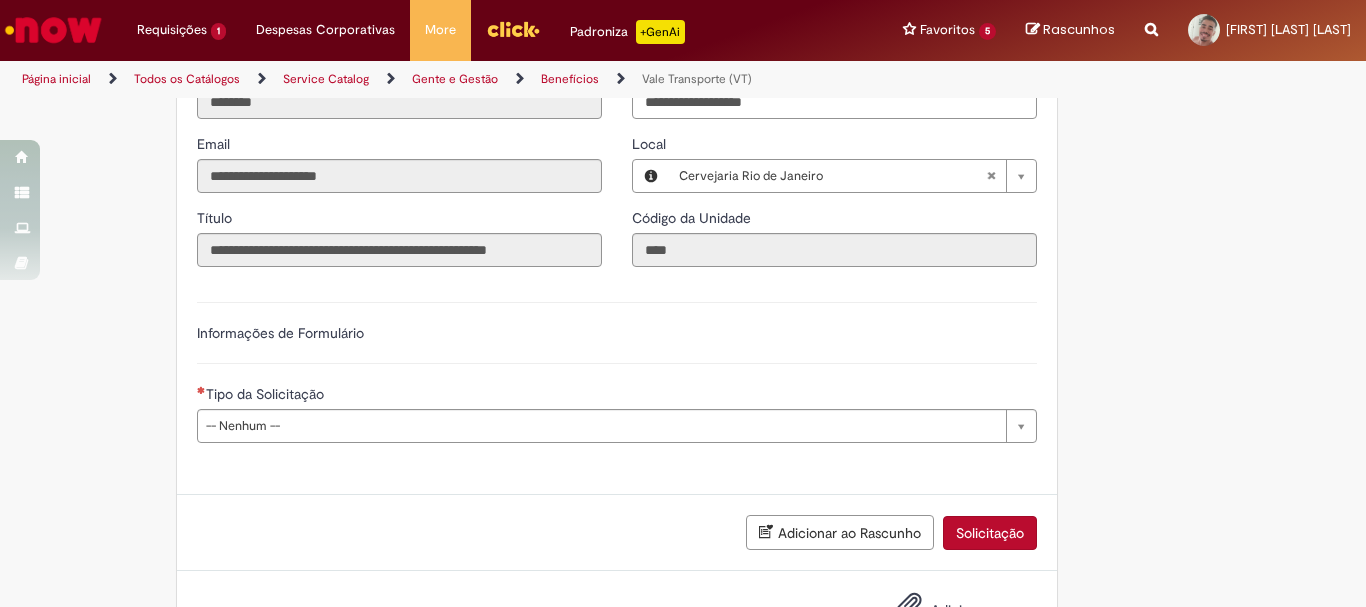 scroll, scrollTop: 975, scrollLeft: 0, axis: vertical 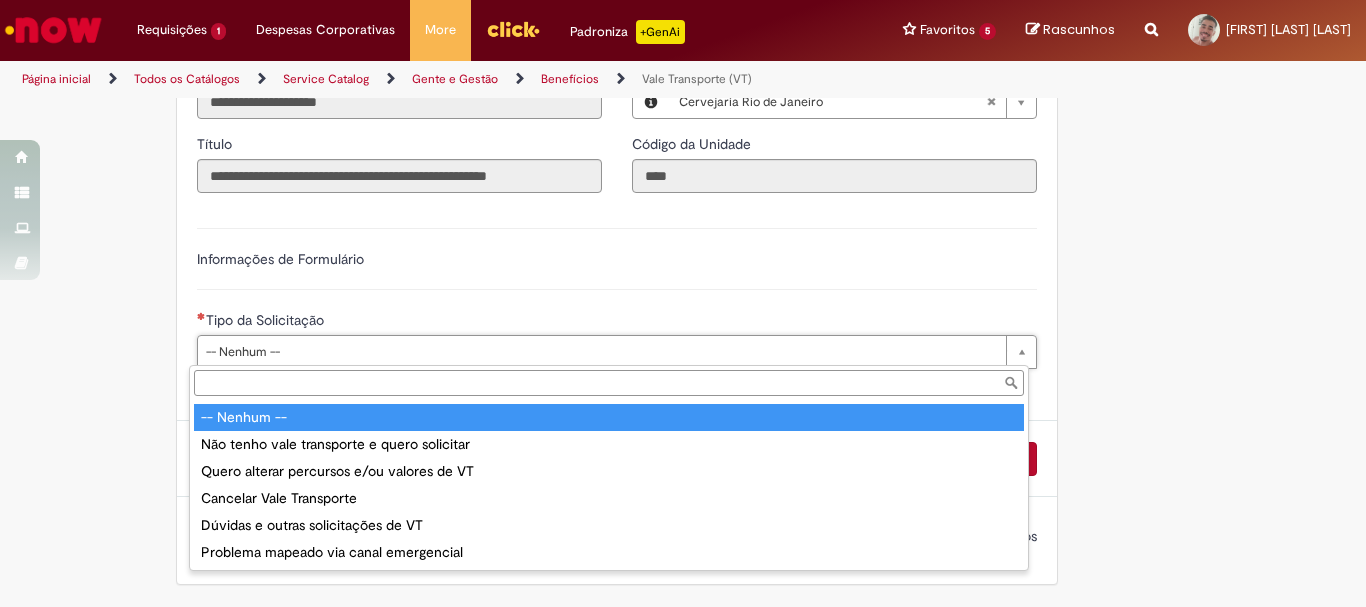 drag, startPoint x: 1017, startPoint y: 359, endPoint x: 1005, endPoint y: 354, distance: 13 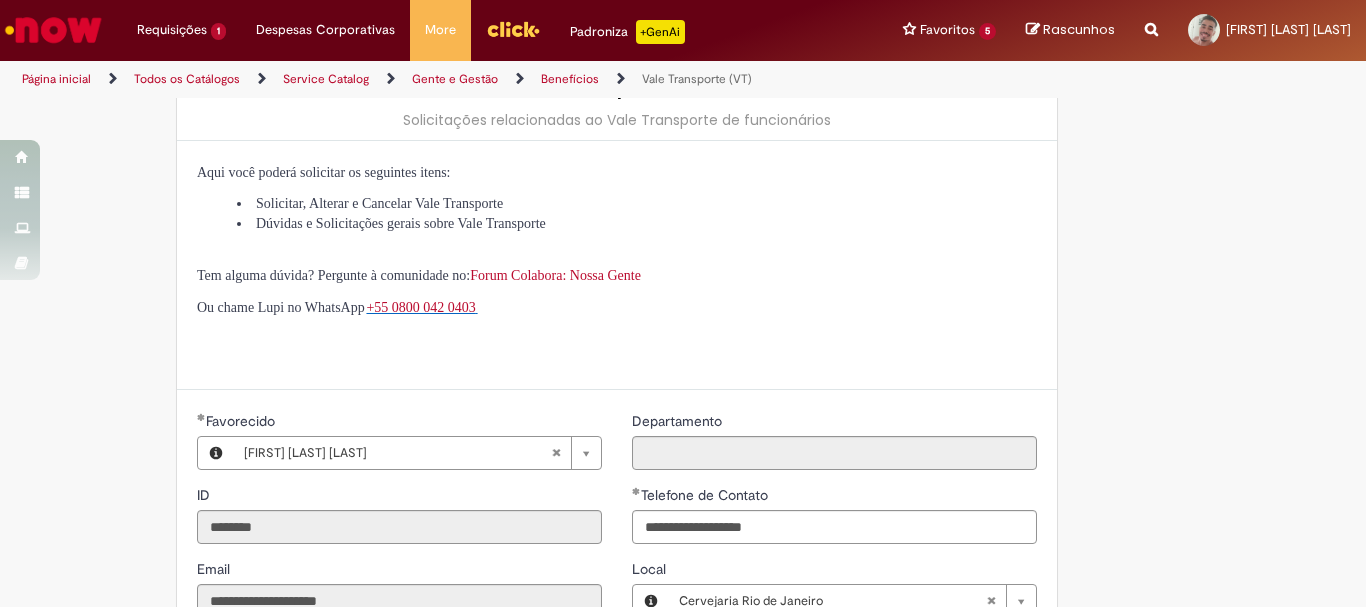 scroll, scrollTop: 0, scrollLeft: 0, axis: both 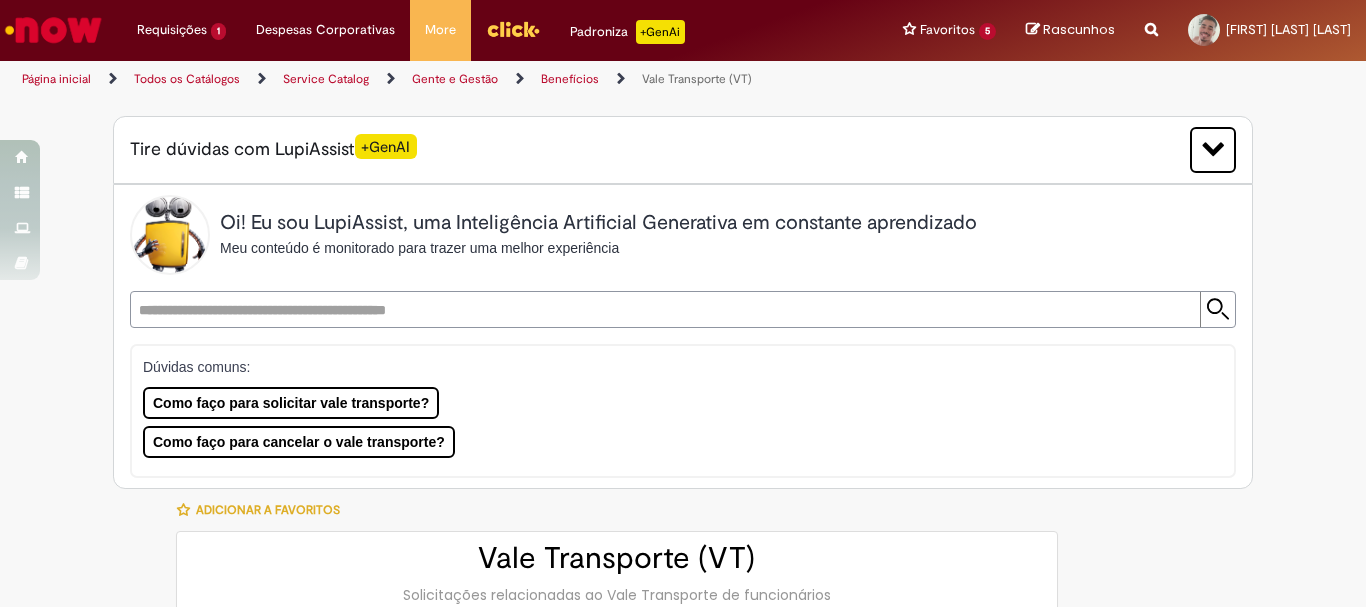 click at bounding box center (53, 30) 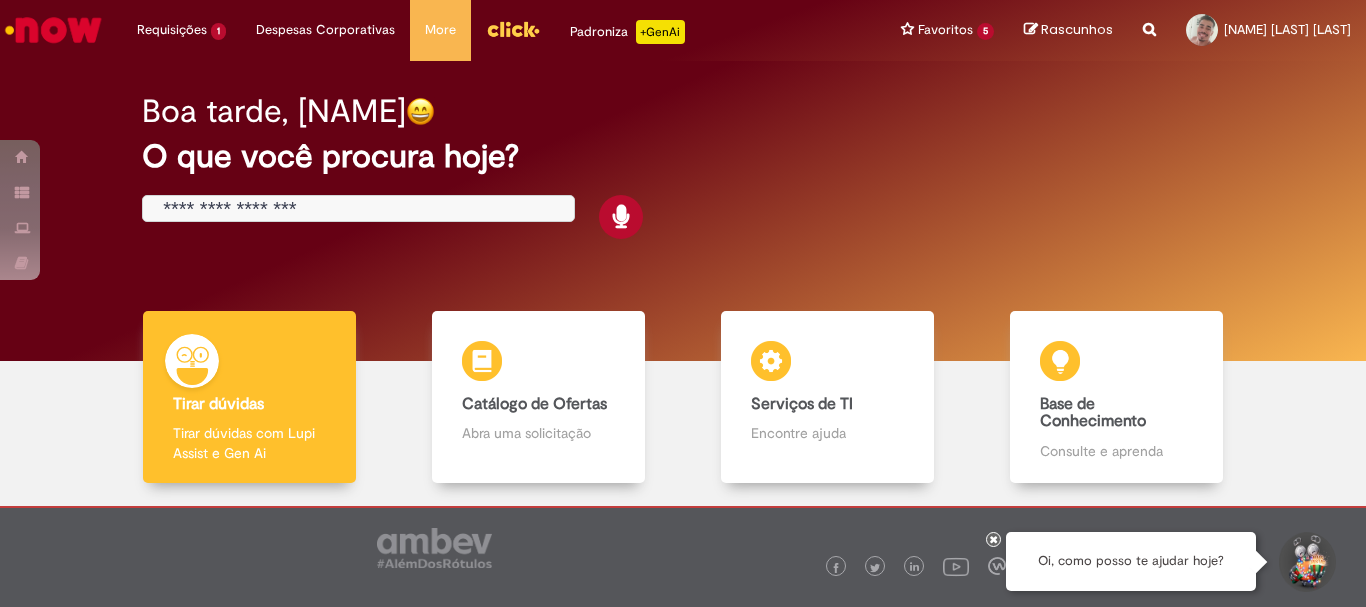 scroll, scrollTop: 0, scrollLeft: 0, axis: both 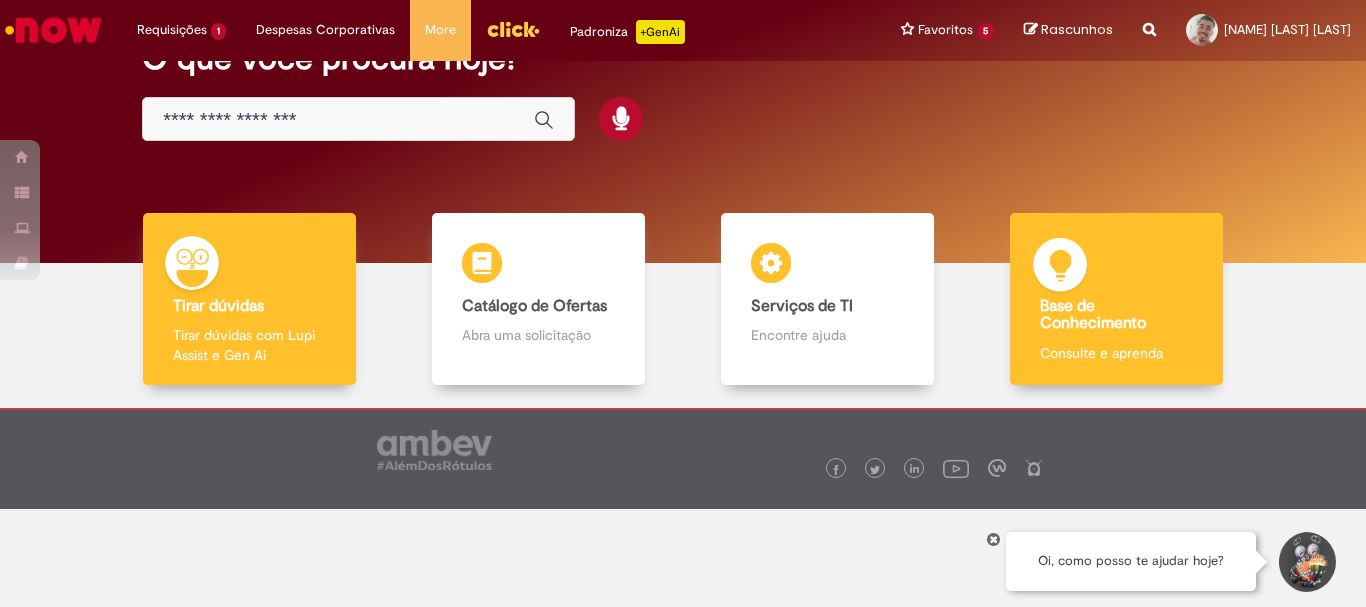 click on "Base de Conhecimento
Base de Conhecimento
Consulte e aprenda" at bounding box center (1116, 299) 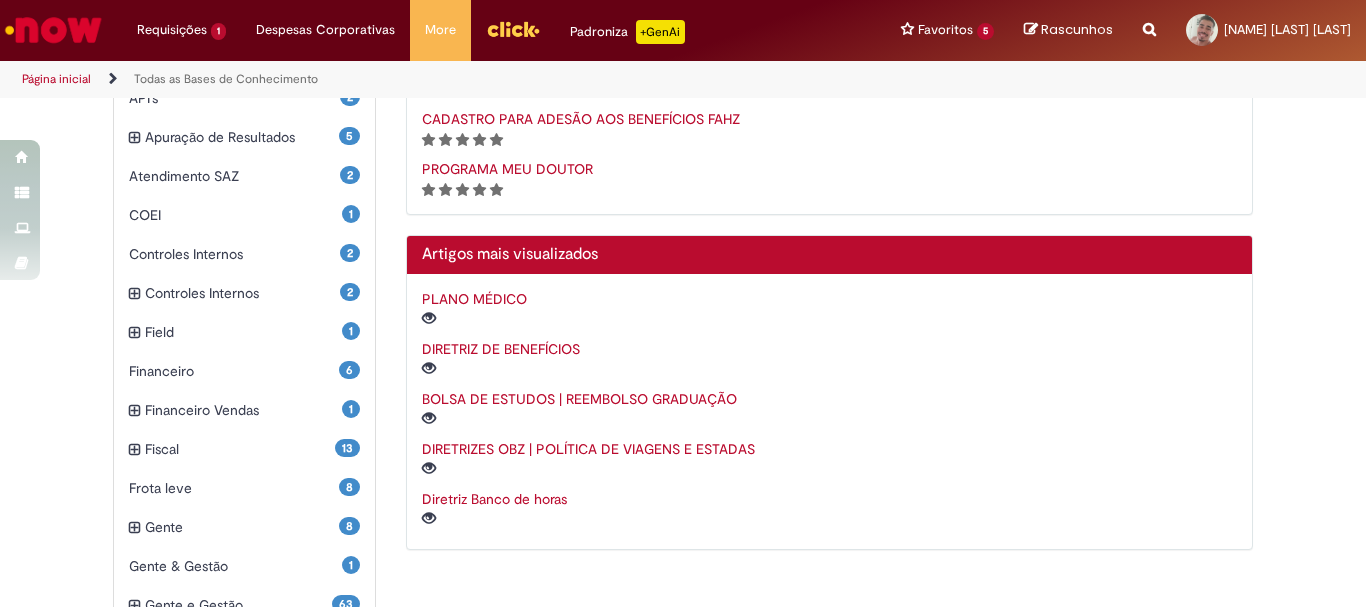 scroll, scrollTop: 643, scrollLeft: 0, axis: vertical 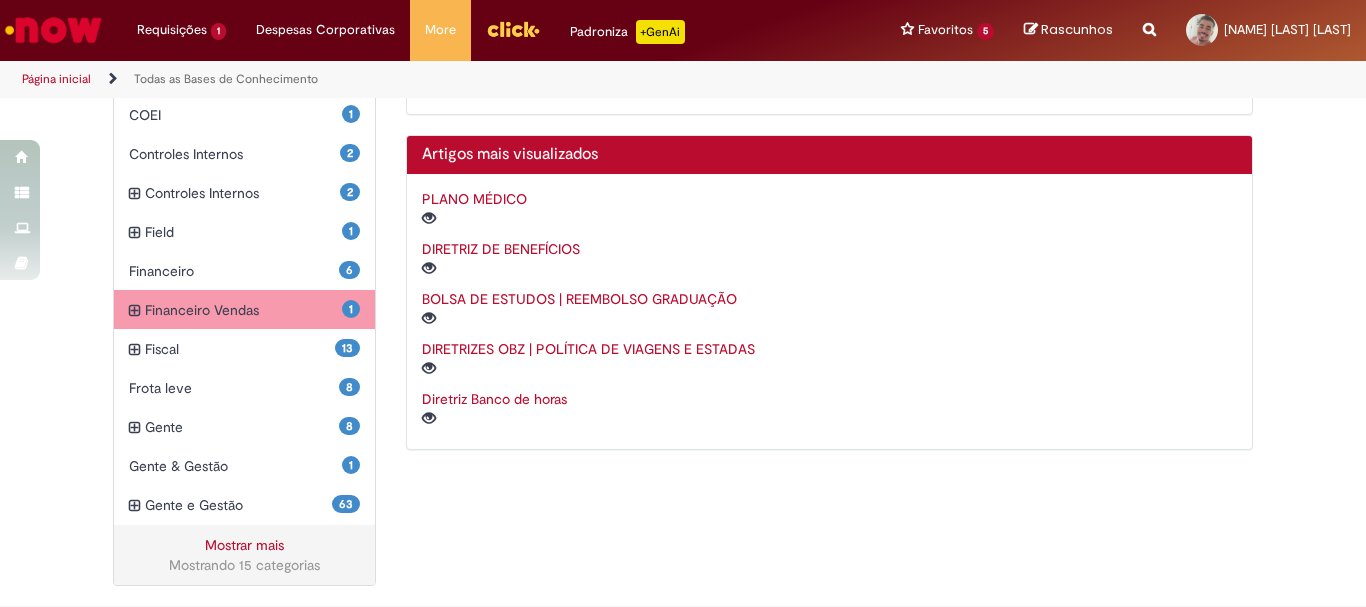 click on "Financeiro Vendas
Itens" at bounding box center (243, 310) 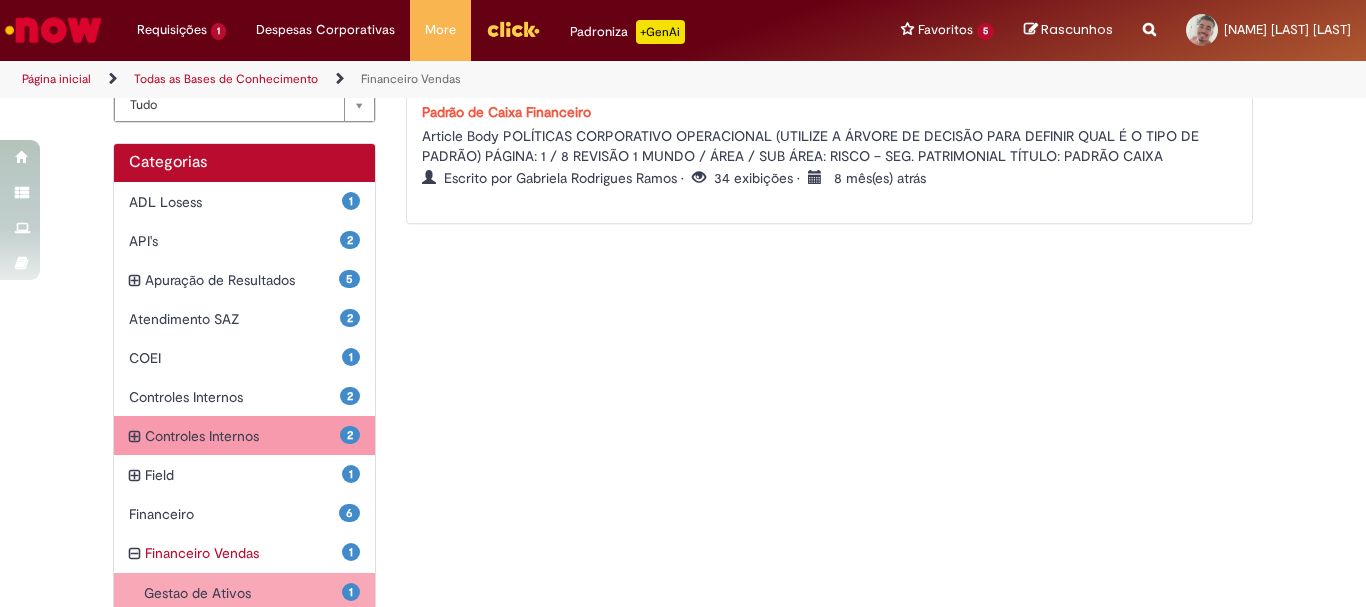 scroll, scrollTop: 100, scrollLeft: 0, axis: vertical 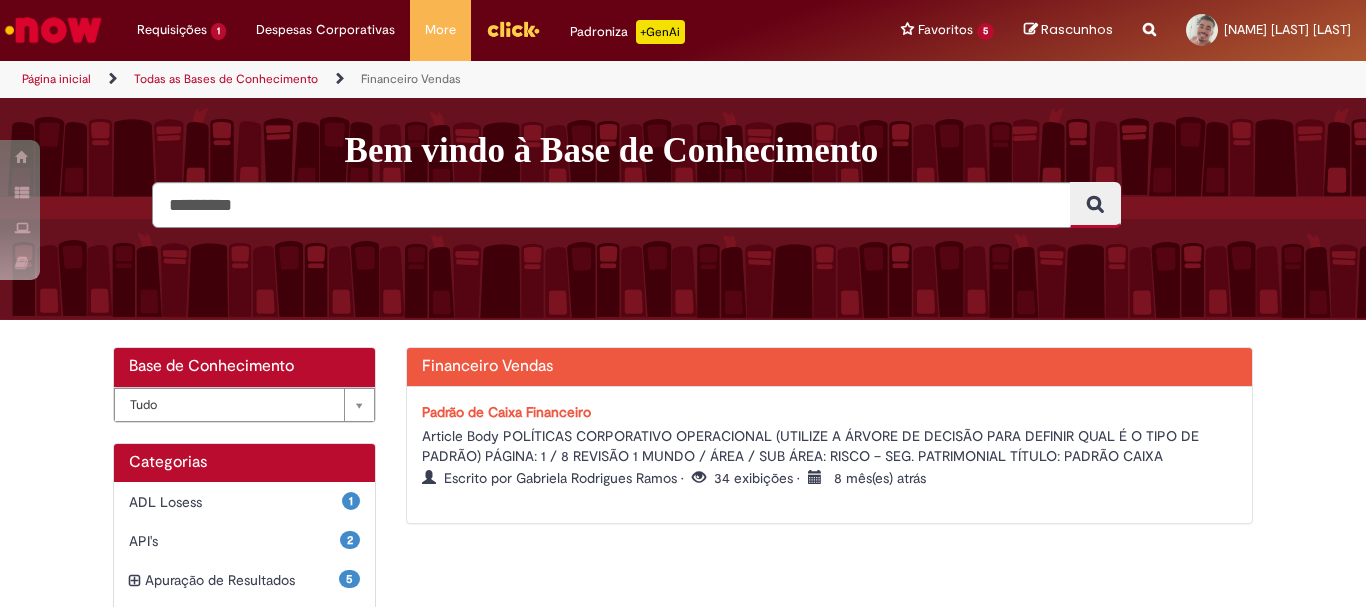 click at bounding box center (53, 30) 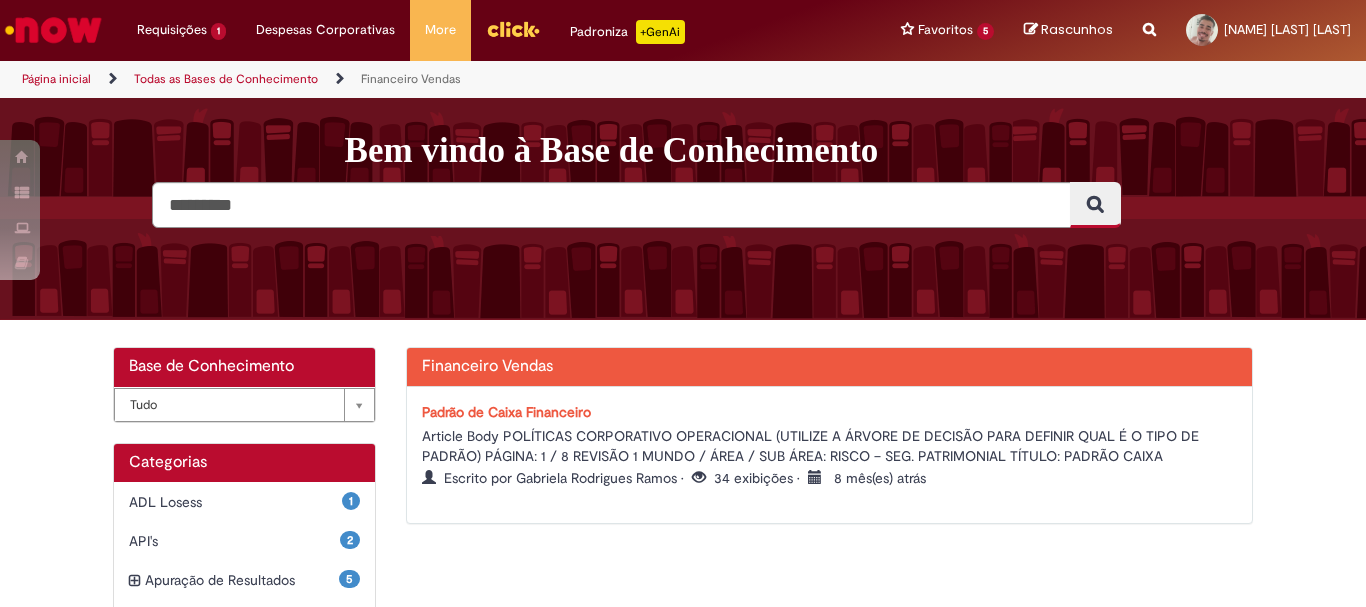 scroll, scrollTop: 0, scrollLeft: 0, axis: both 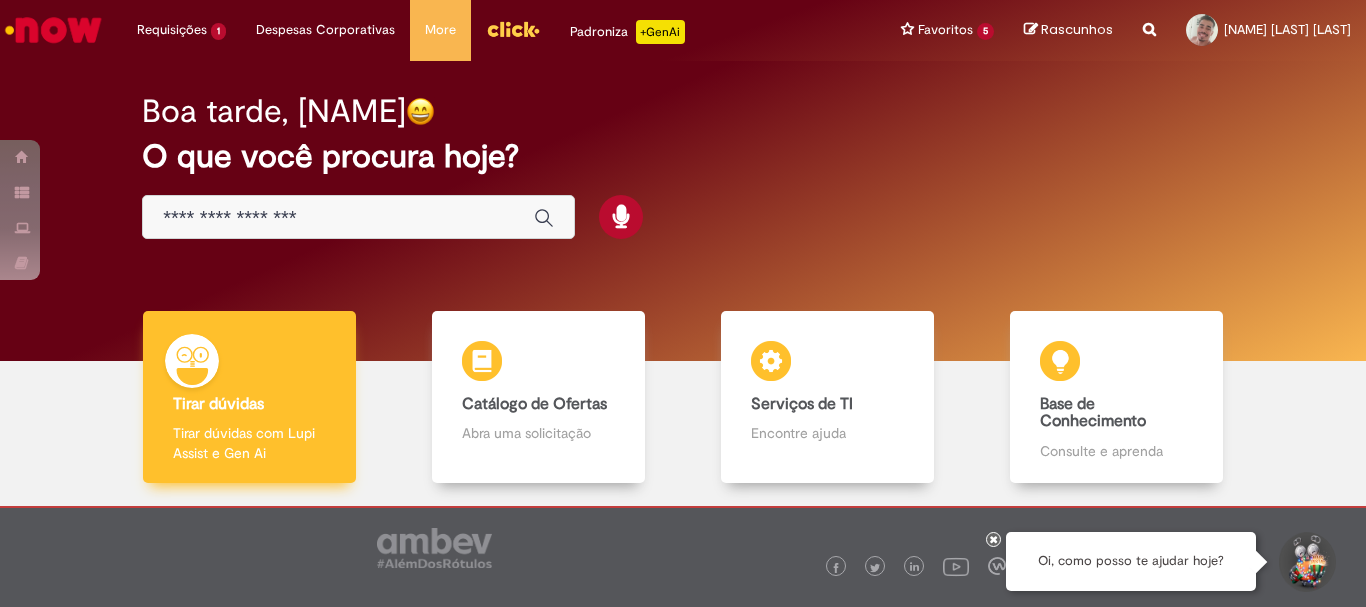 click on "Tirar dúvidas com Lupi Assist e Gen Ai" at bounding box center [249, 443] 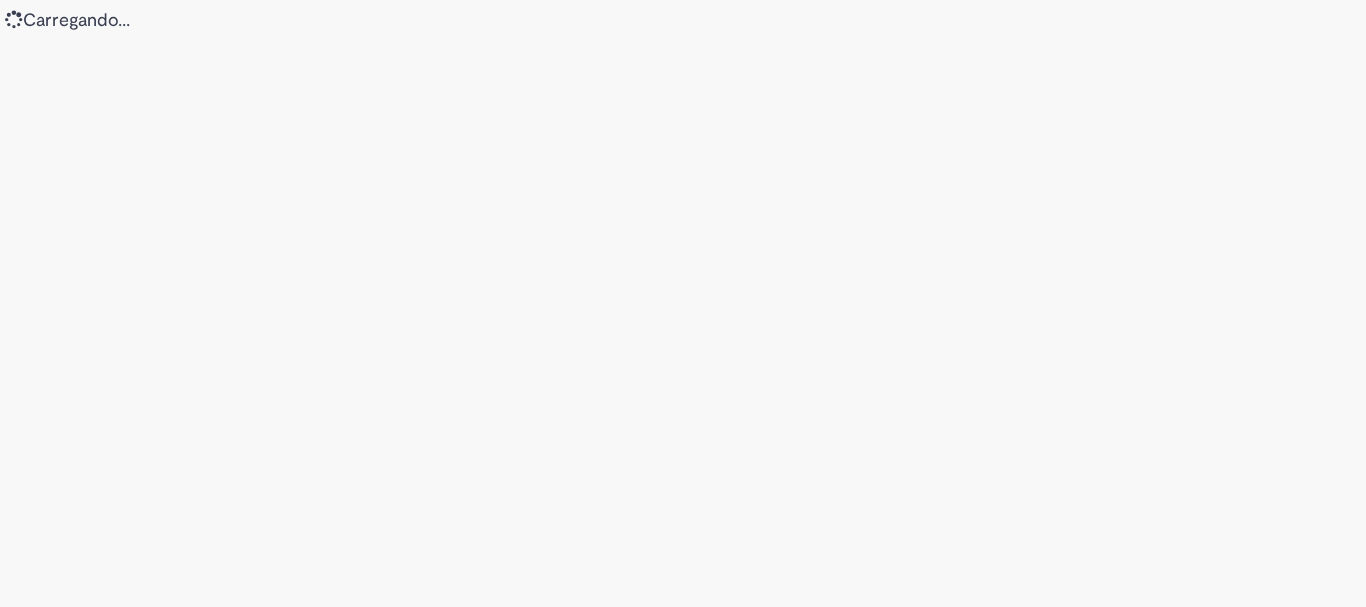 scroll, scrollTop: 0, scrollLeft: 0, axis: both 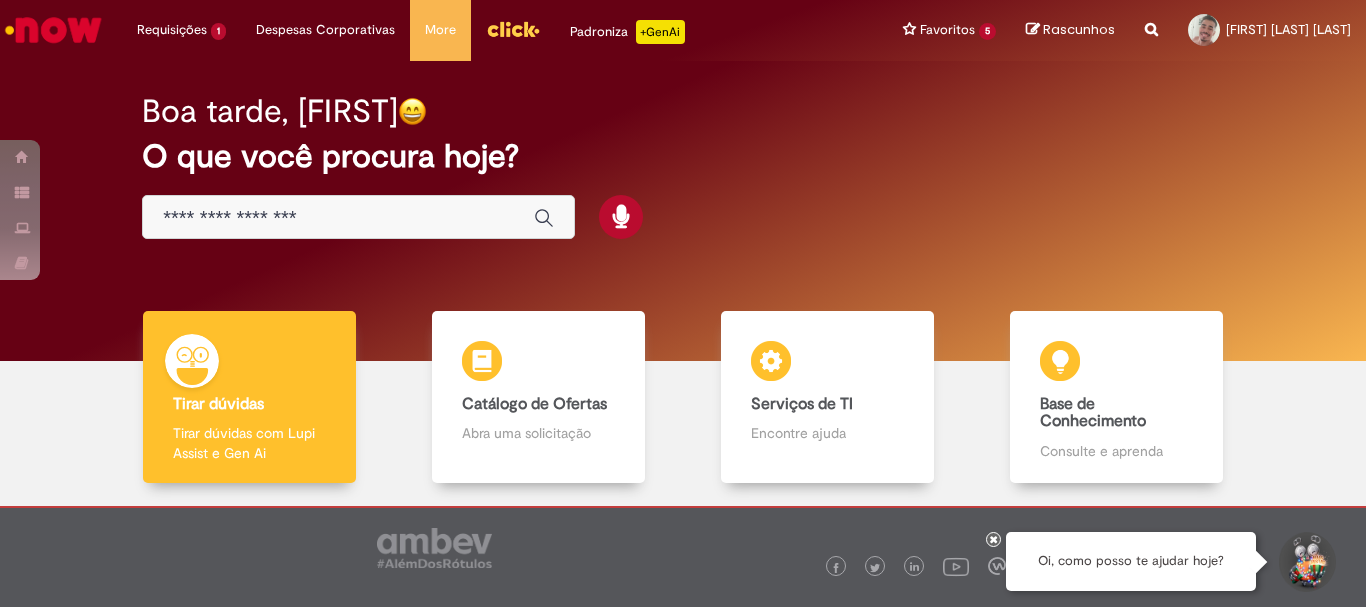 click at bounding box center [338, 218] 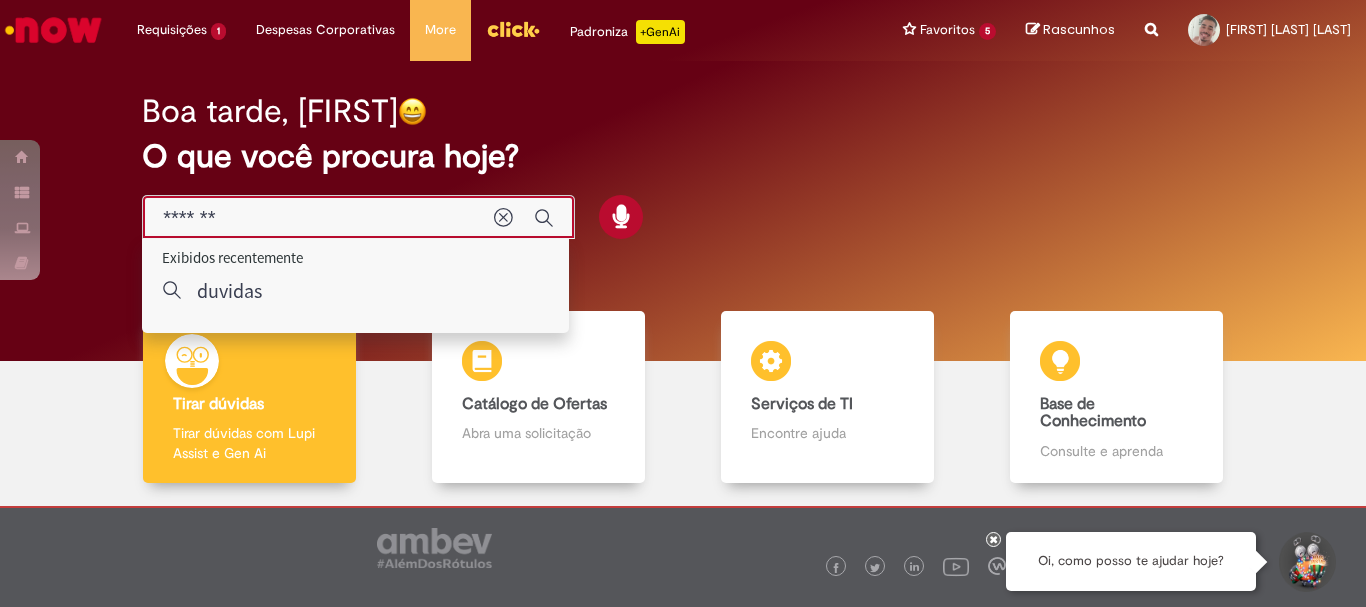 type on "*******" 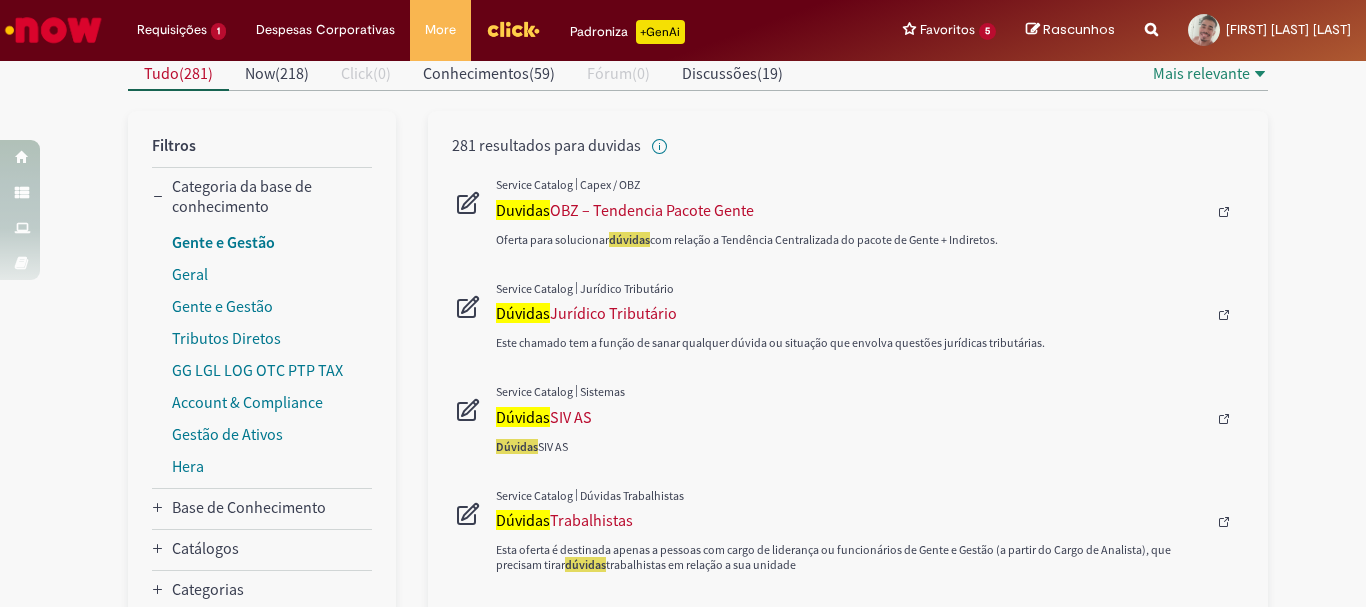 scroll, scrollTop: 300, scrollLeft: 0, axis: vertical 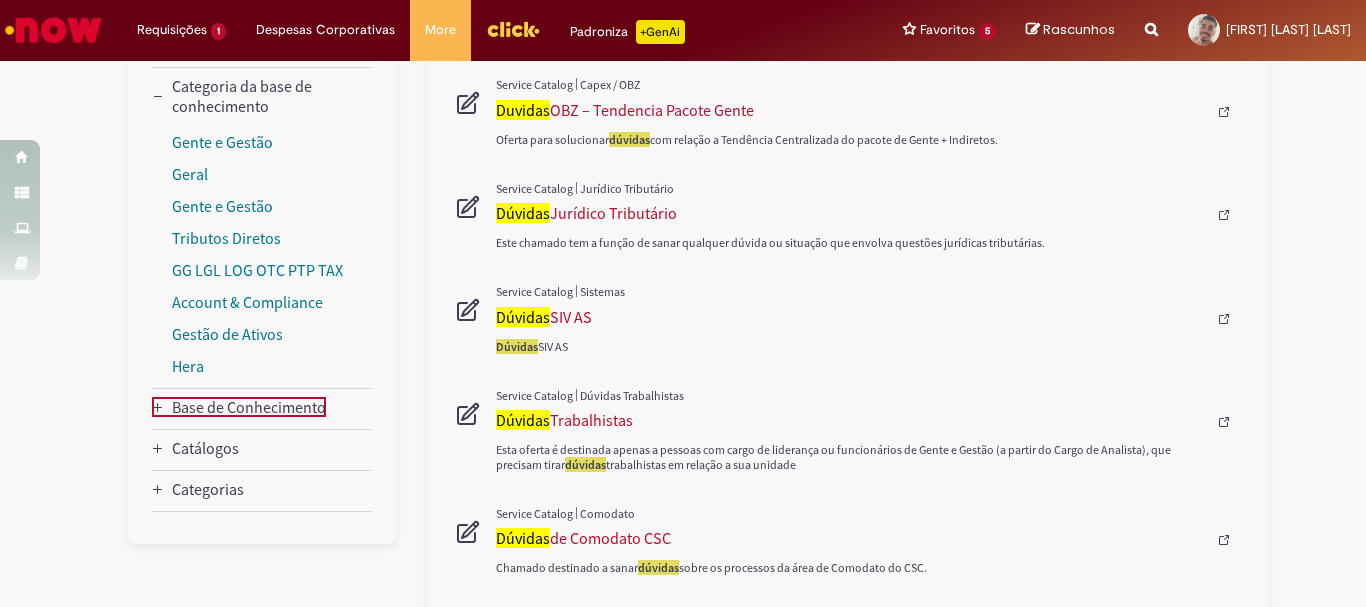 click 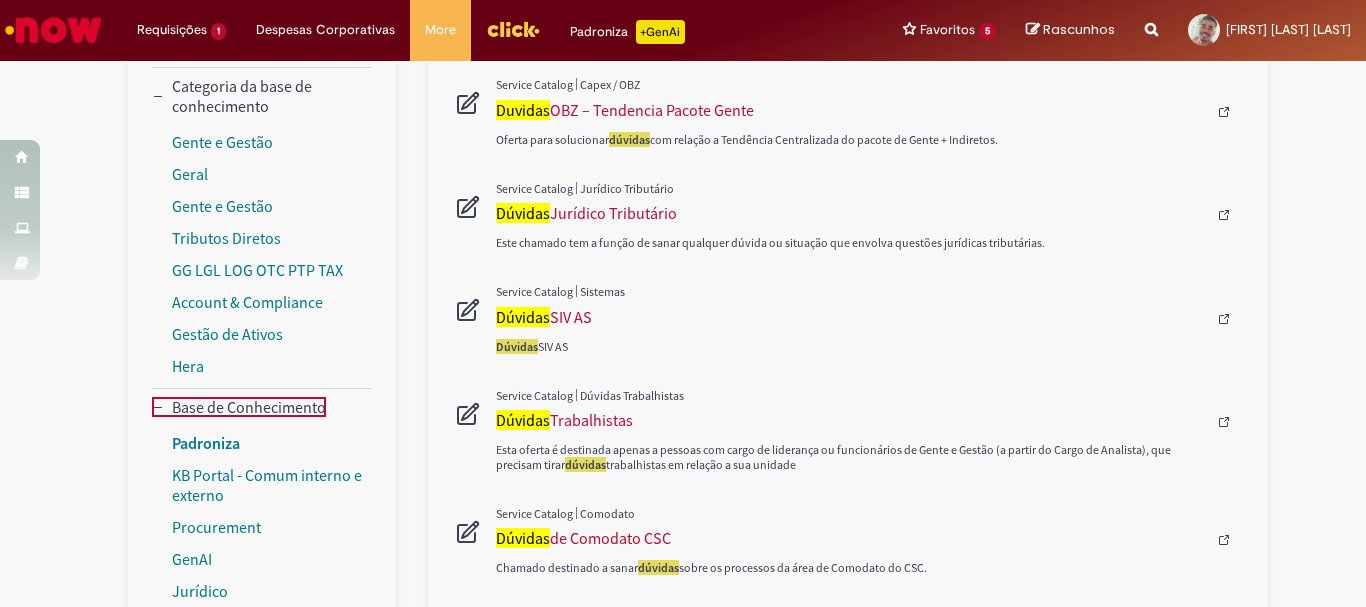 scroll, scrollTop: 500, scrollLeft: 0, axis: vertical 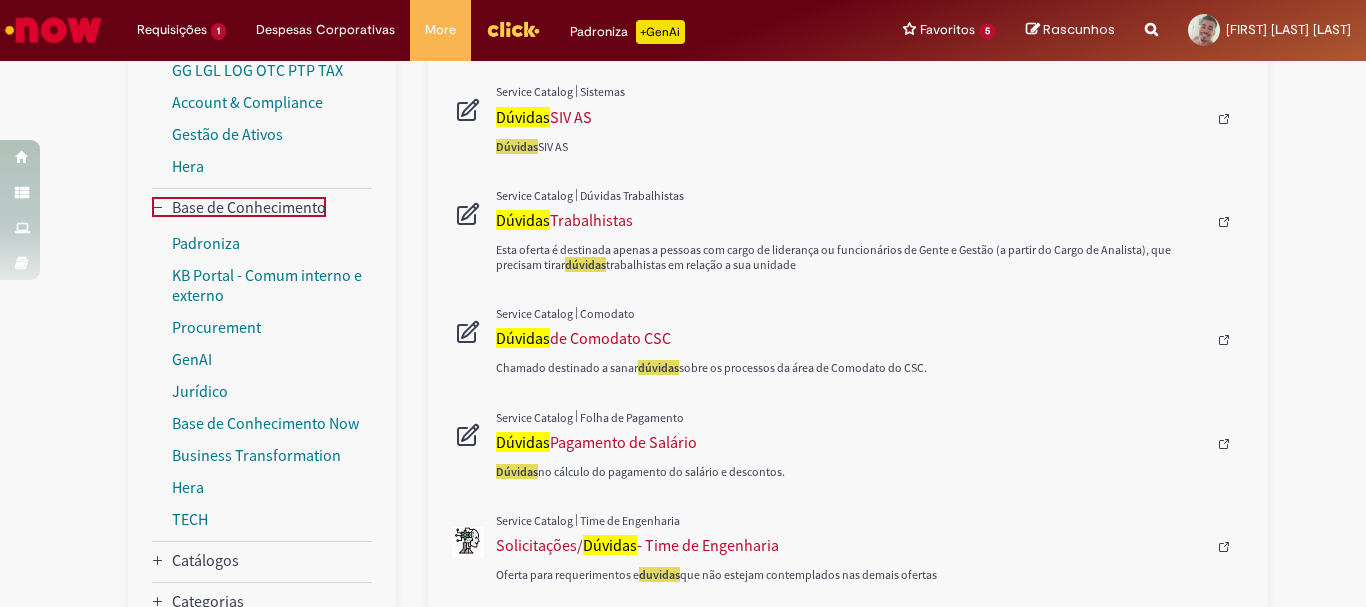 click on "Base de Conhecimento" at bounding box center [239, 207] 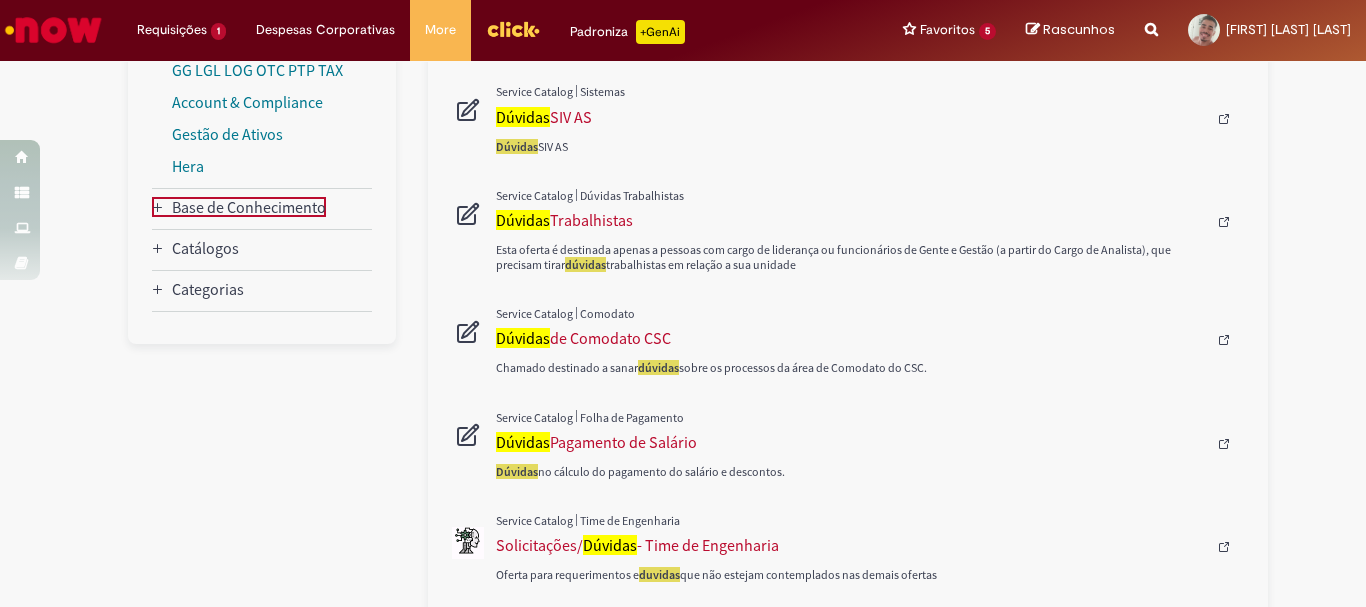 click 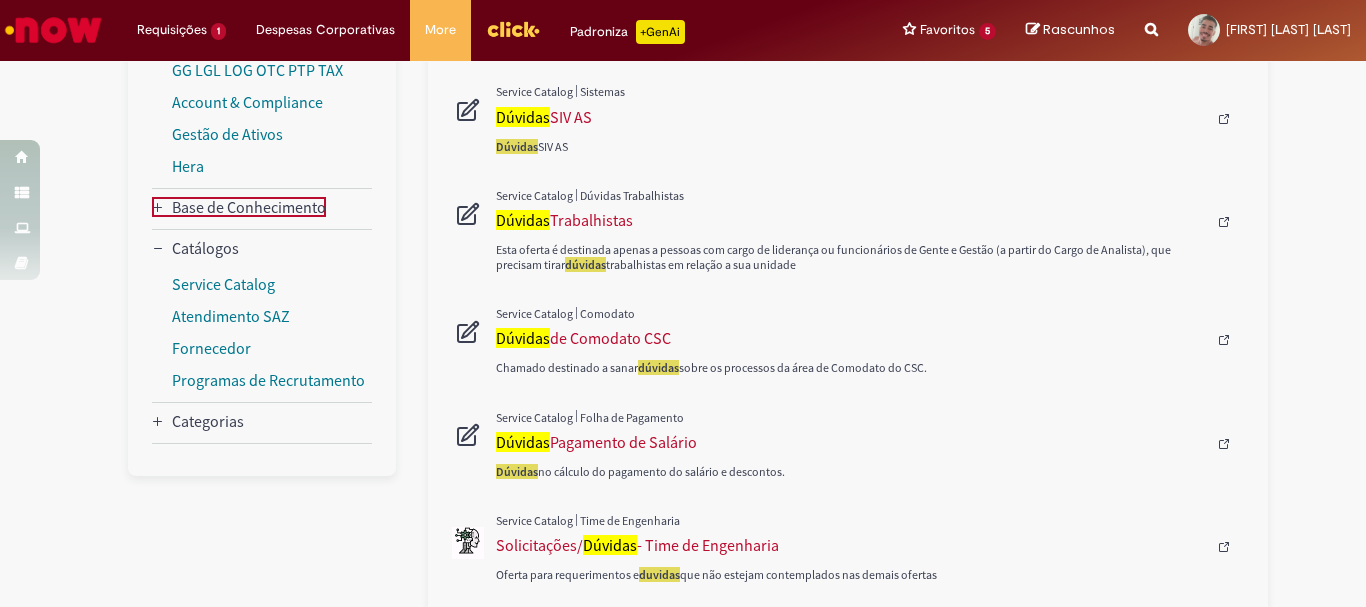 click 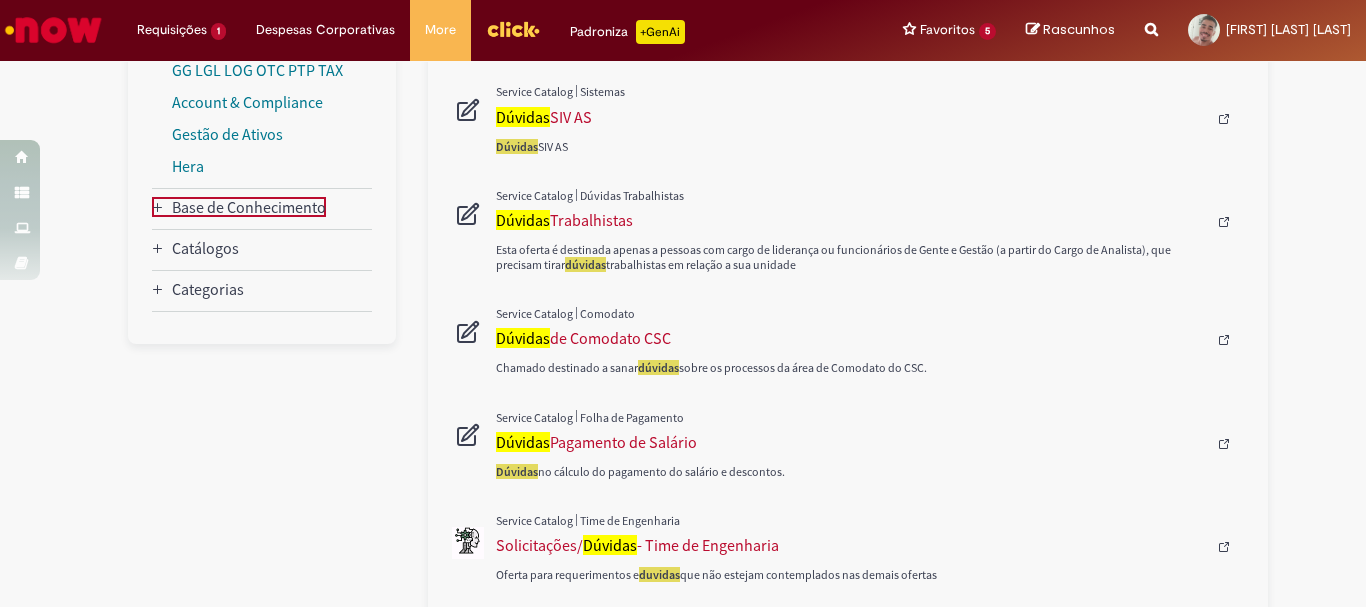 click 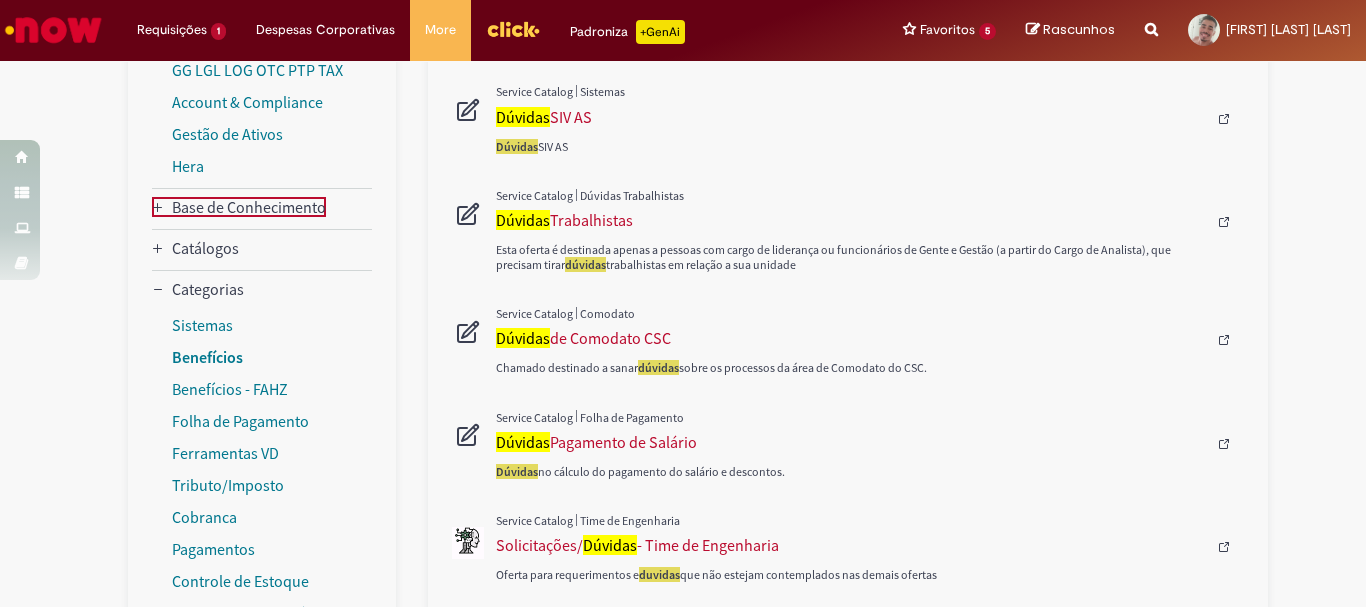 click on "Benefícios" at bounding box center (207, 357) 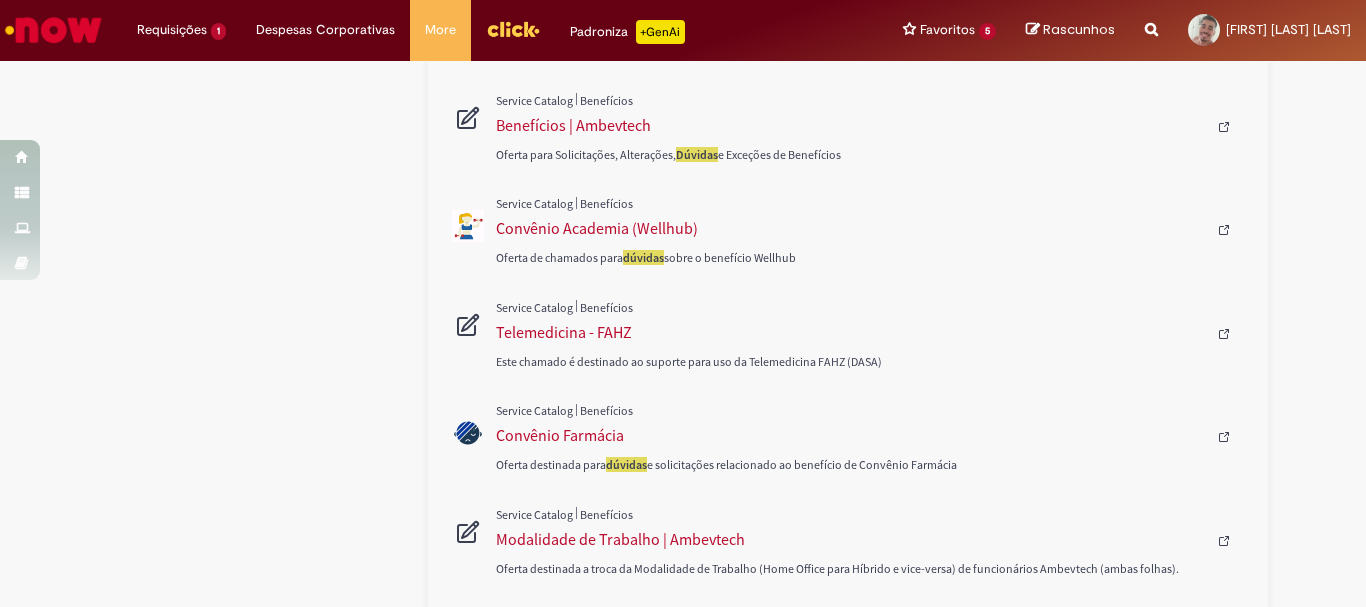 scroll, scrollTop: 602, scrollLeft: 0, axis: vertical 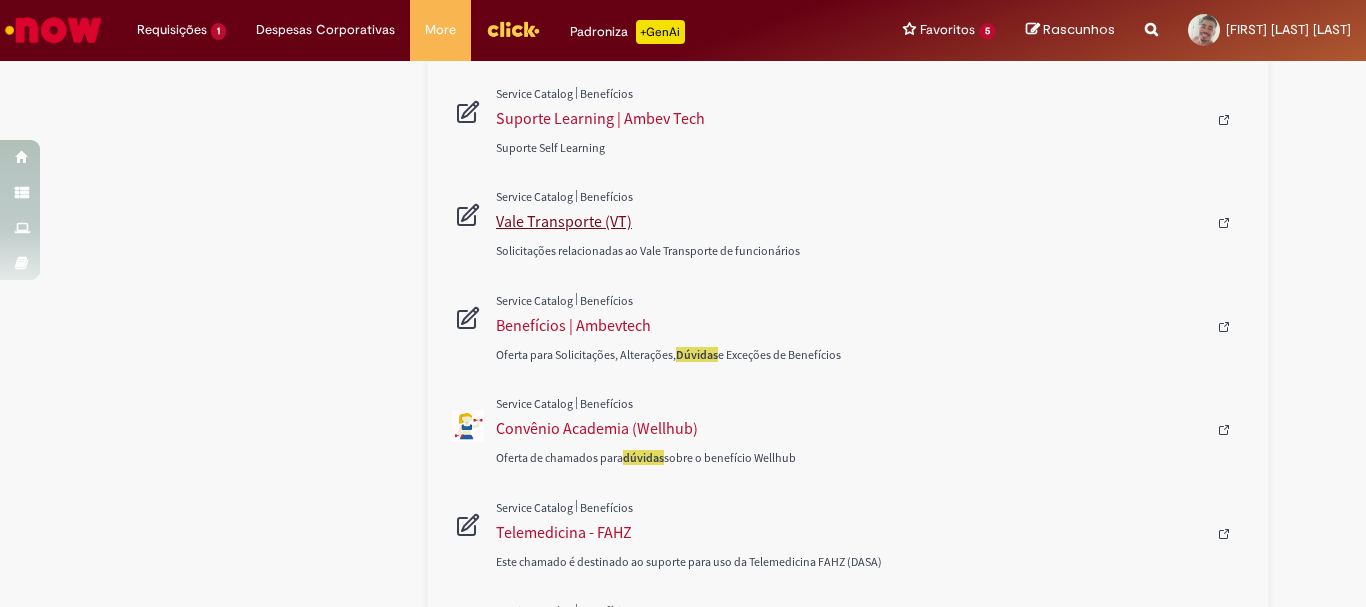 click on "Vale Transporte (VT)" at bounding box center [851, 221] 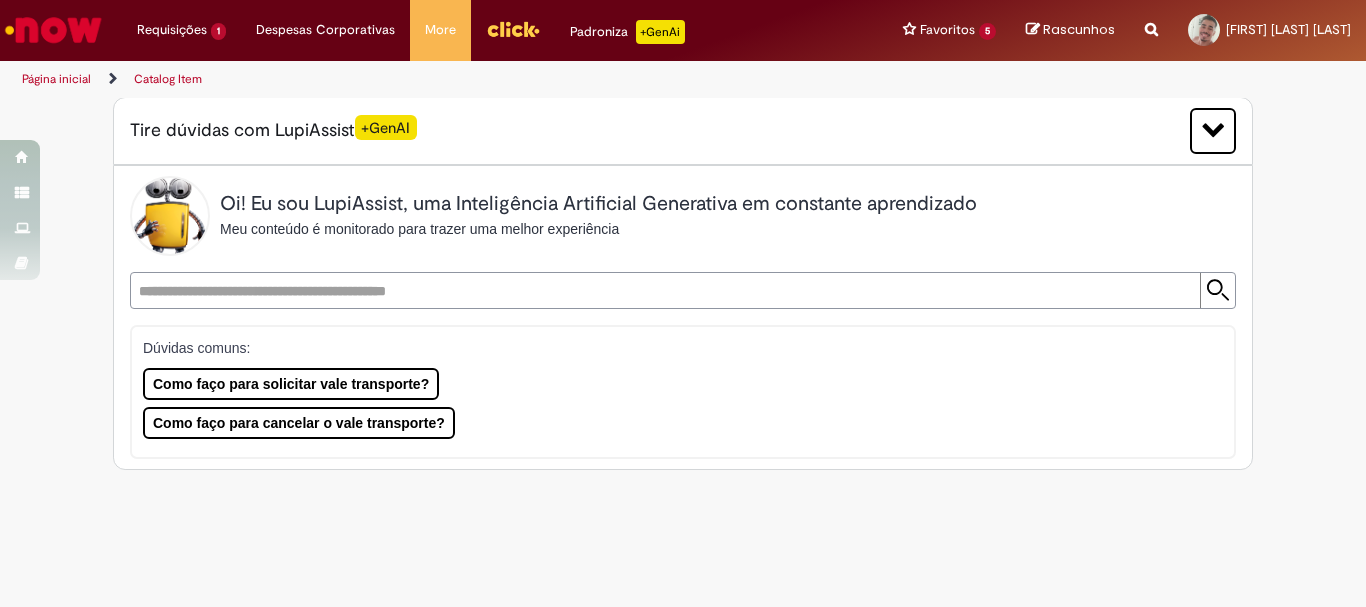scroll, scrollTop: 0, scrollLeft: 0, axis: both 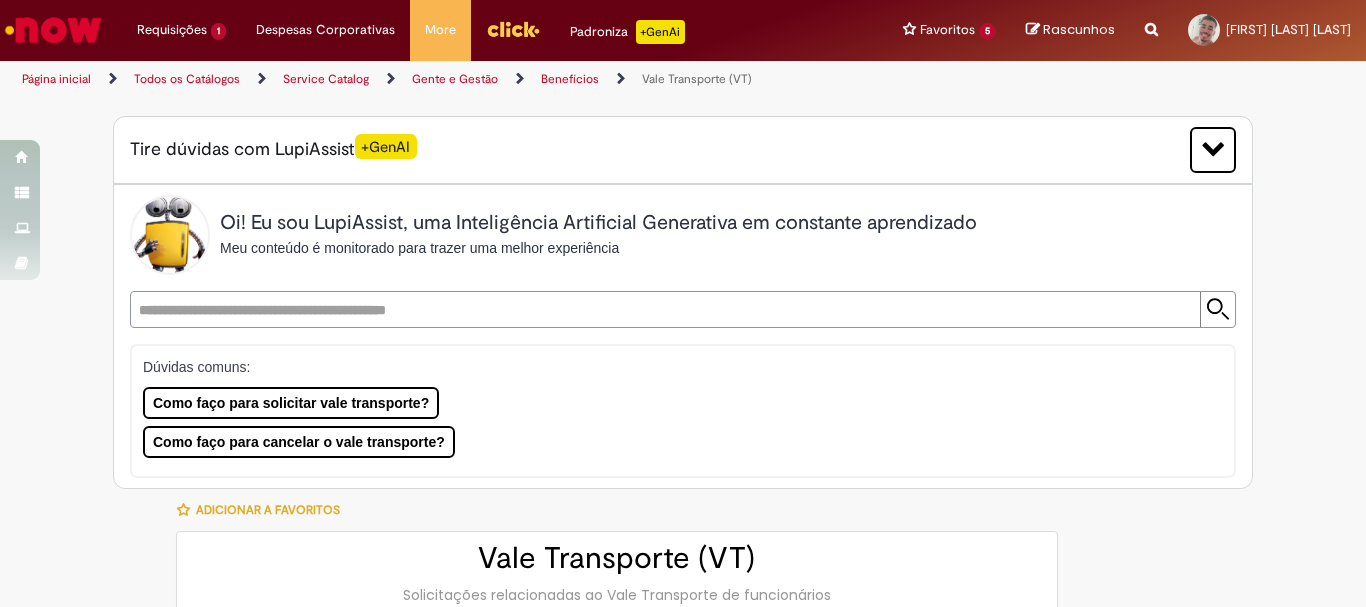 type on "********" 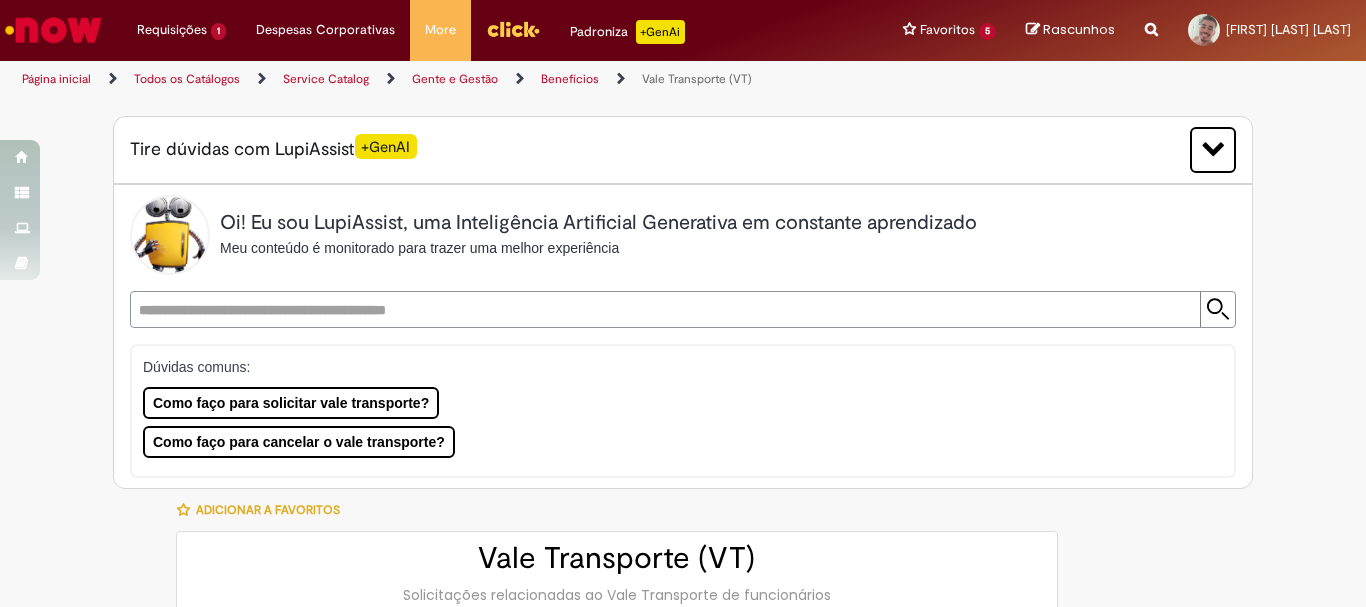 type on "**********" 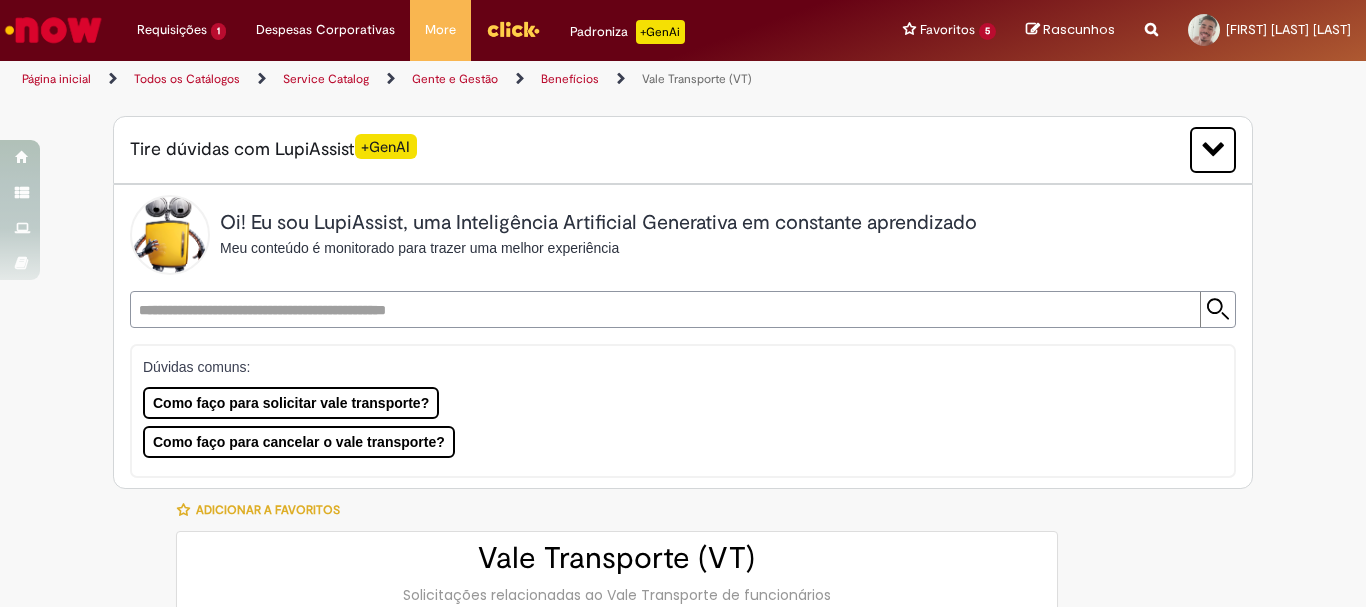 type on "**********" 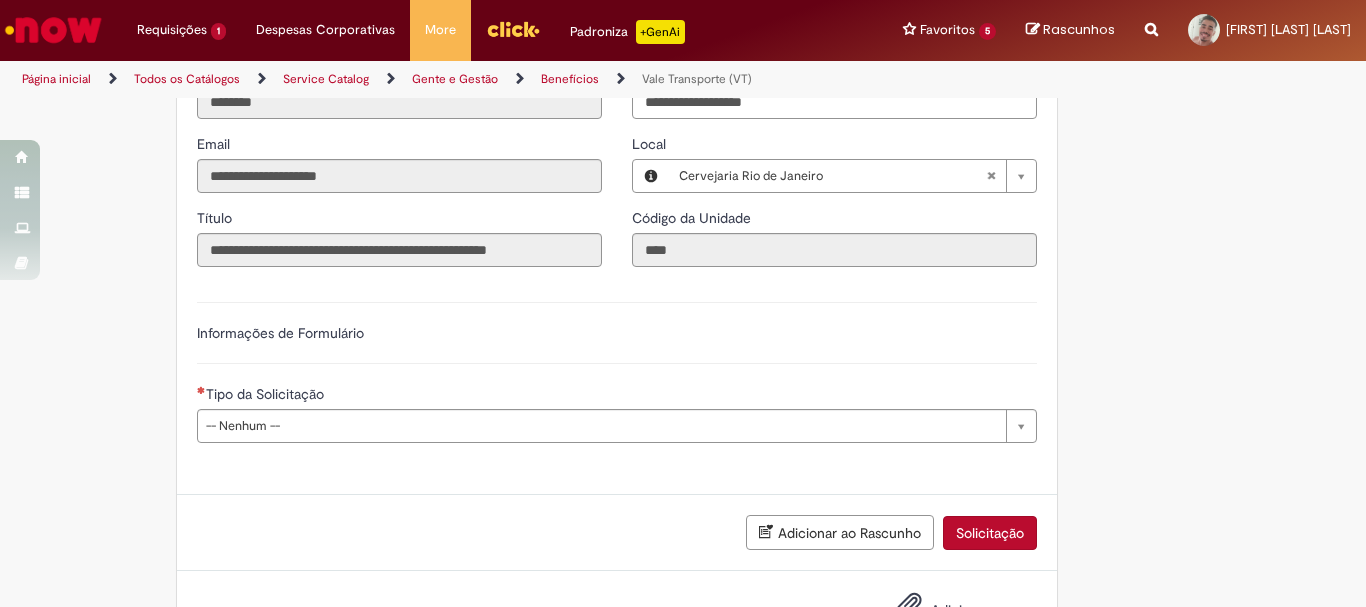 scroll, scrollTop: 975, scrollLeft: 0, axis: vertical 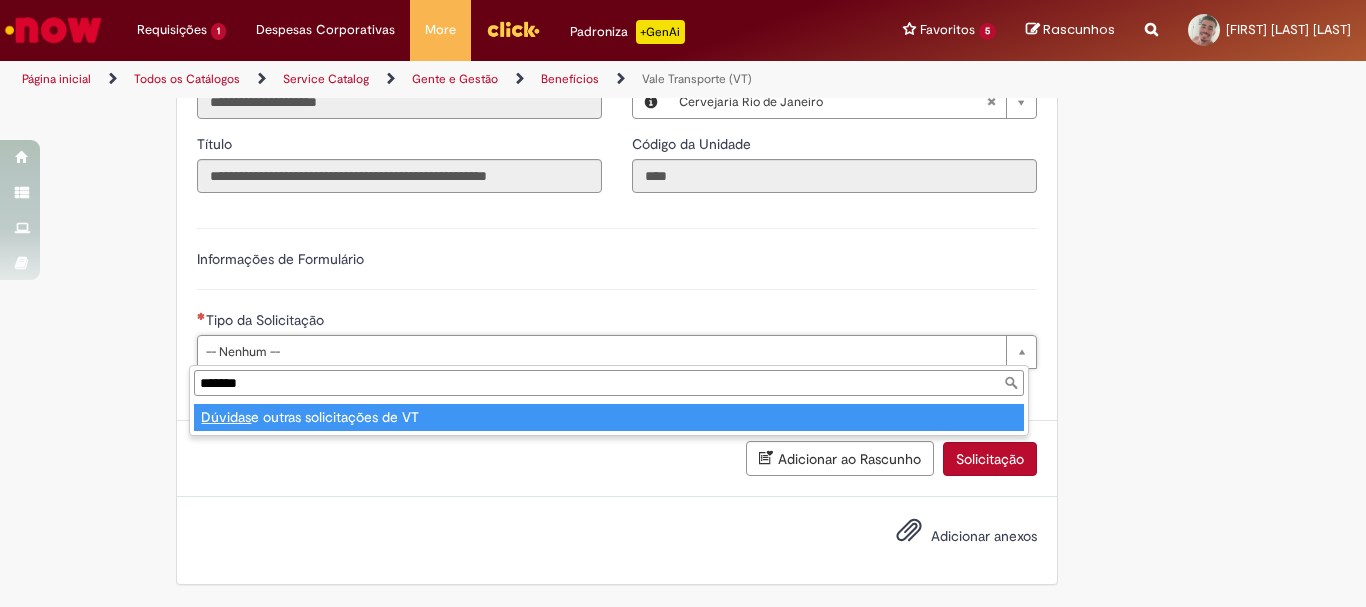 type on "*******" 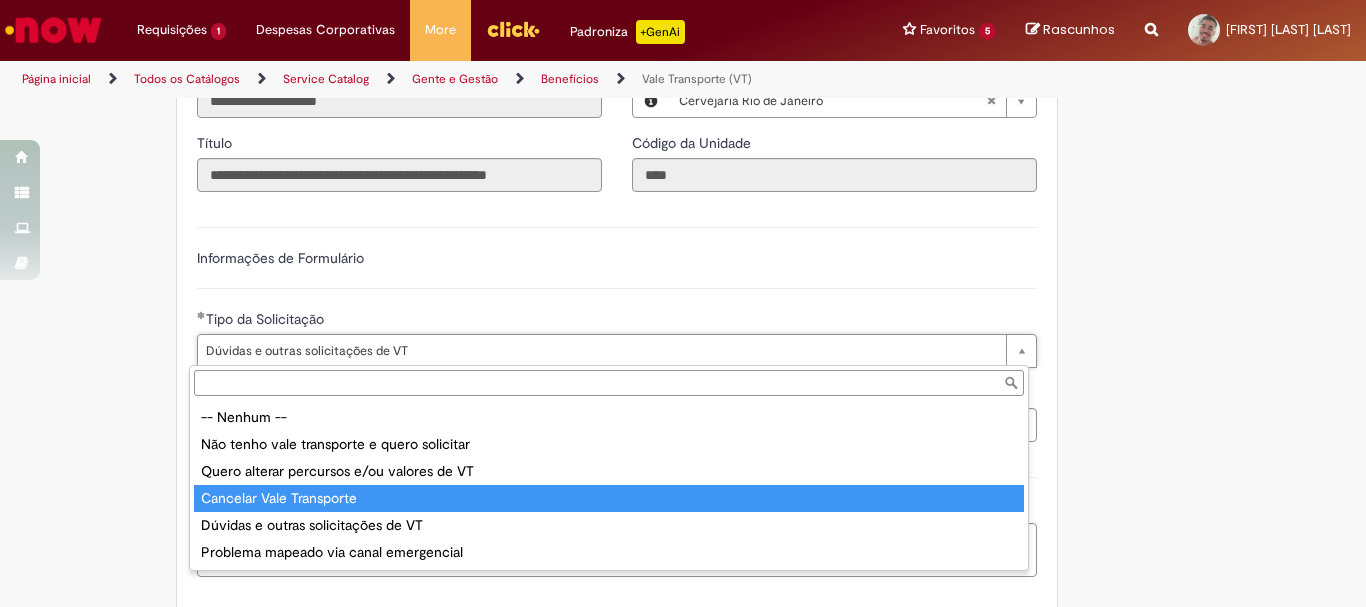 type on "**********" 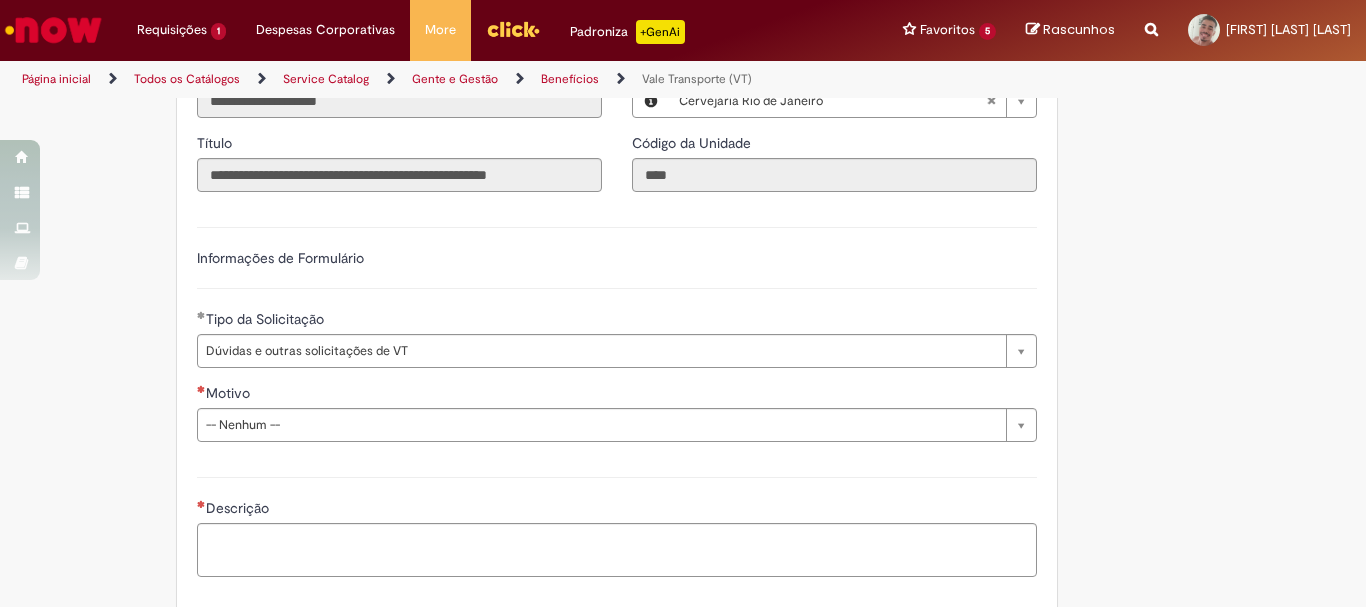 scroll, scrollTop: 0, scrollLeft: 0, axis: both 